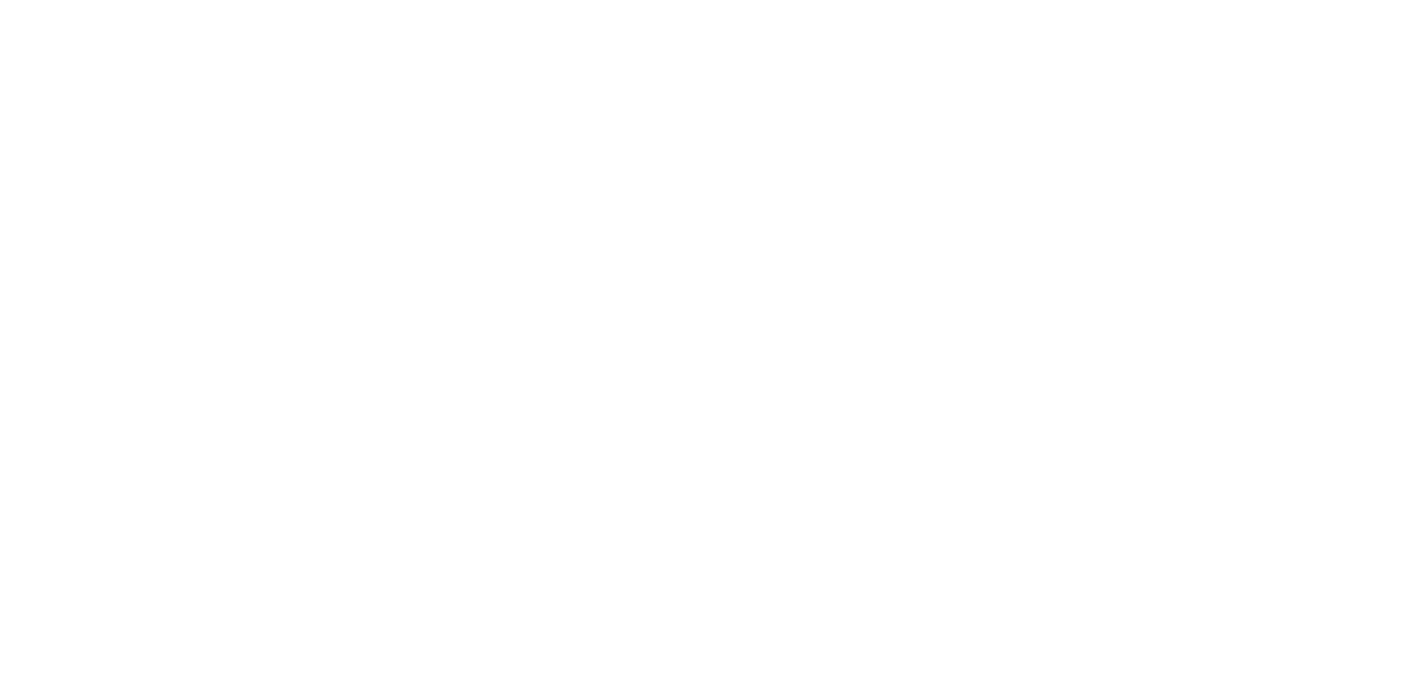 scroll, scrollTop: 0, scrollLeft: 0, axis: both 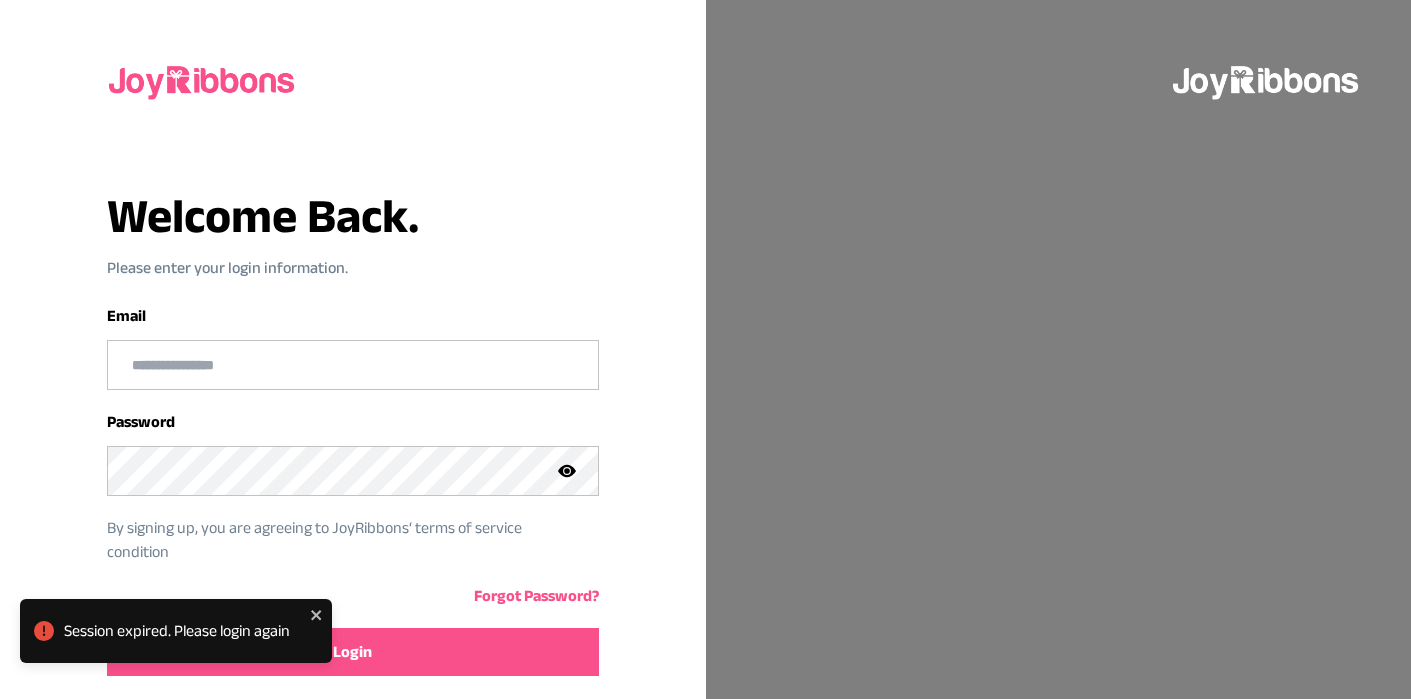 type on "**********" 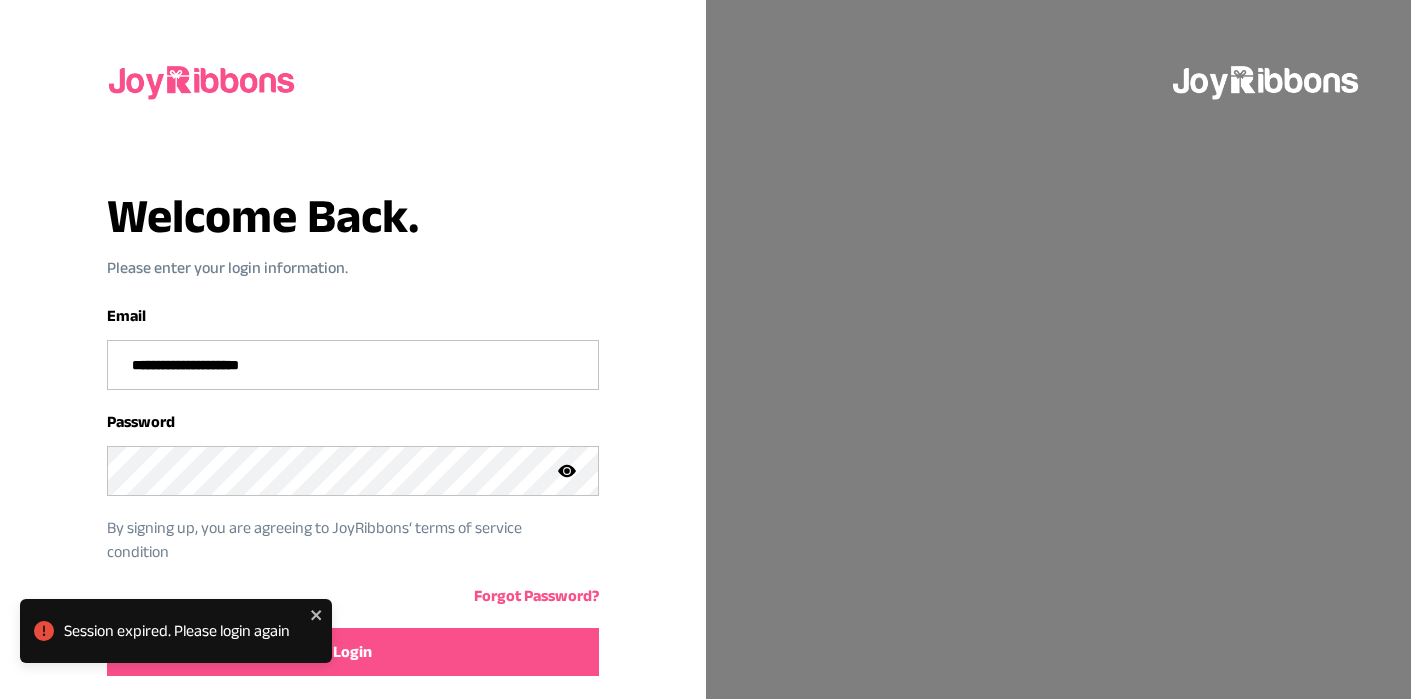 click 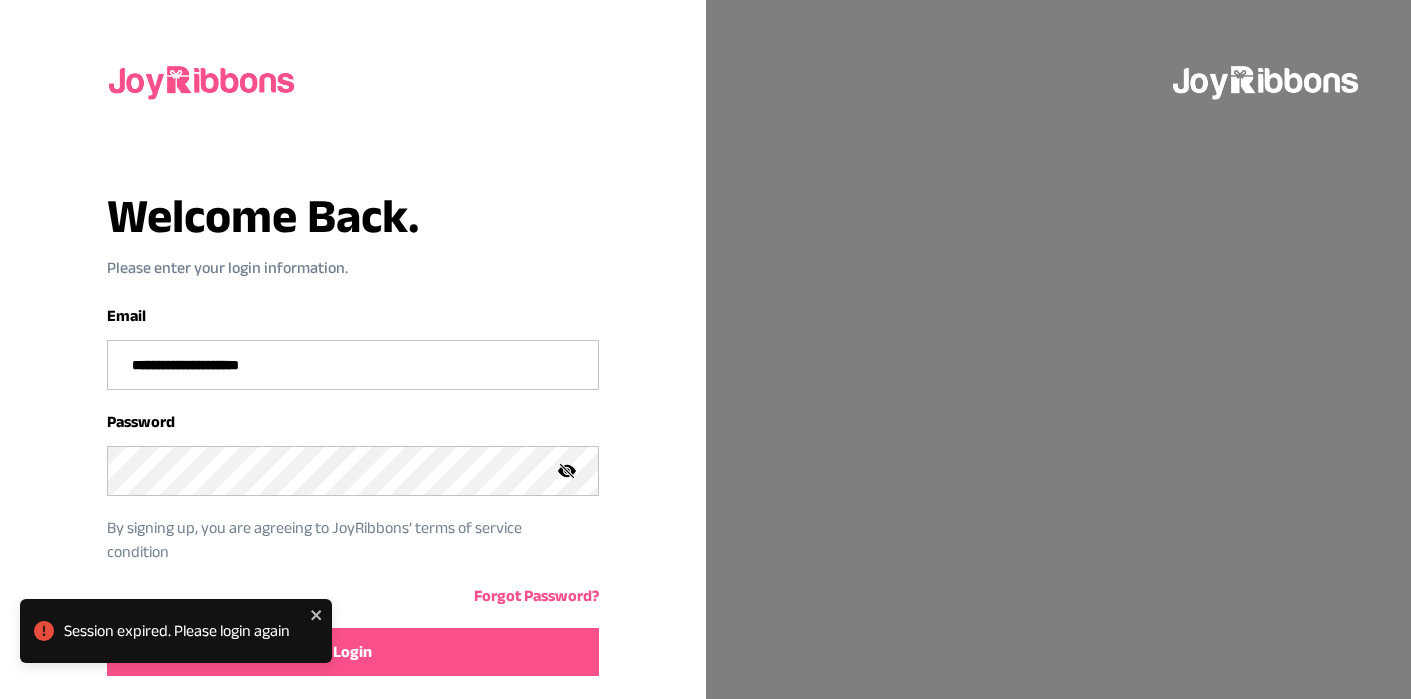 click on "Login" at bounding box center (352, 652) 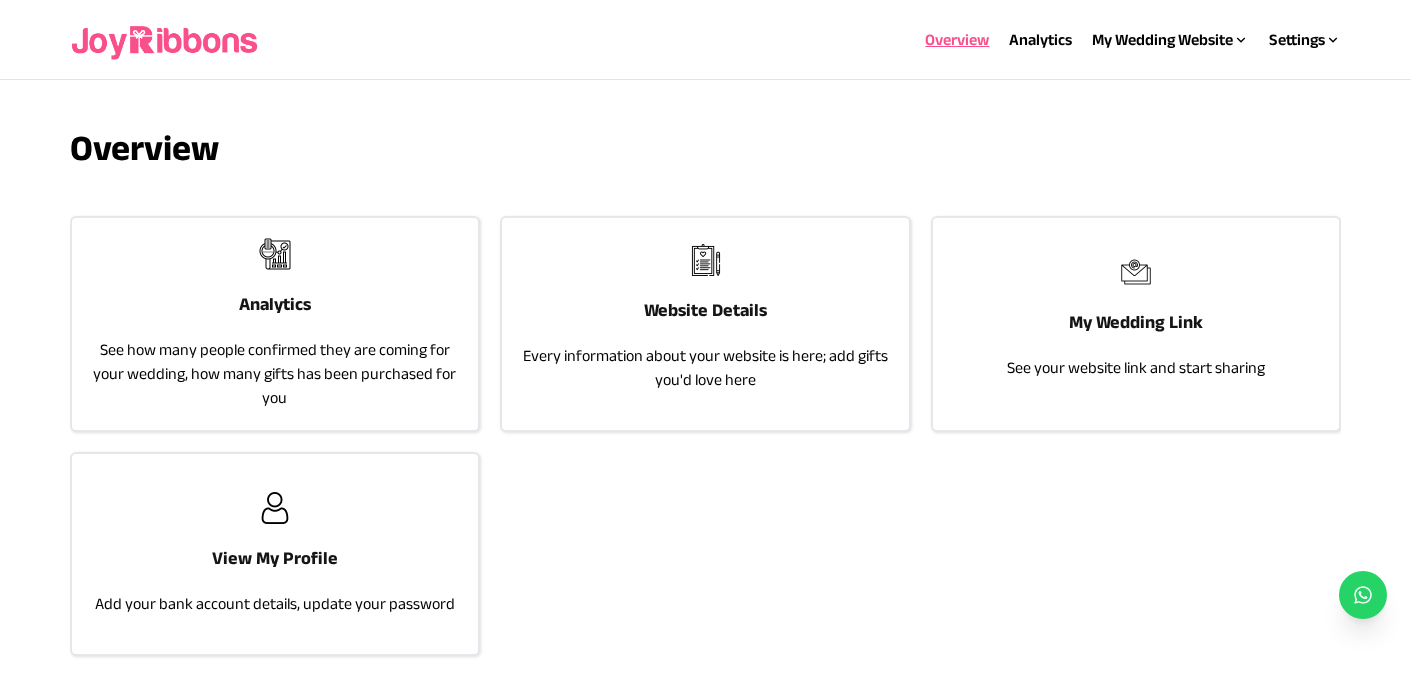 click on "Website Details" at bounding box center (705, 310) 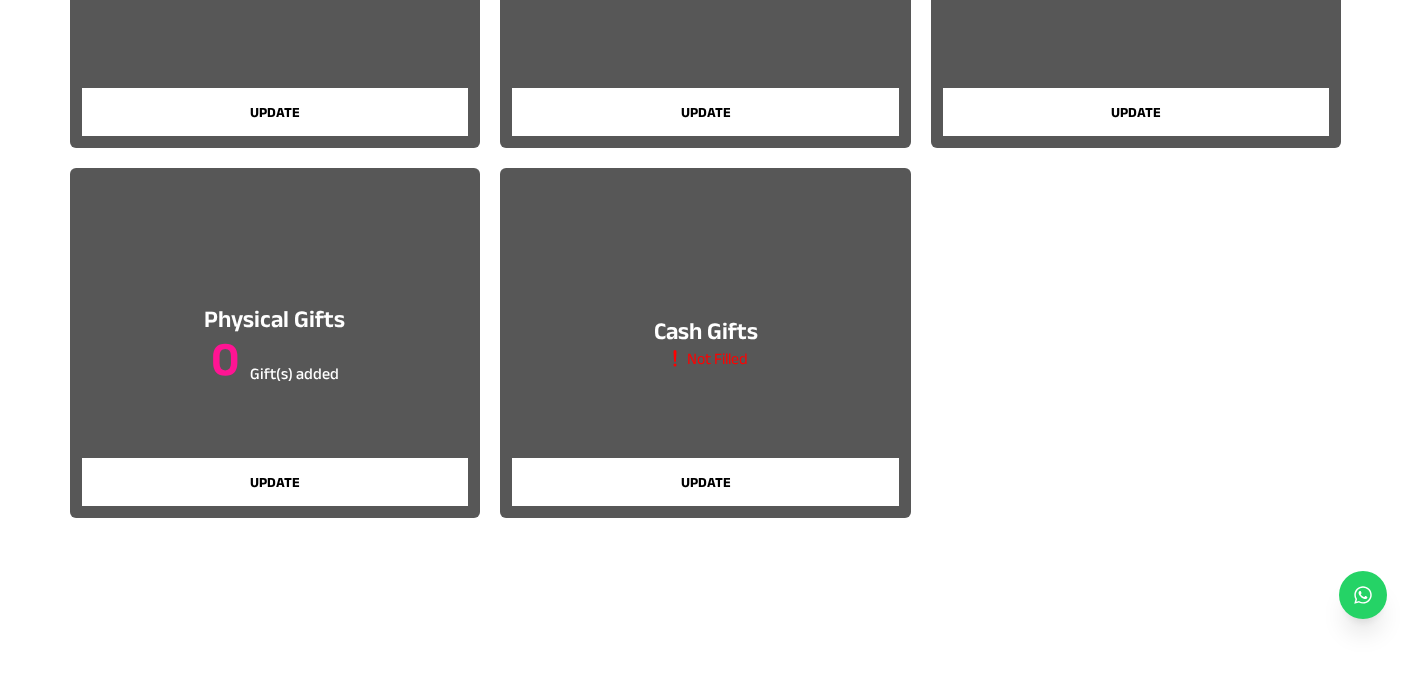 scroll, scrollTop: 429, scrollLeft: 0, axis: vertical 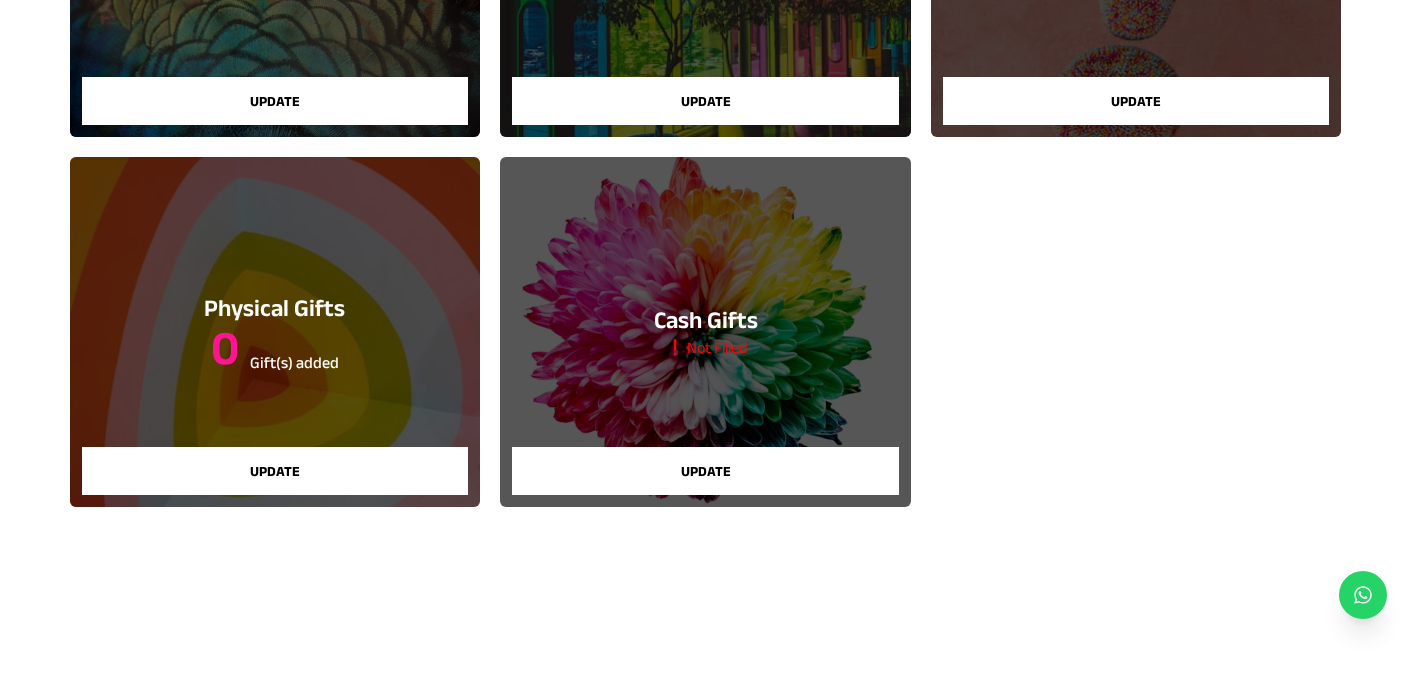 click on "Update" at bounding box center (275, 471) 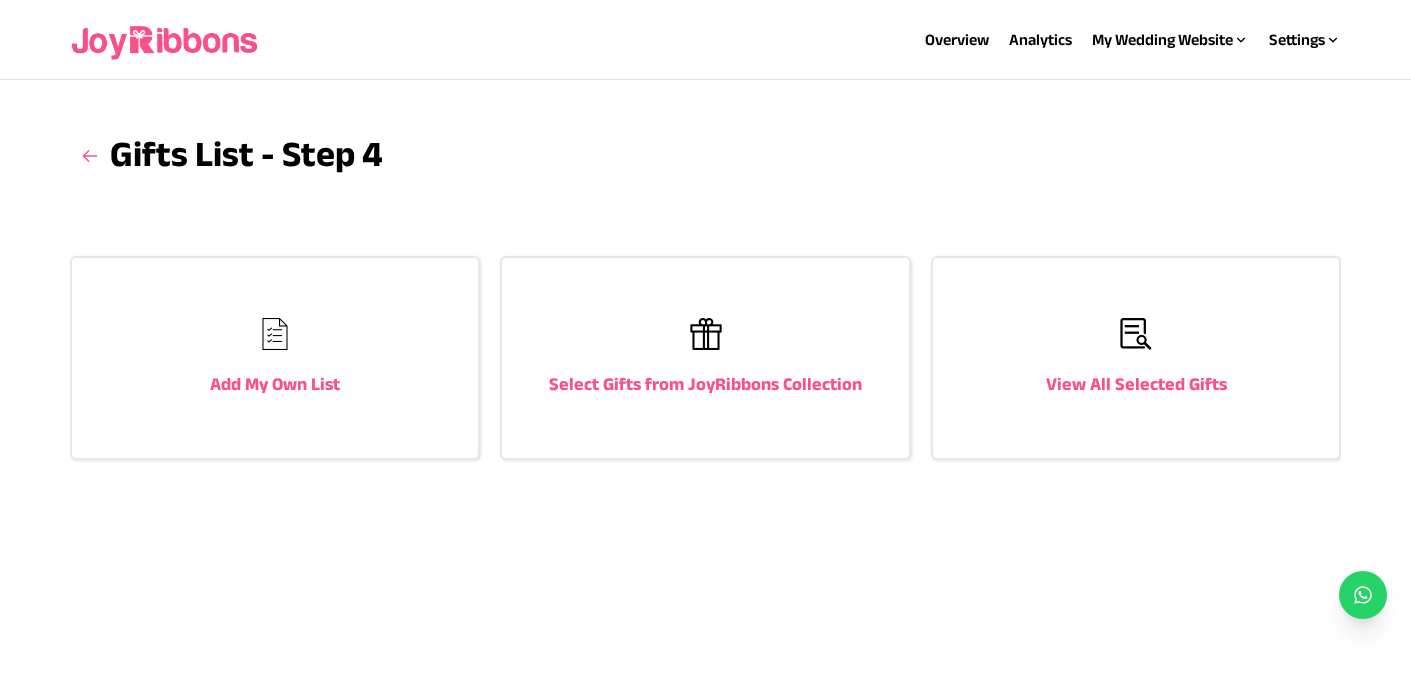 scroll, scrollTop: 0, scrollLeft: 0, axis: both 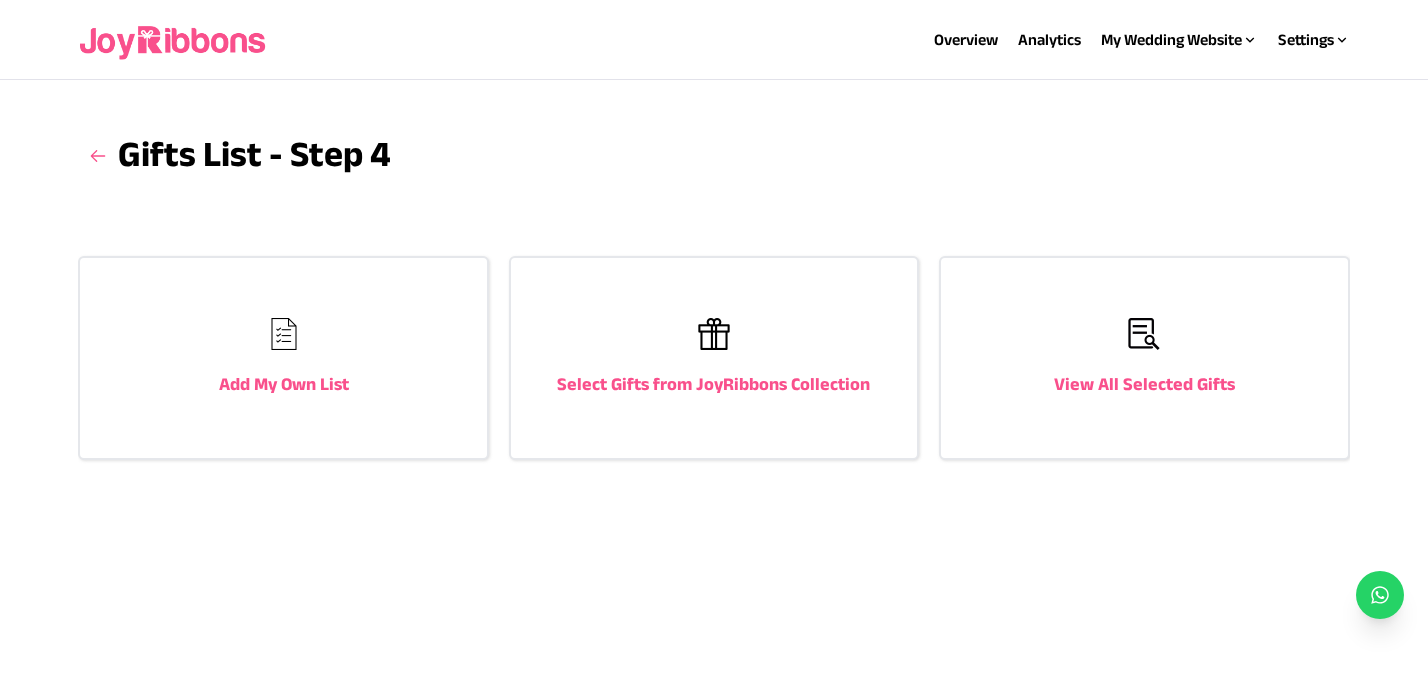 click on "Add My Own List" at bounding box center [284, 384] 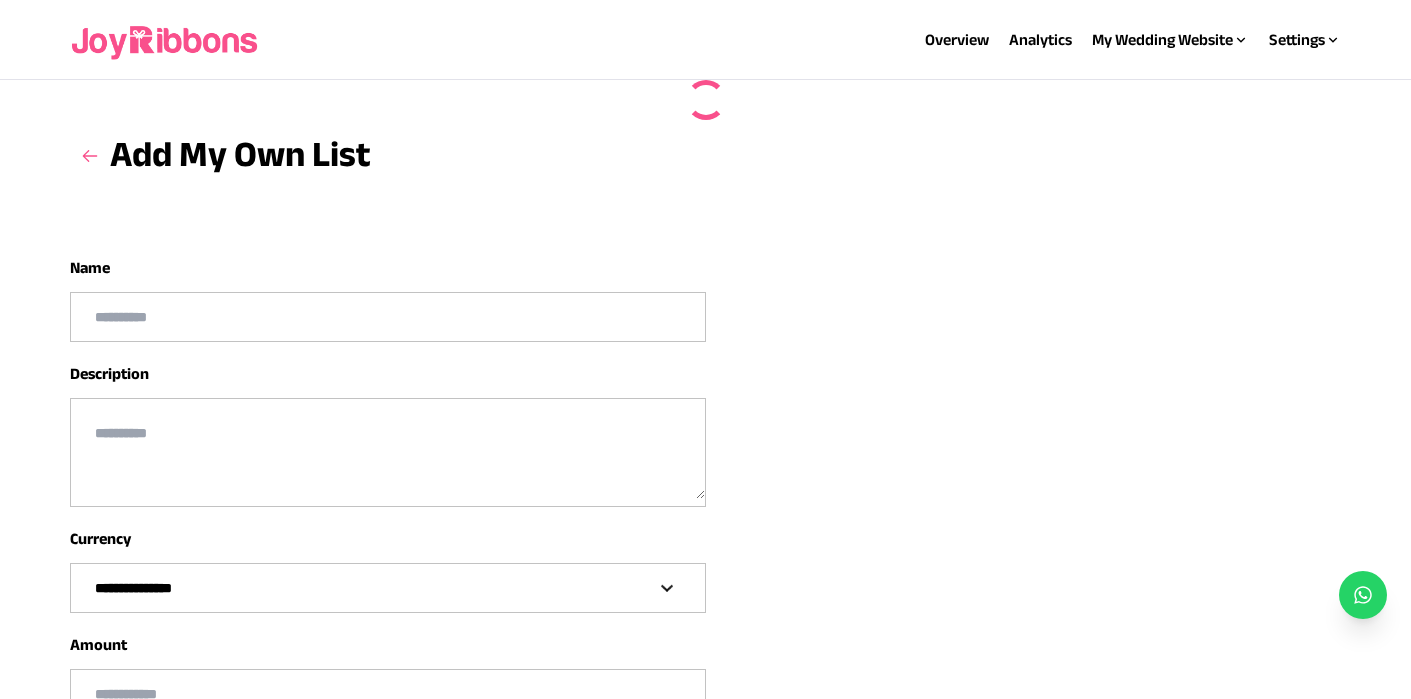 click at bounding box center [388, 317] 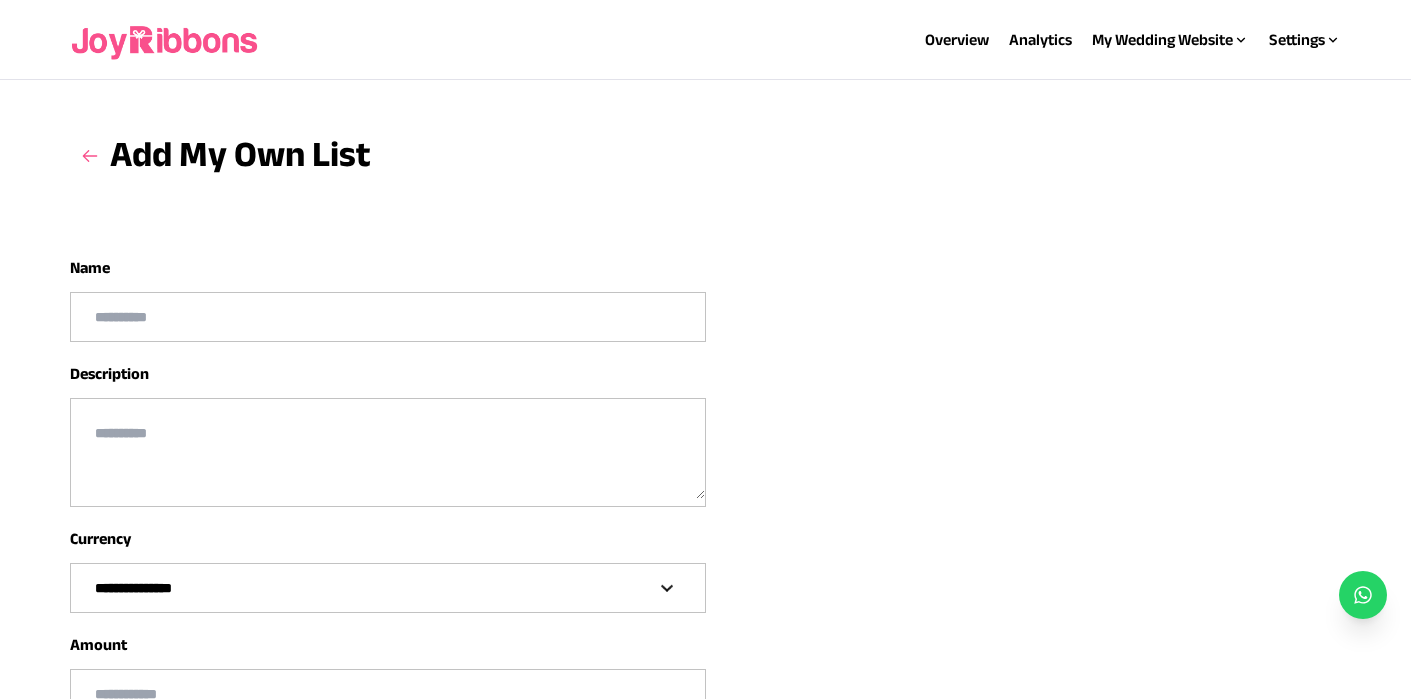 type on "*" 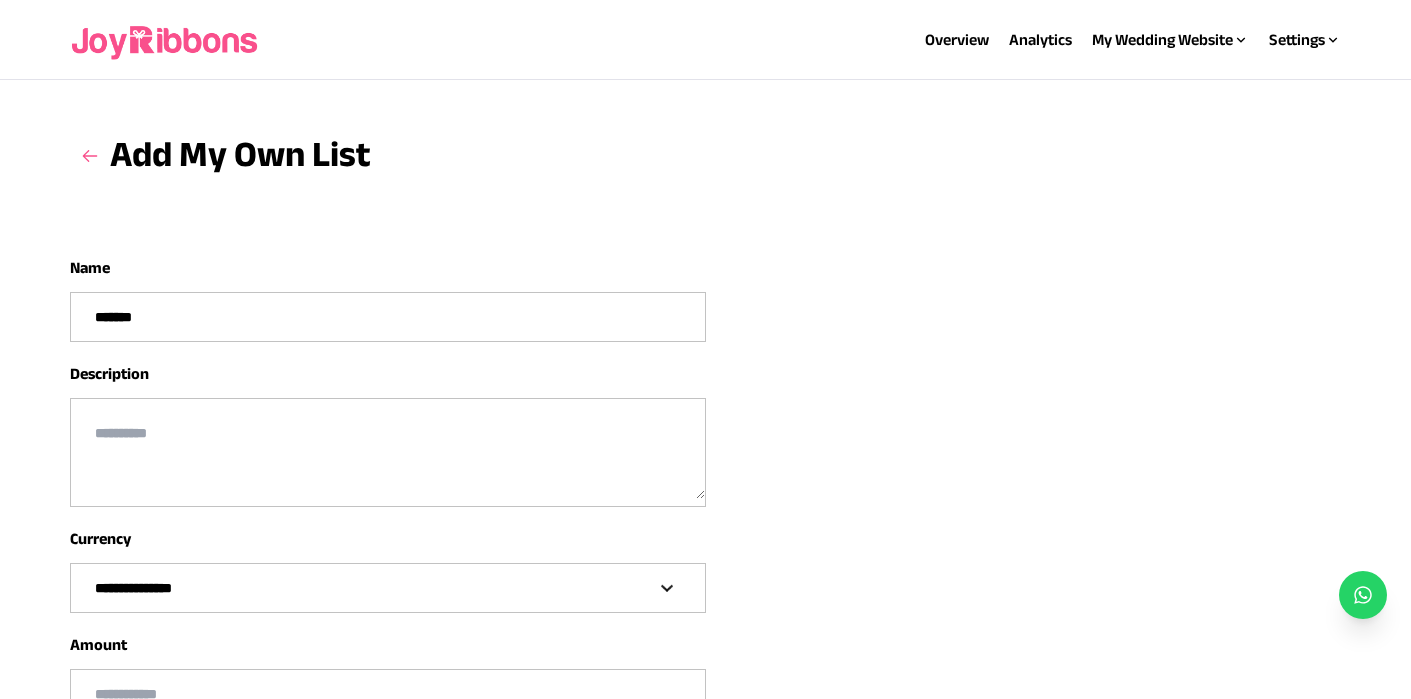 type on "*******" 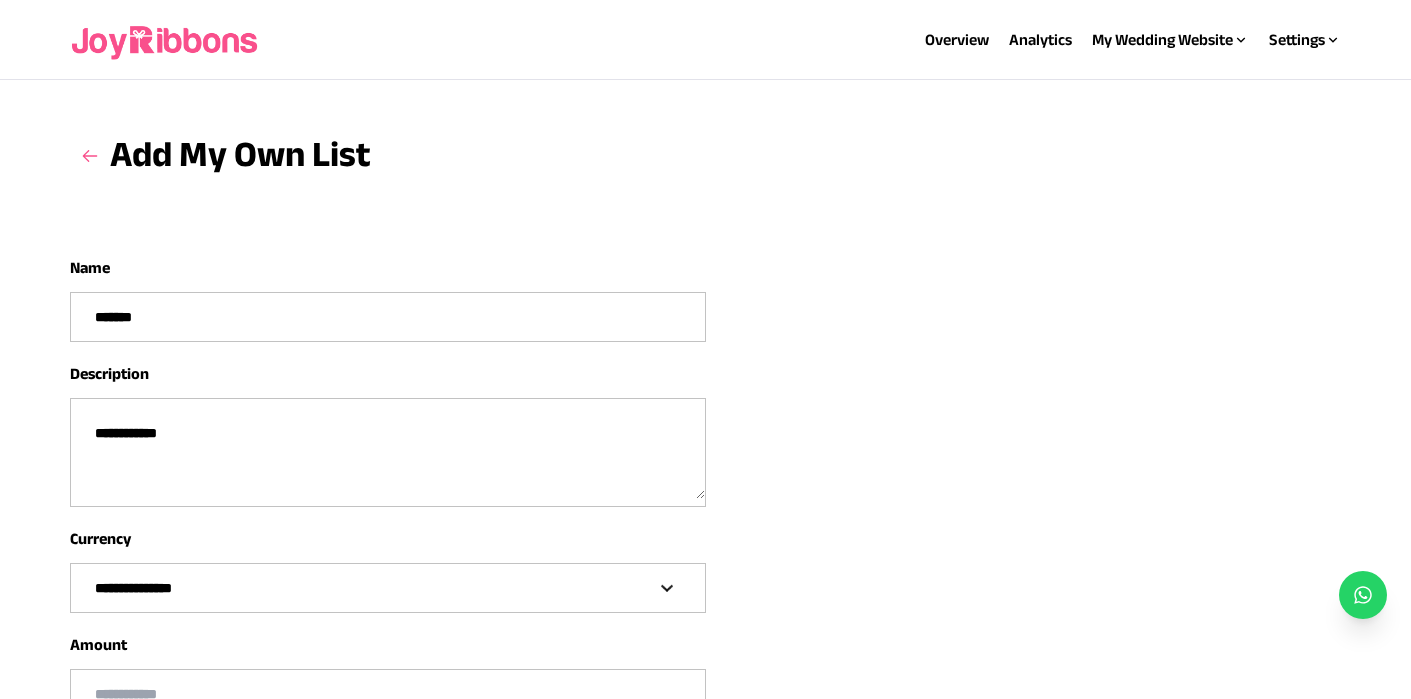 type on "**********" 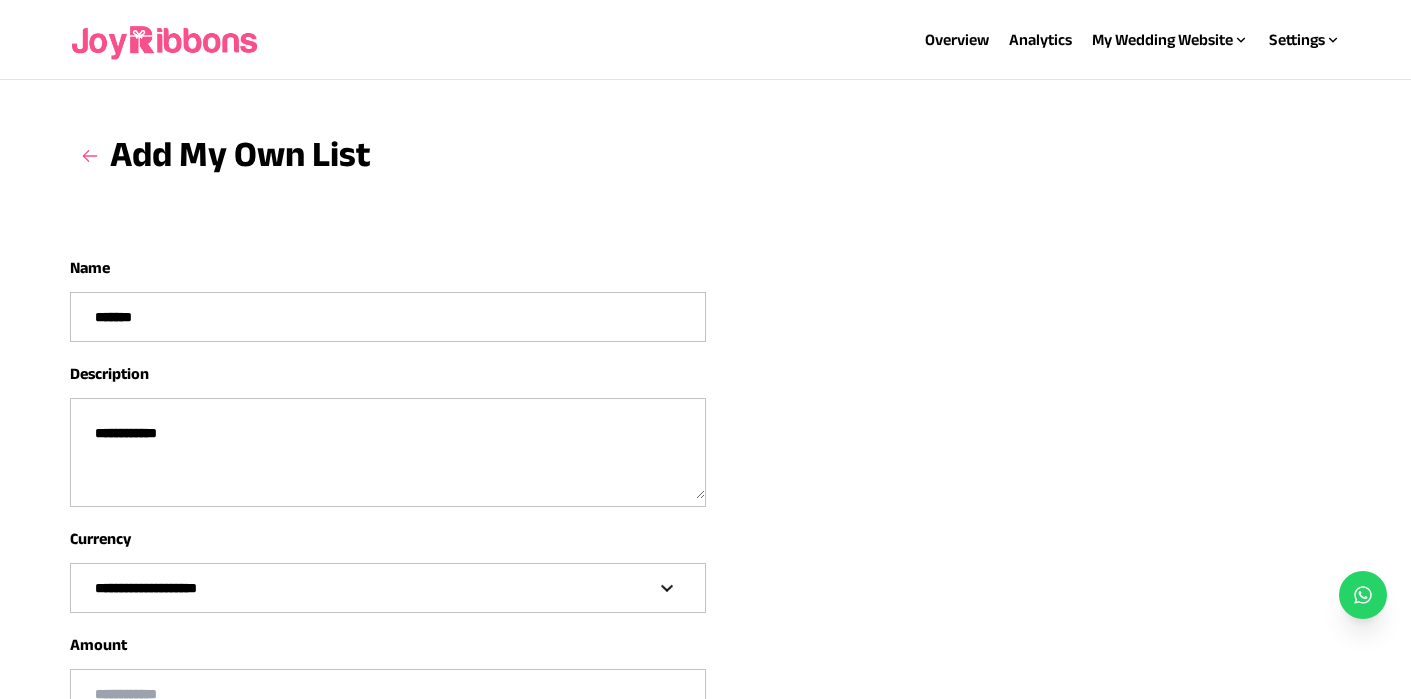 click on "**********" at bounding box center (388, 588) 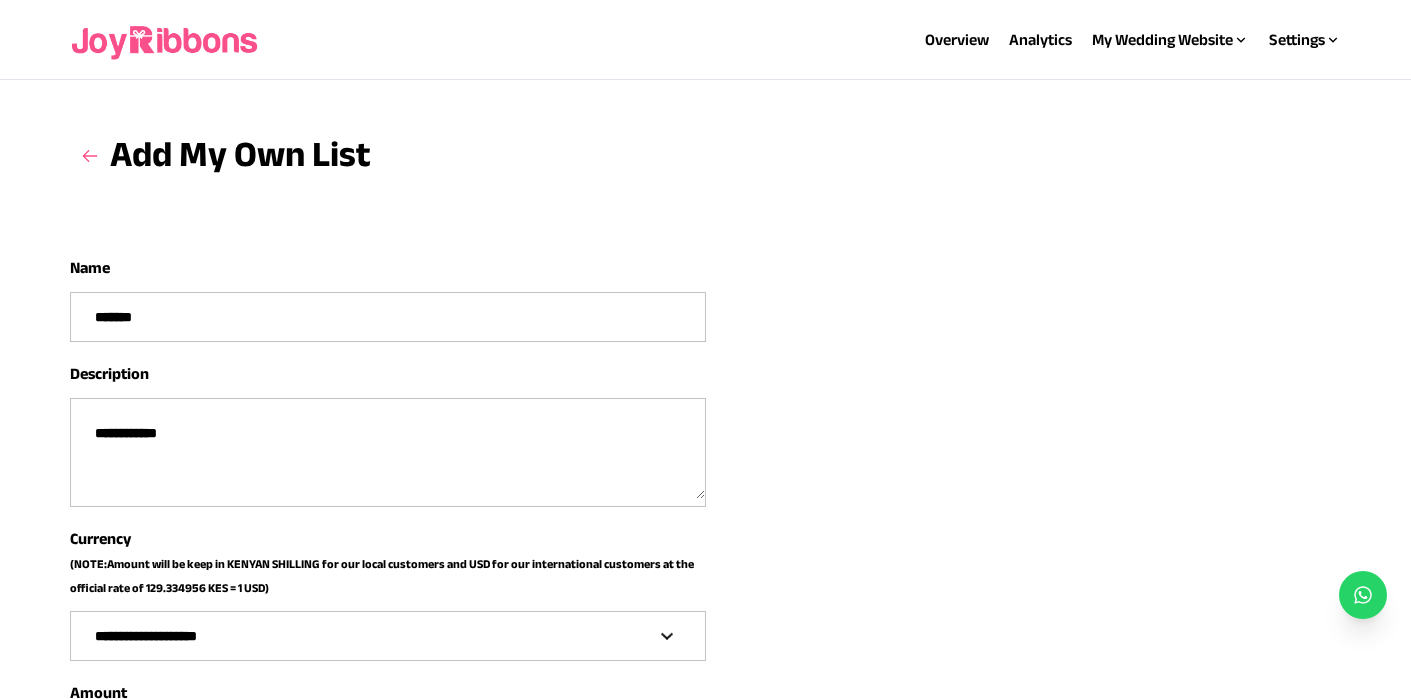 click on "**********" at bounding box center [388, 449] 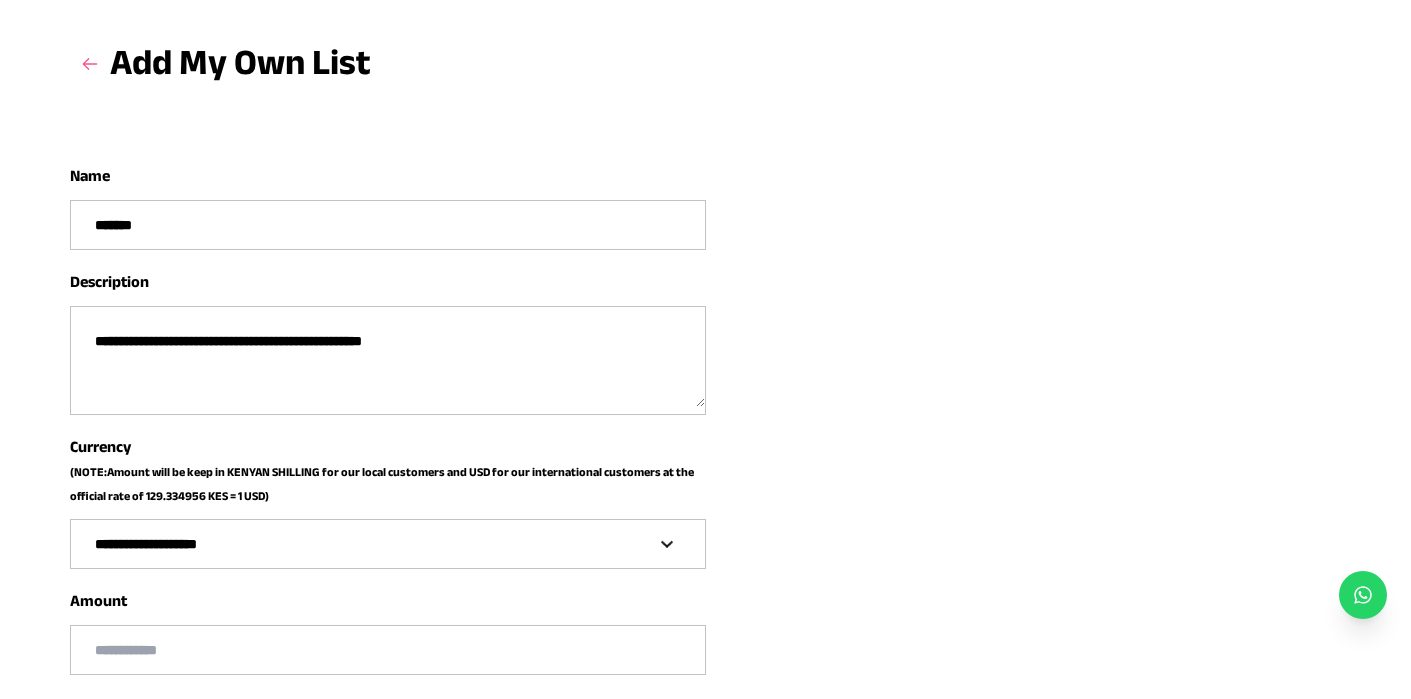 scroll, scrollTop: 200, scrollLeft: 0, axis: vertical 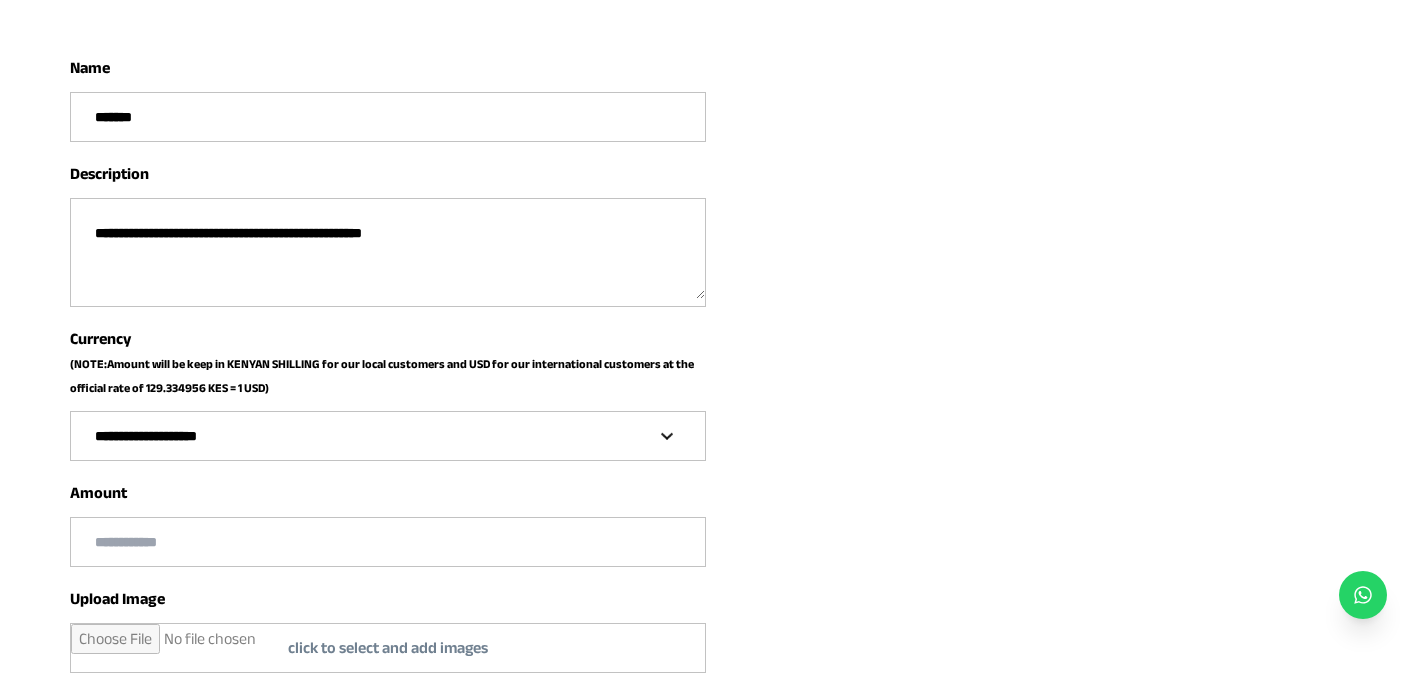 type on "**********" 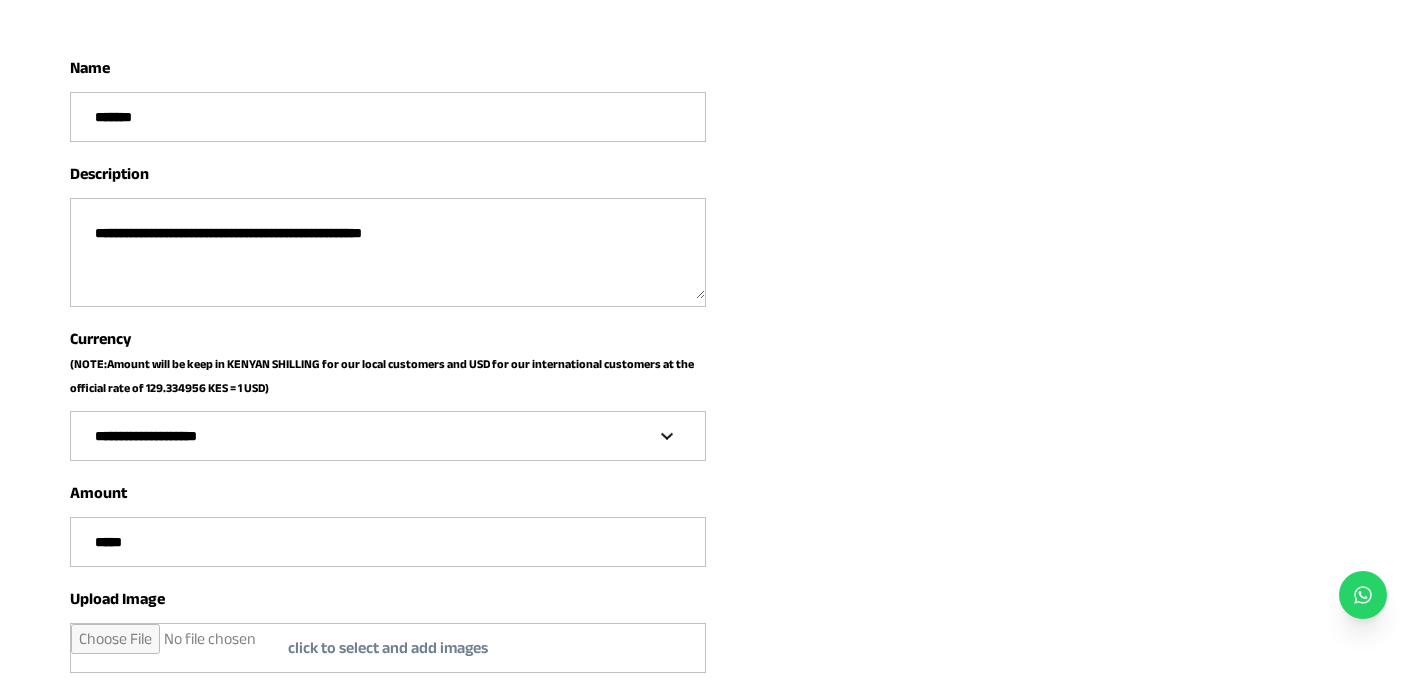 scroll, scrollTop: 300, scrollLeft: 0, axis: vertical 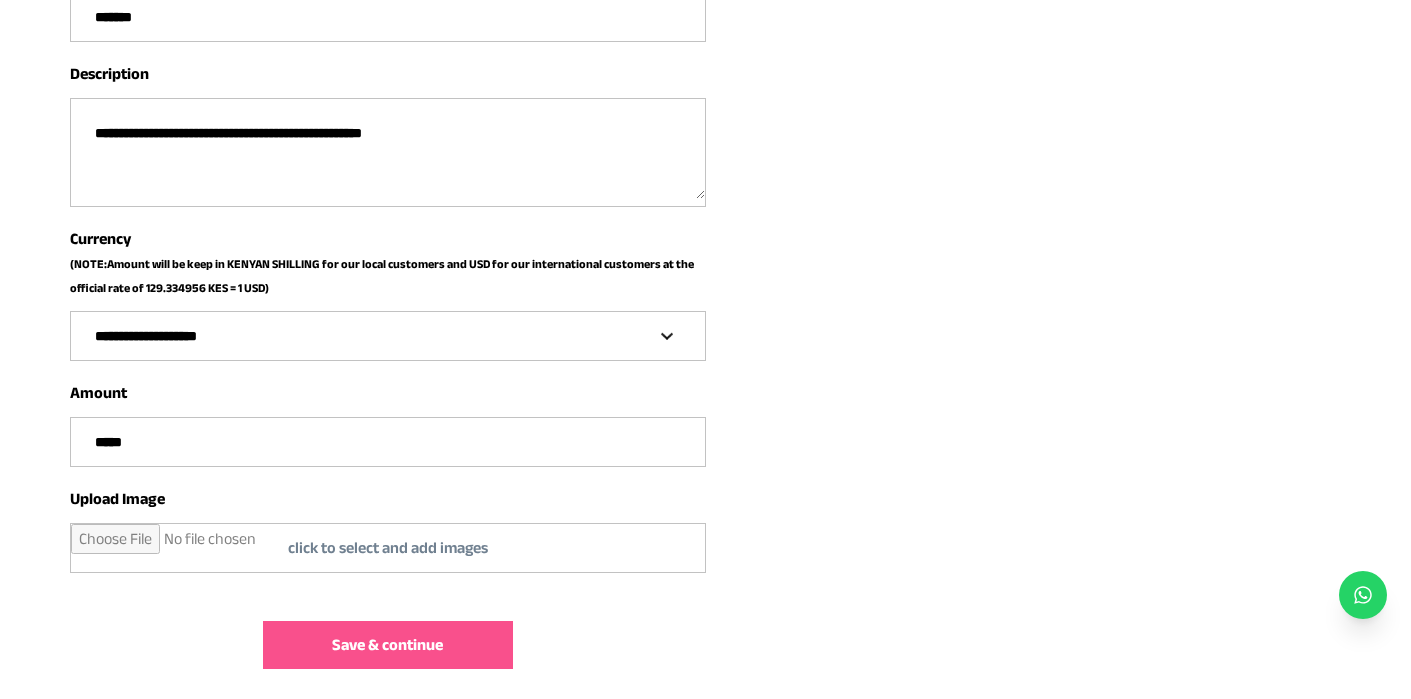 type on "*****" 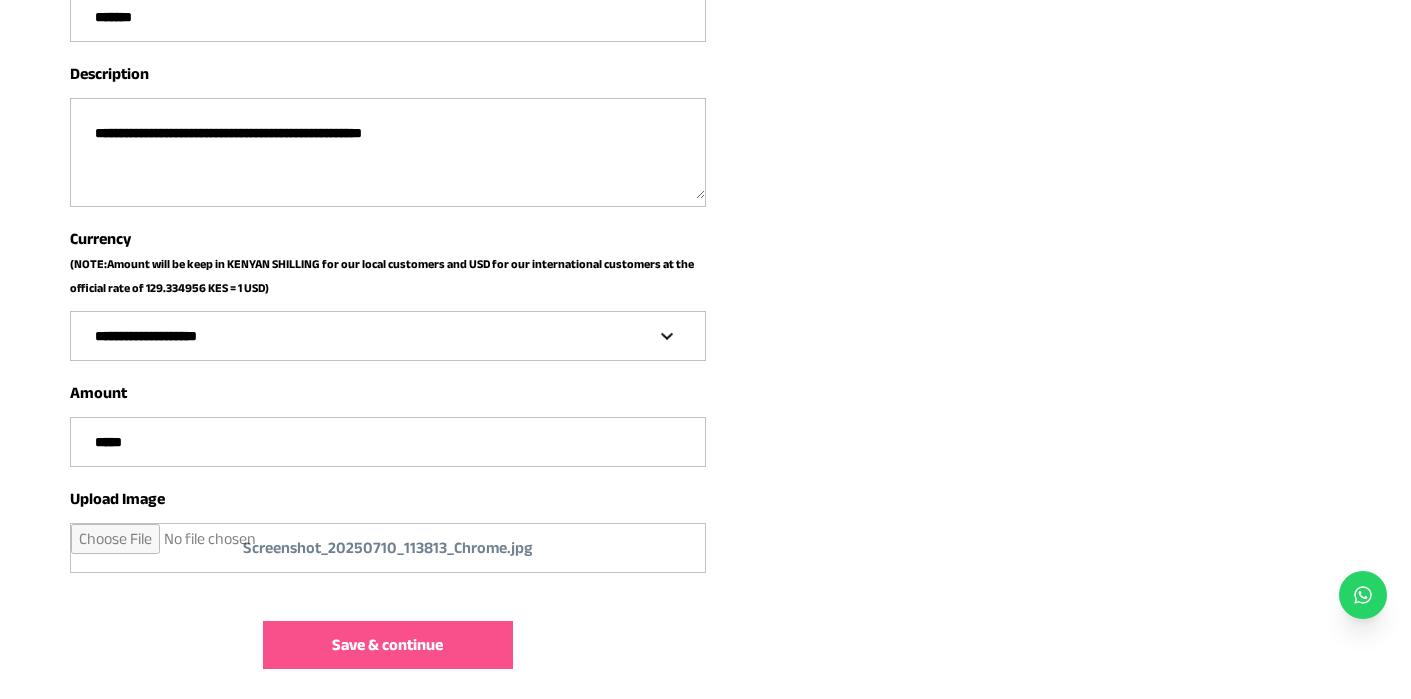 click on "Save & continue" at bounding box center (388, 645) 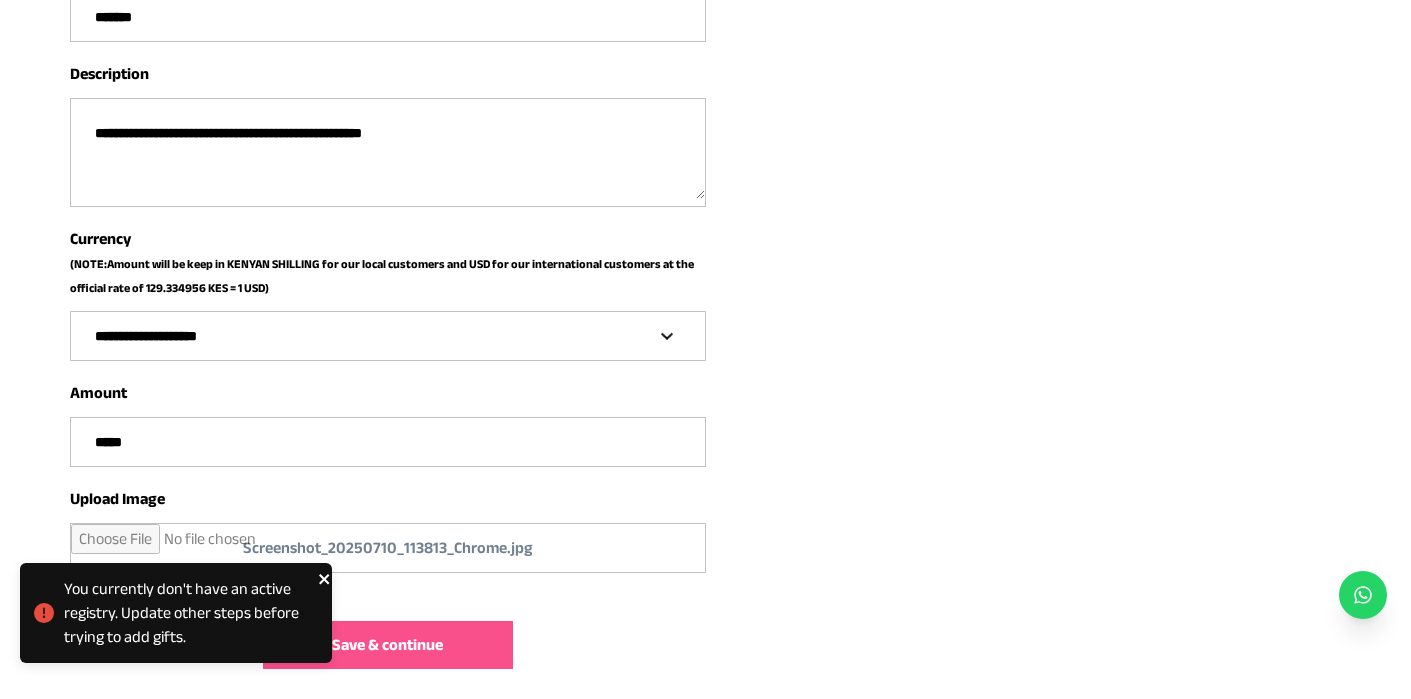 click 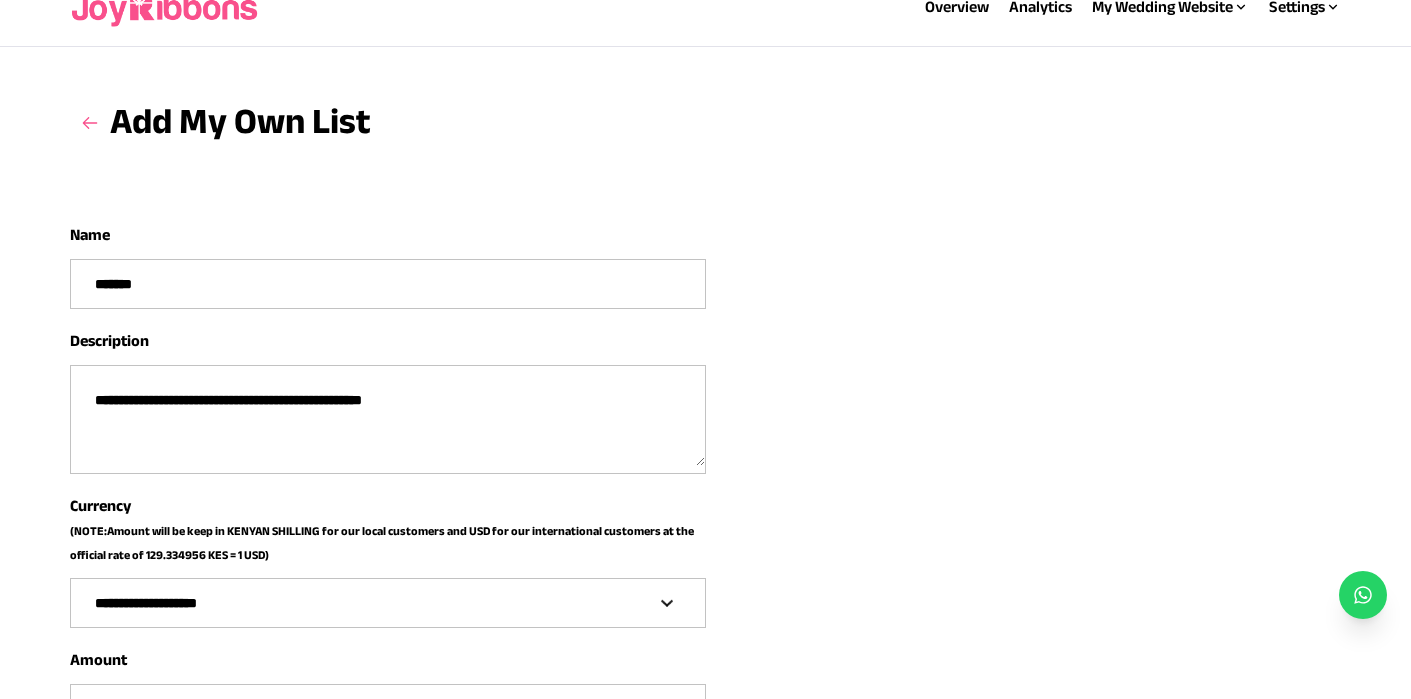 scroll, scrollTop: 0, scrollLeft: 0, axis: both 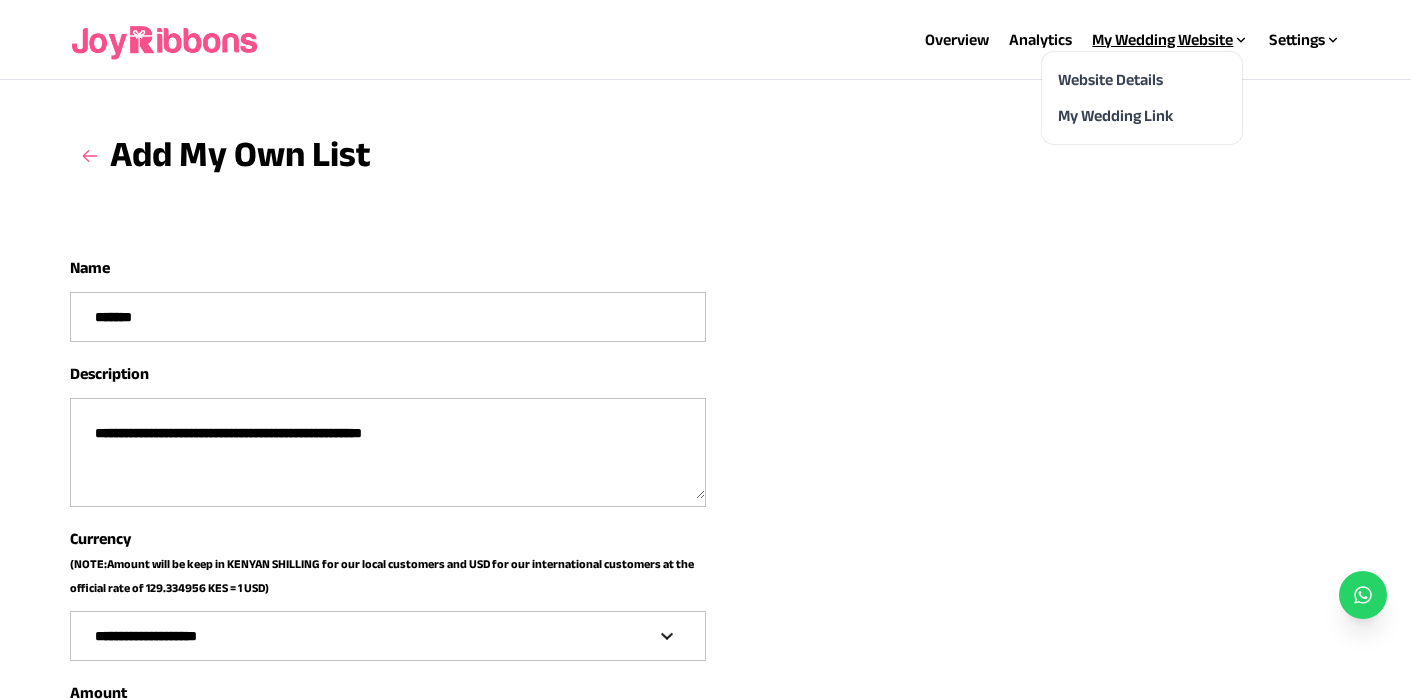 click on "My Wedding Website" at bounding box center (1170, 40) 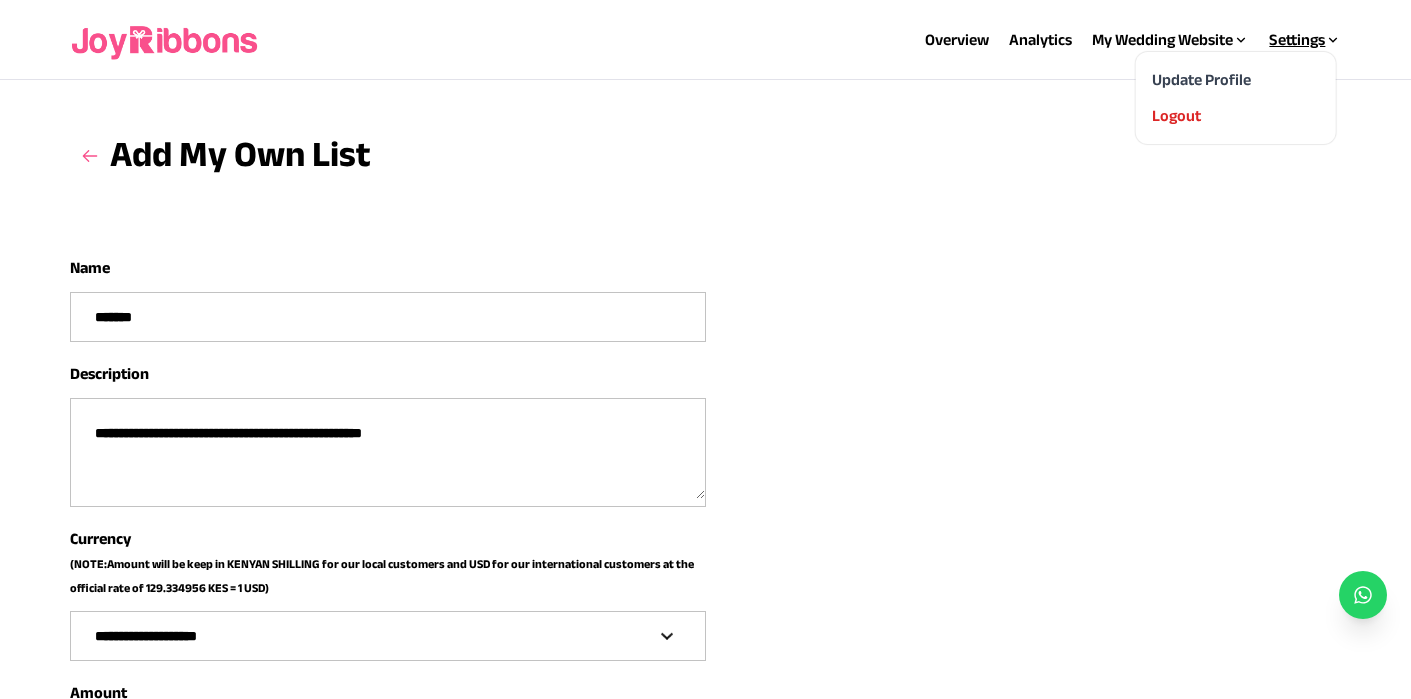 click on "Settings" at bounding box center [1305, 40] 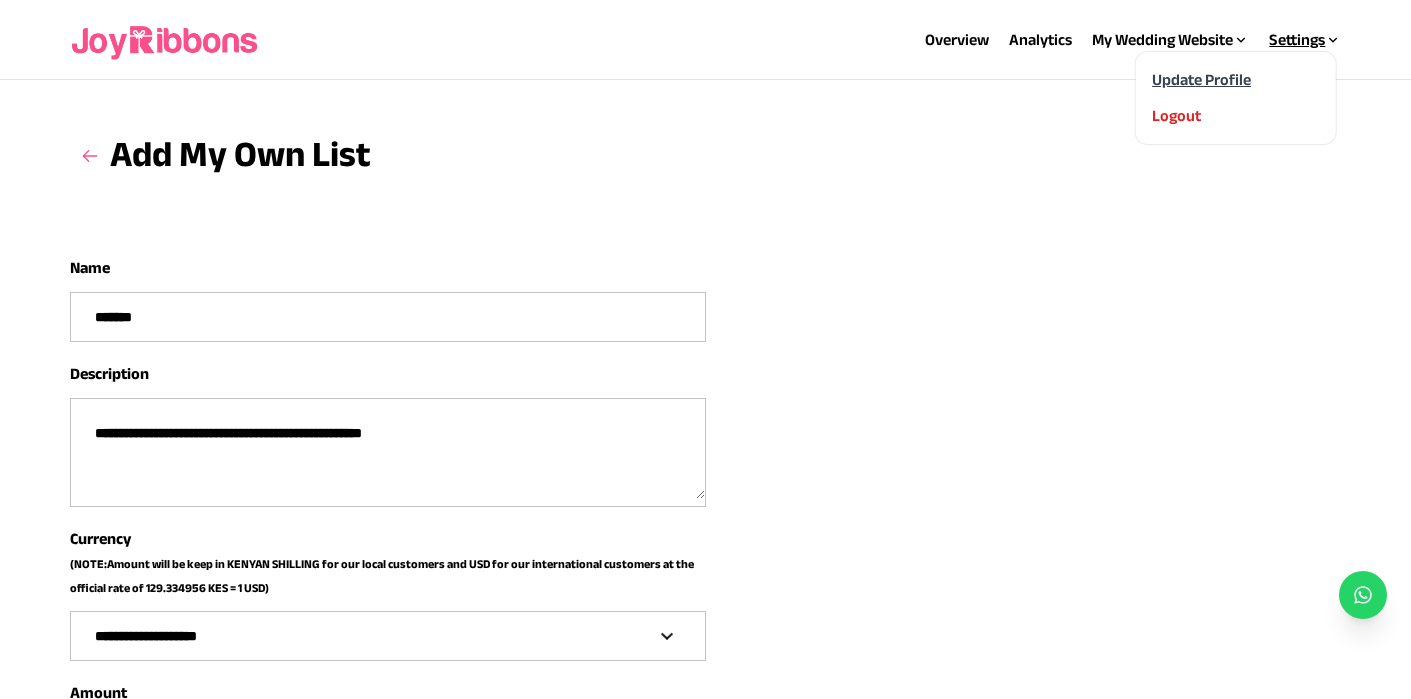 click on "Update Profile" at bounding box center [1201, 79] 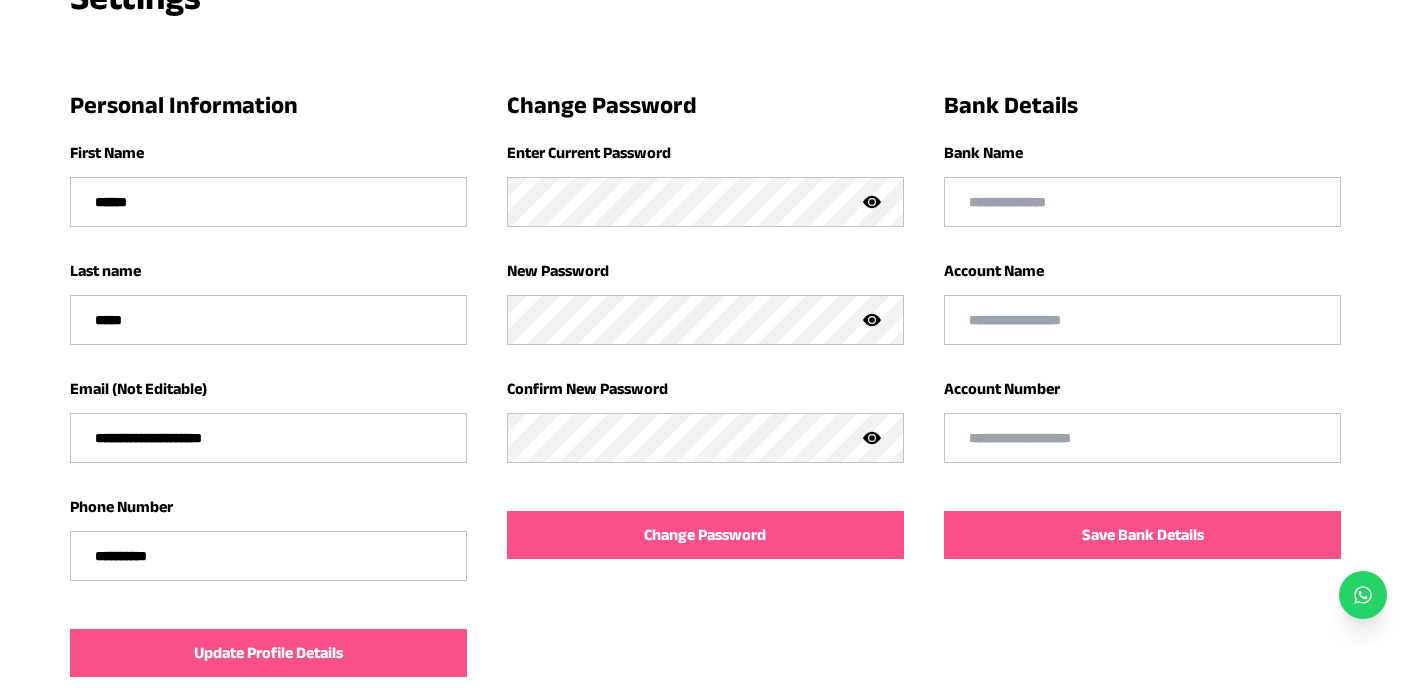 scroll, scrollTop: 305, scrollLeft: 0, axis: vertical 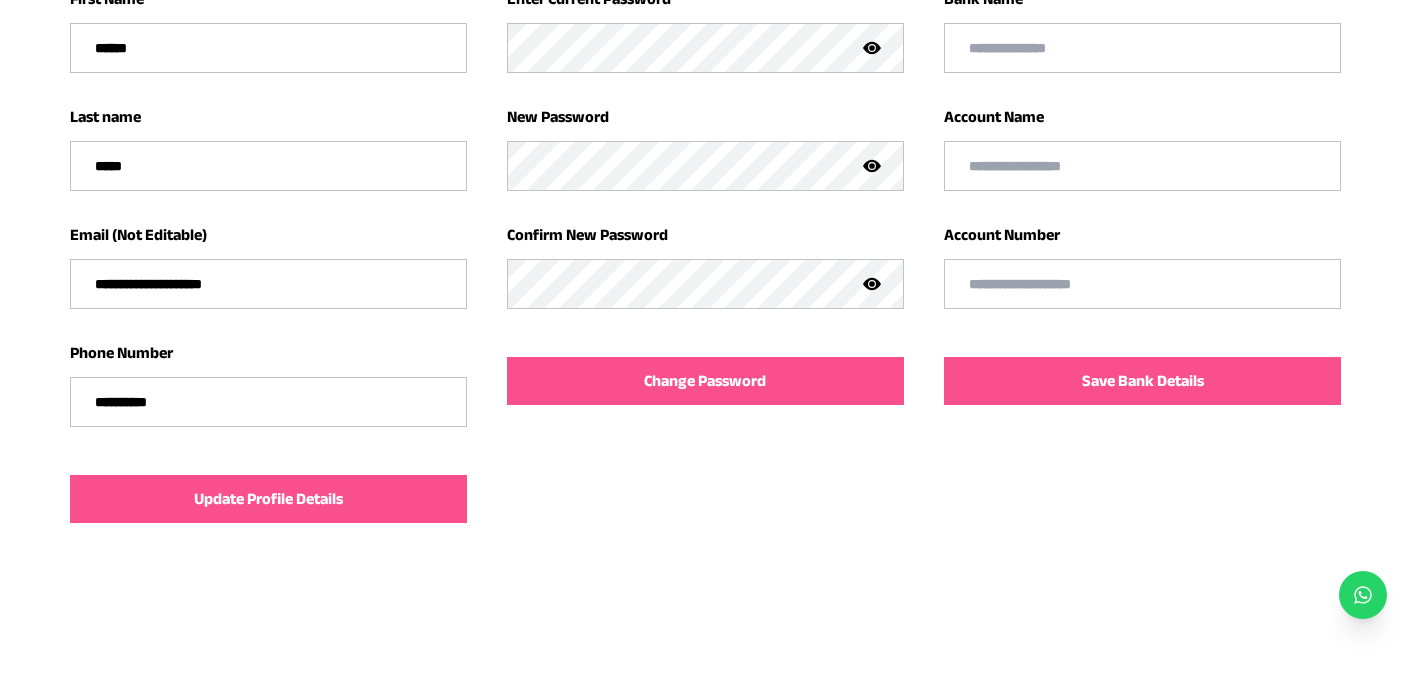 click on "Update Profile Details" at bounding box center [268, 499] 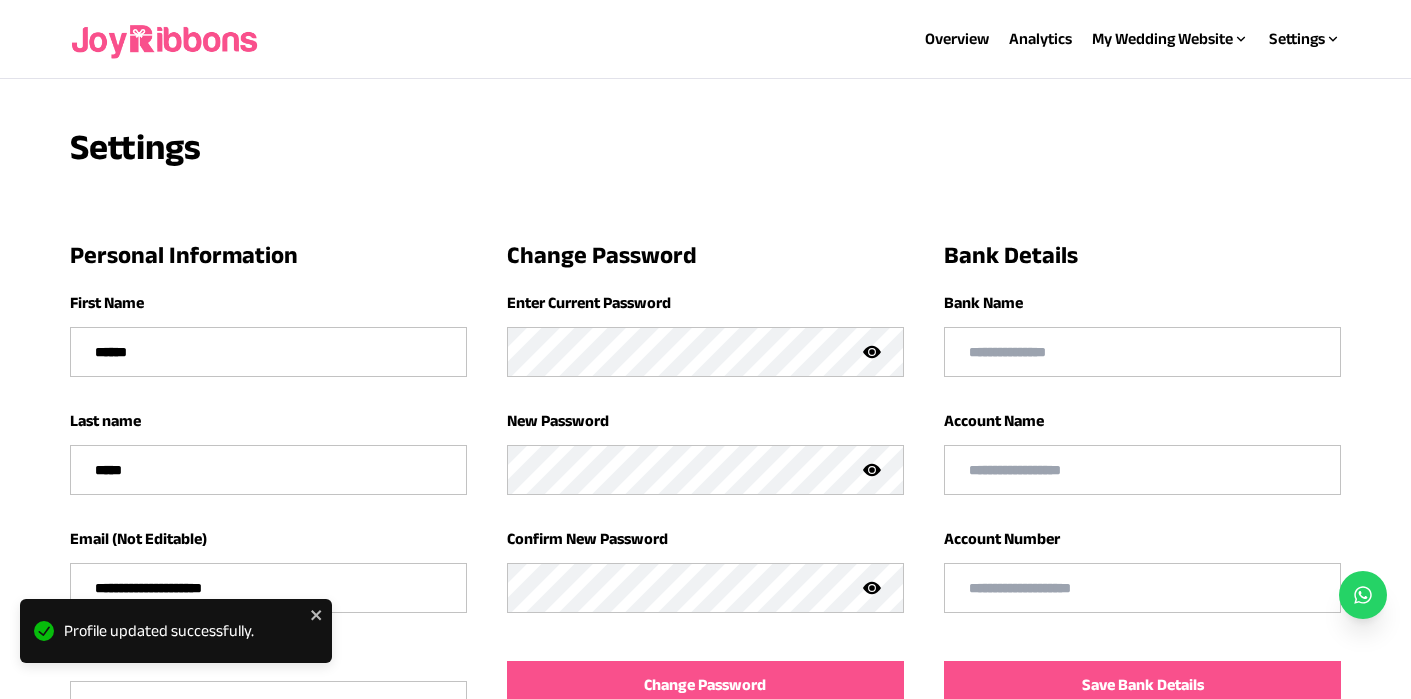 scroll, scrollTop: 0, scrollLeft: 0, axis: both 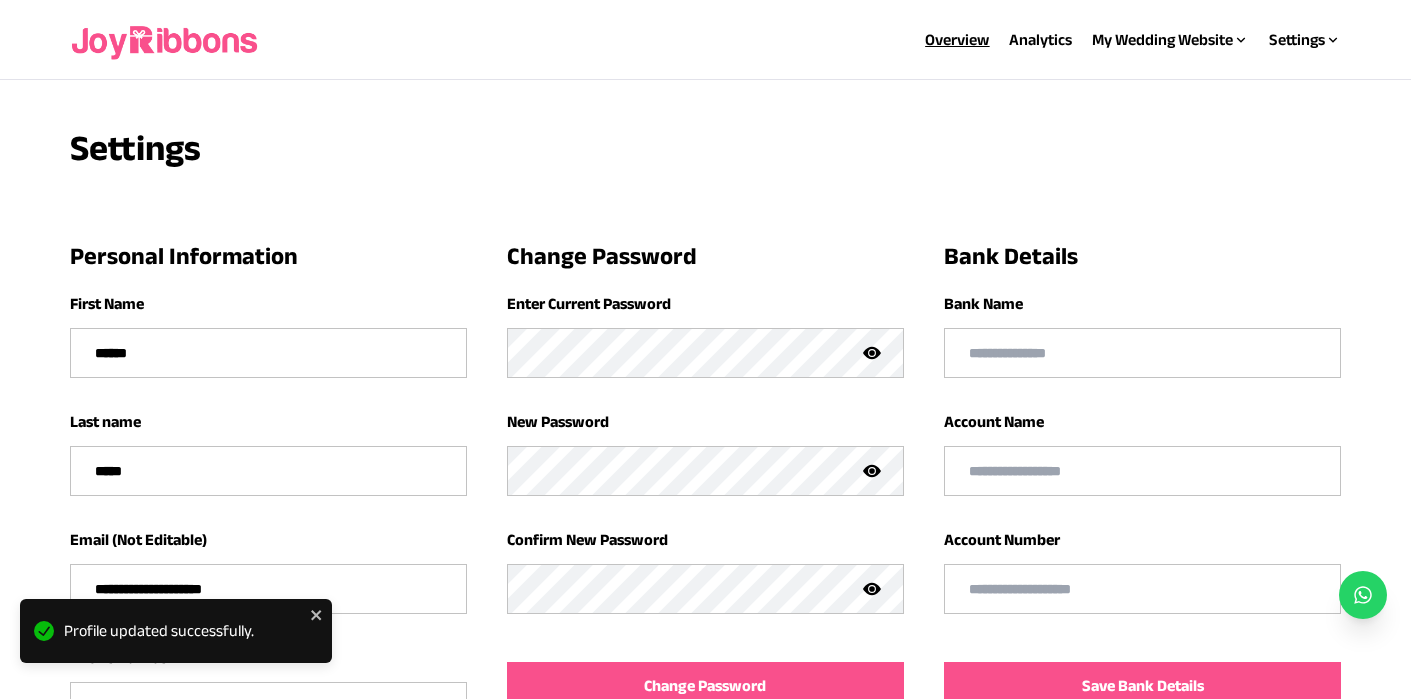 click on "Overview" at bounding box center (957, 39) 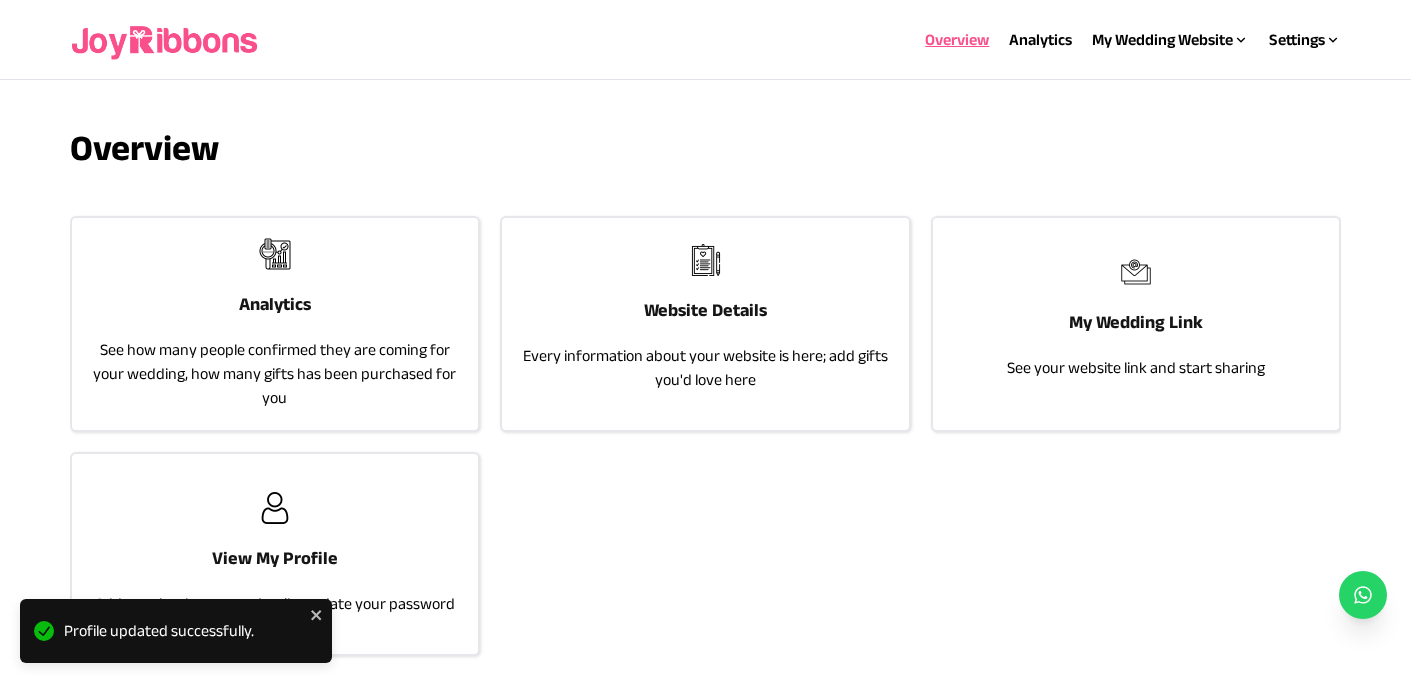 click on "Website Details" at bounding box center (705, 310) 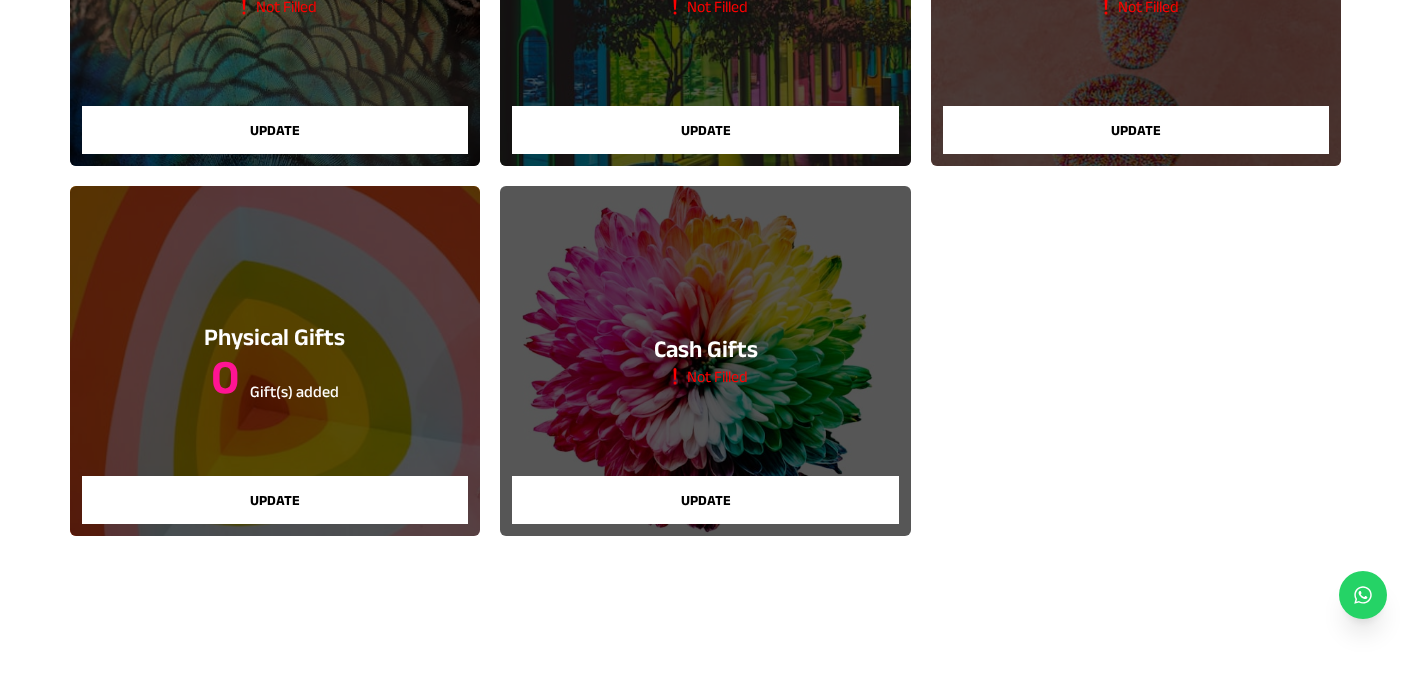 scroll, scrollTop: 0, scrollLeft: 0, axis: both 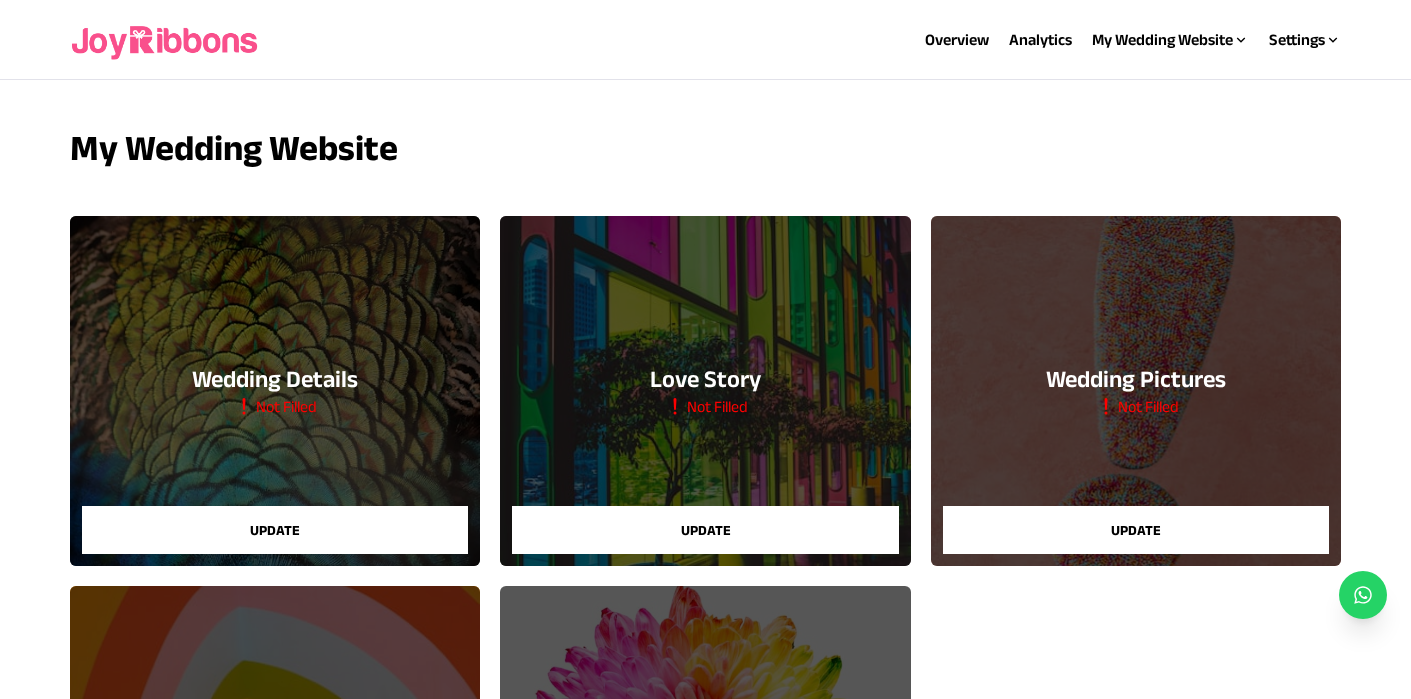 click on "Update" at bounding box center [275, 530] 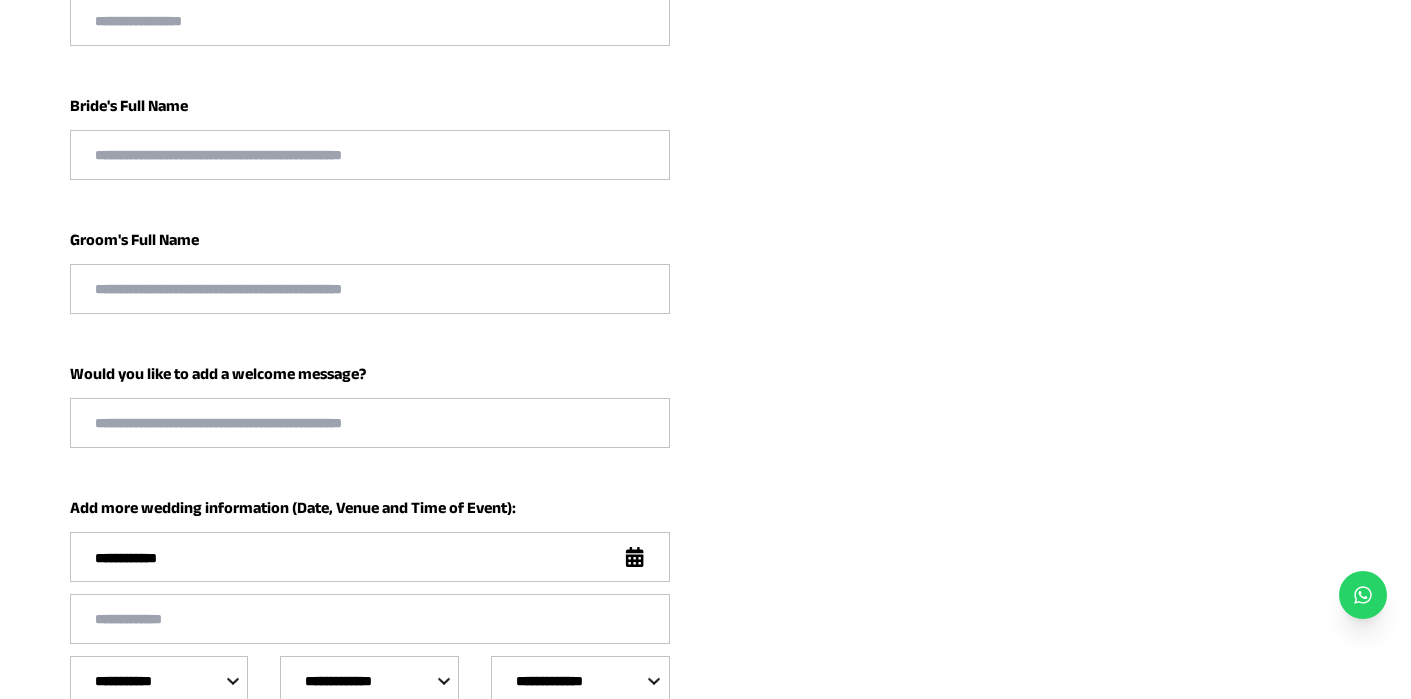scroll, scrollTop: 500, scrollLeft: 0, axis: vertical 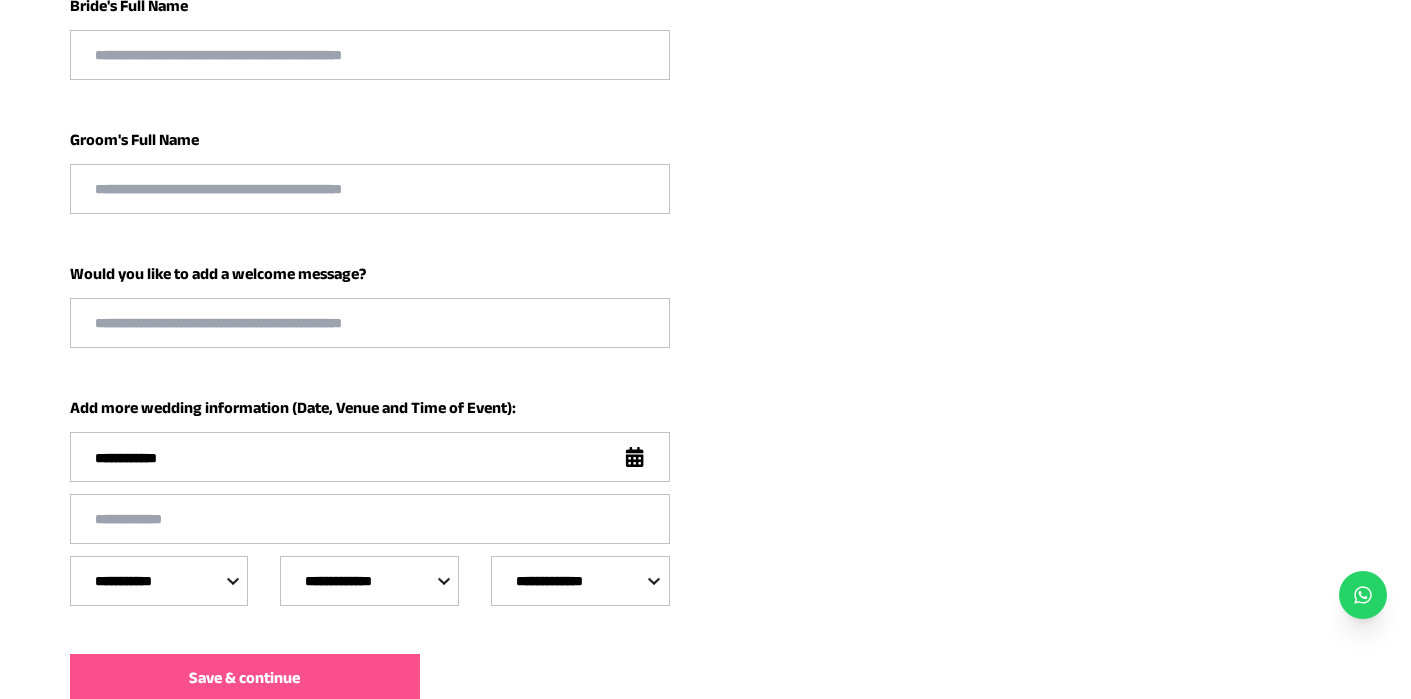 click at bounding box center (370, 189) 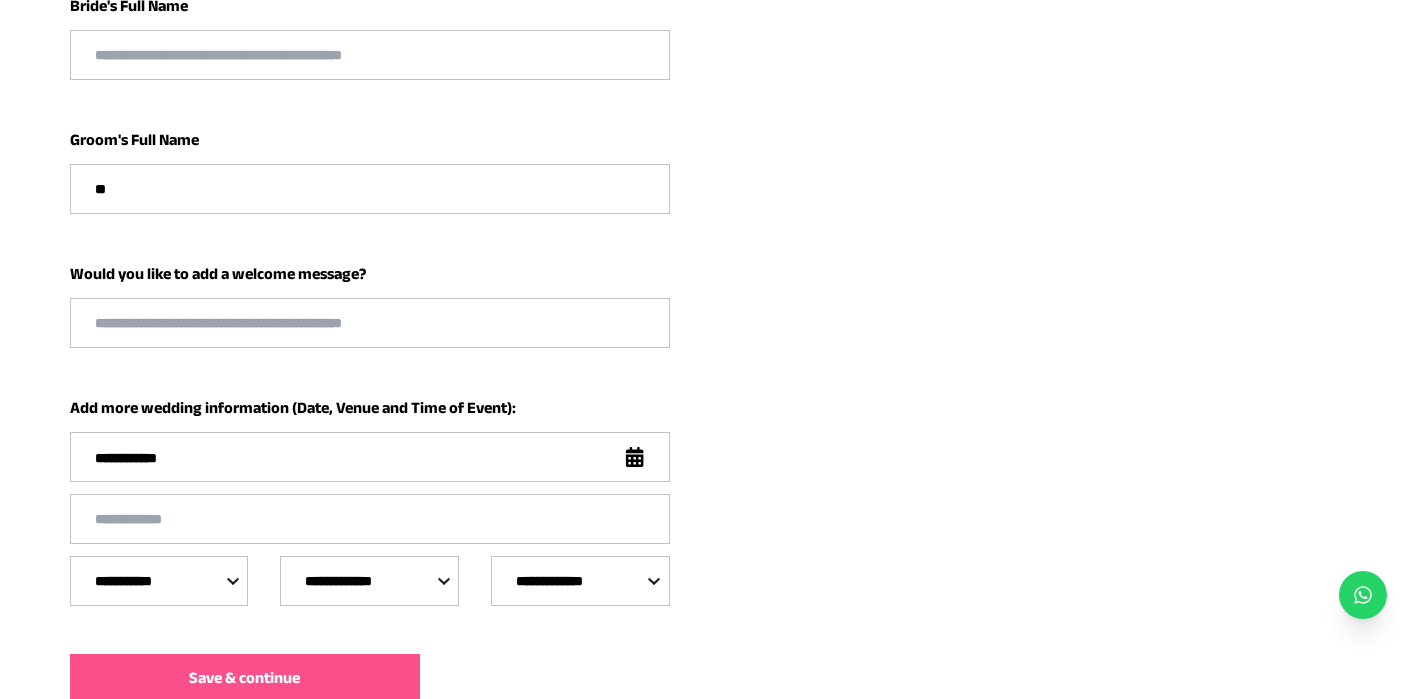 type on "*" 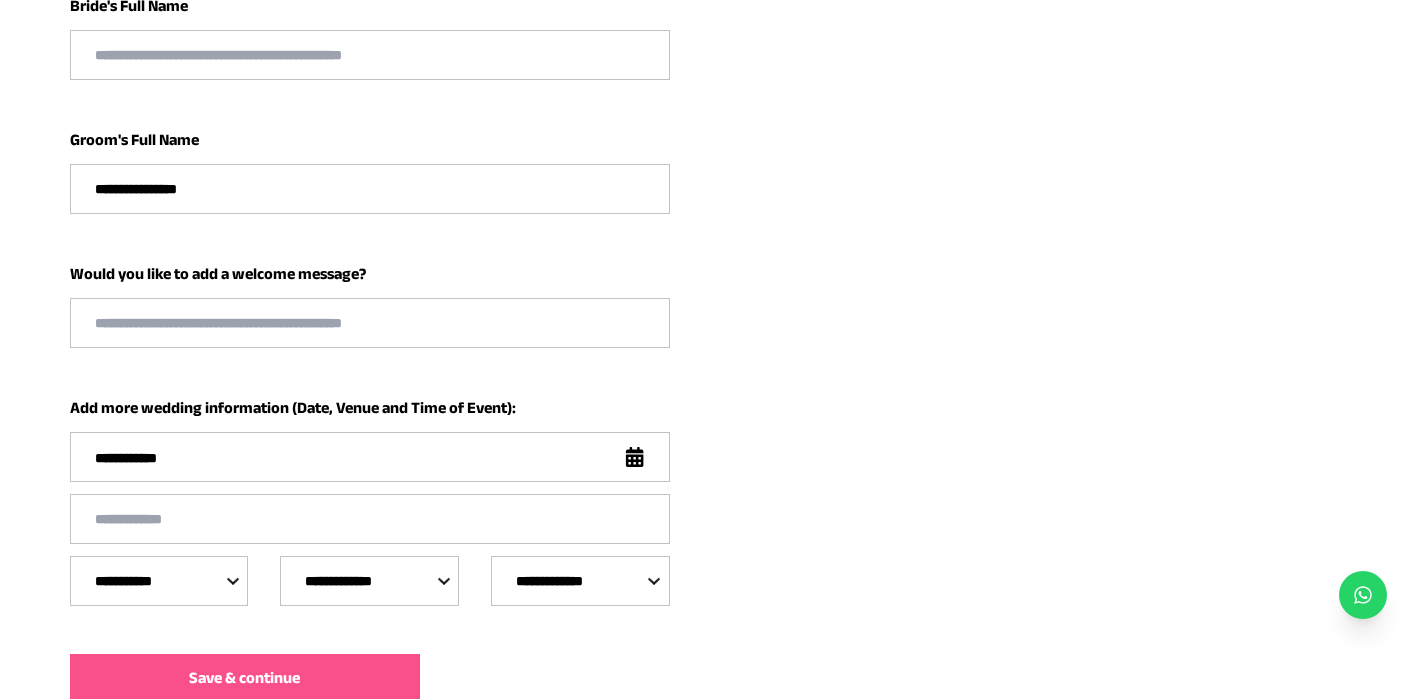scroll, scrollTop: 400, scrollLeft: 0, axis: vertical 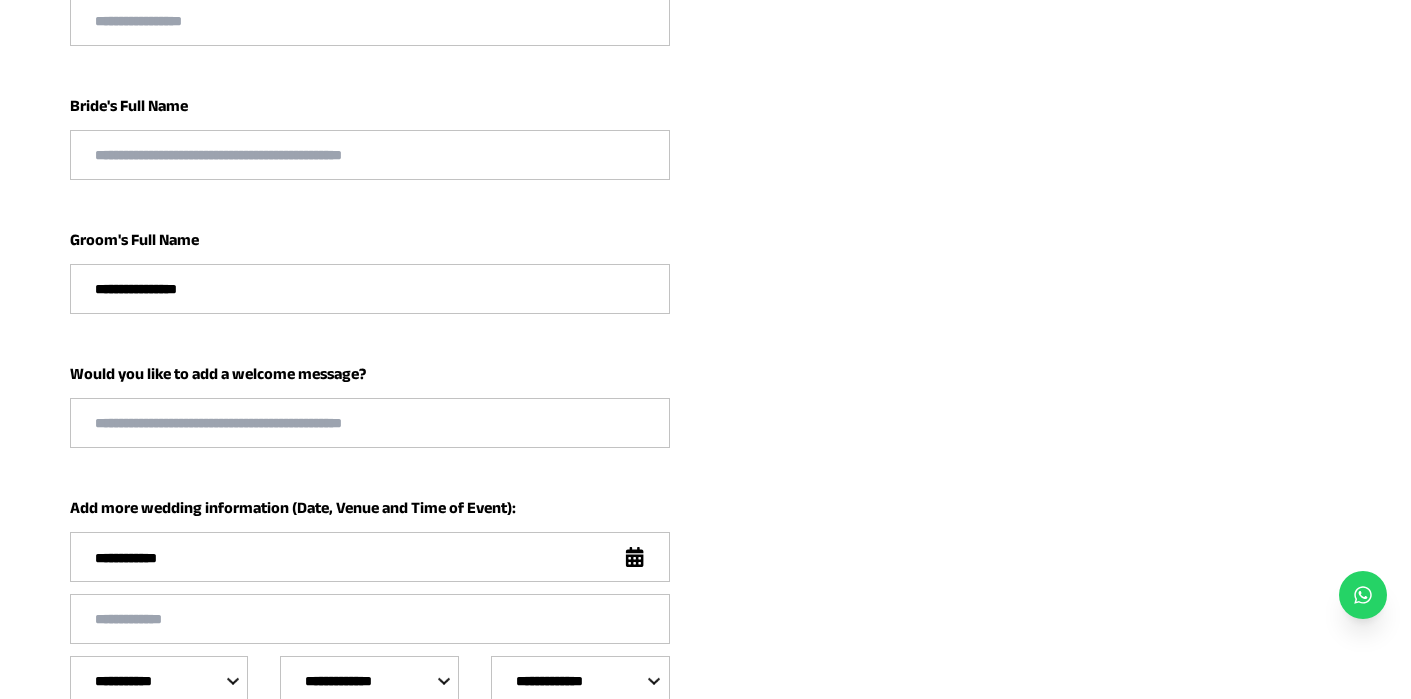 type on "**********" 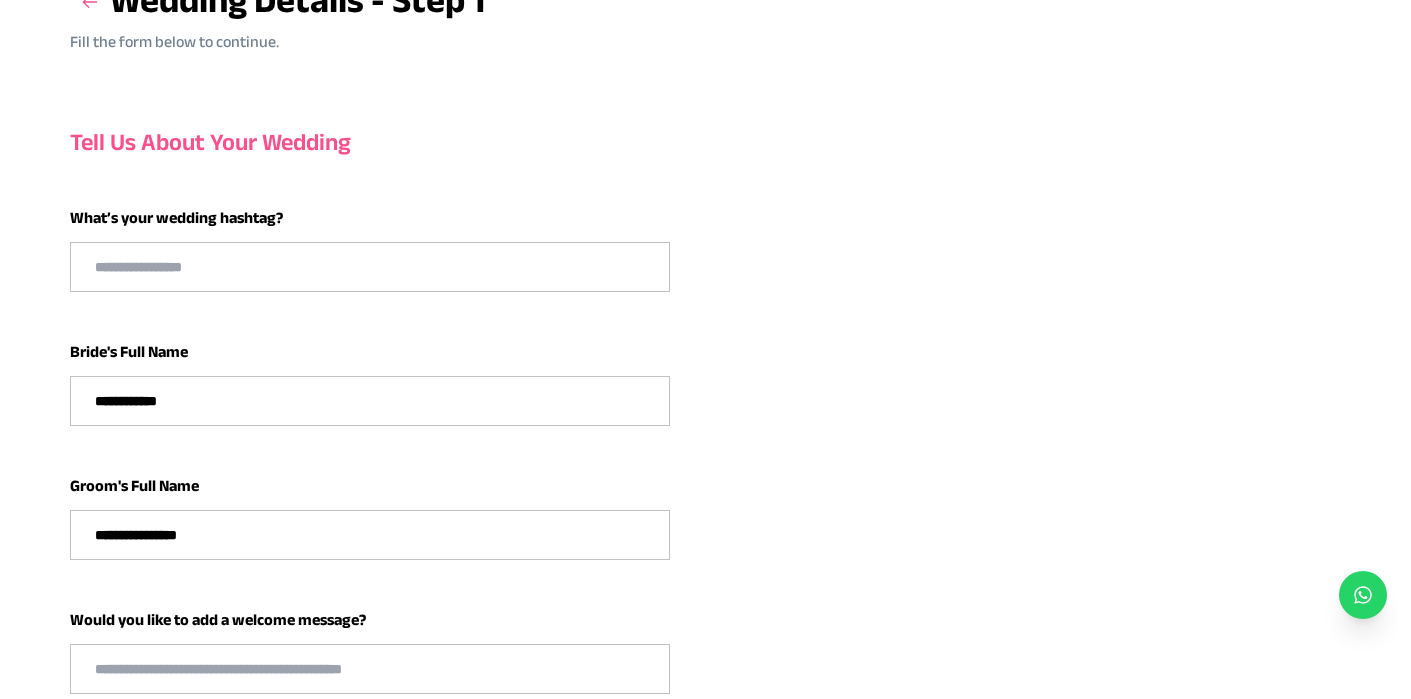 scroll, scrollTop: 400, scrollLeft: 0, axis: vertical 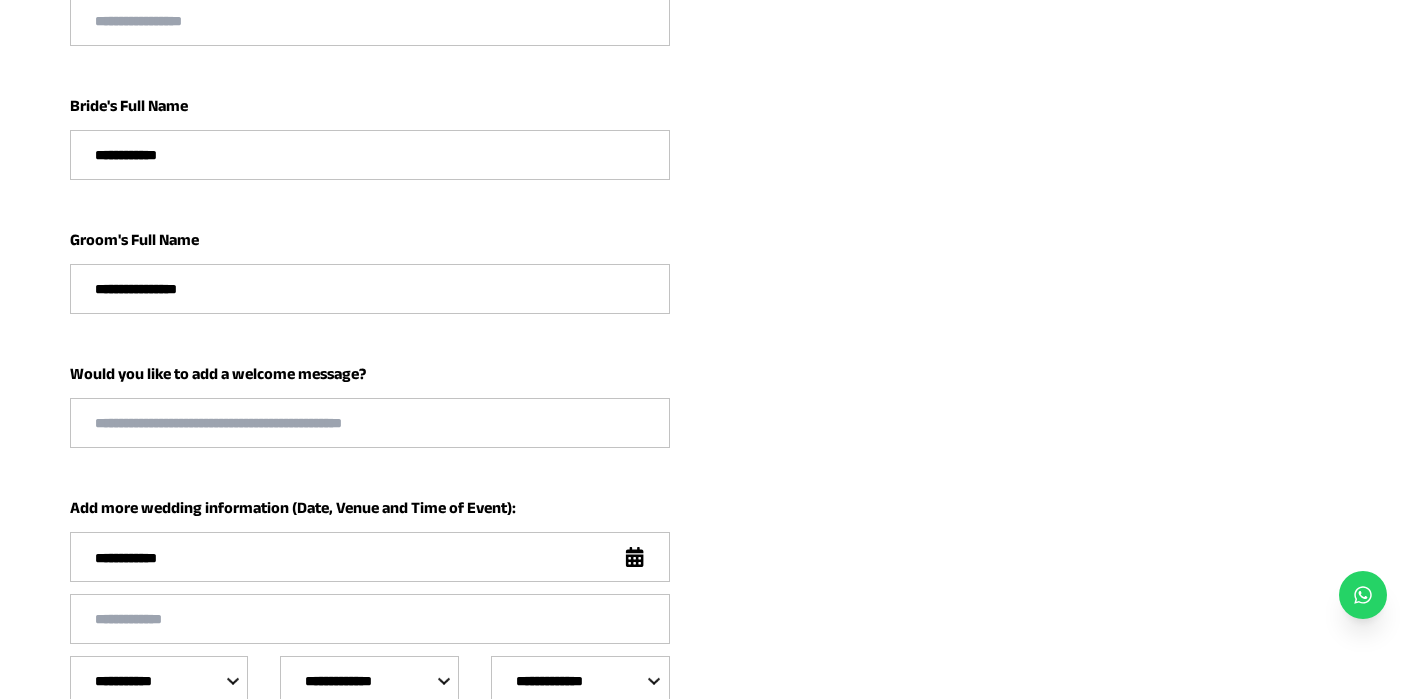 type on "**********" 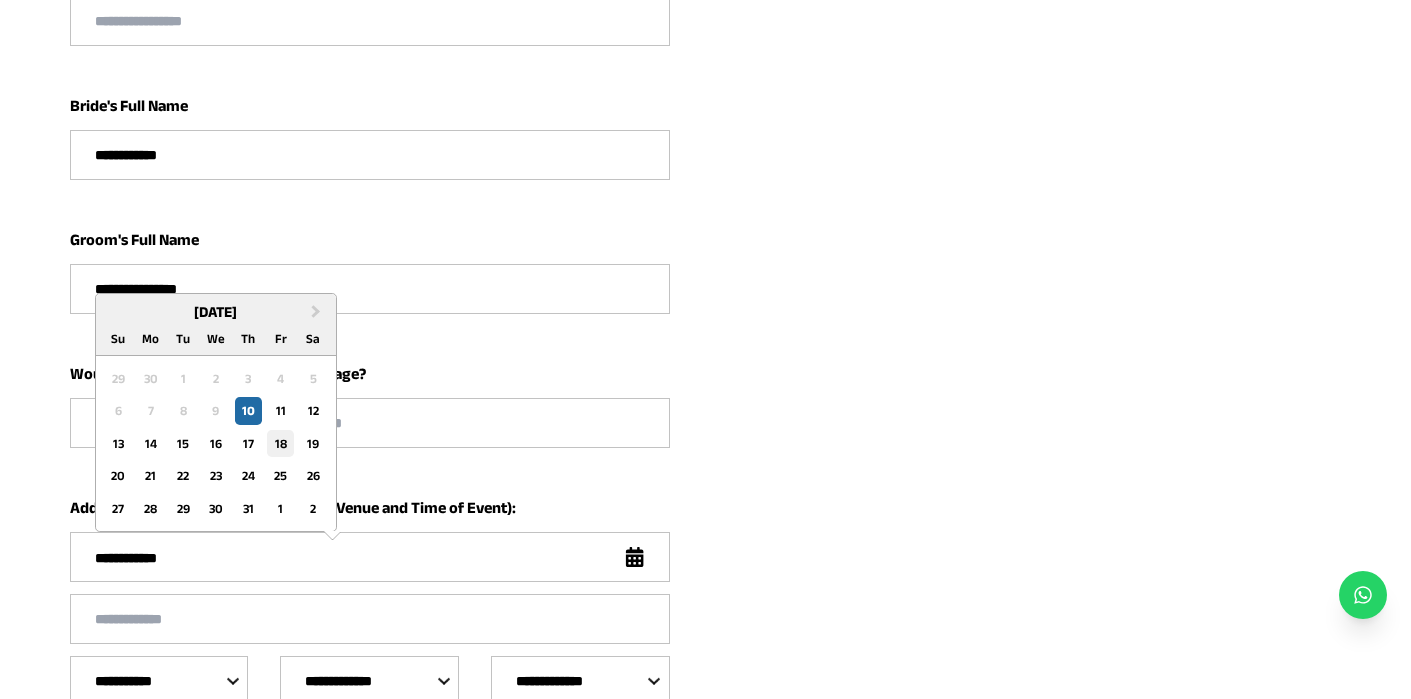 click on "18" at bounding box center (280, 443) 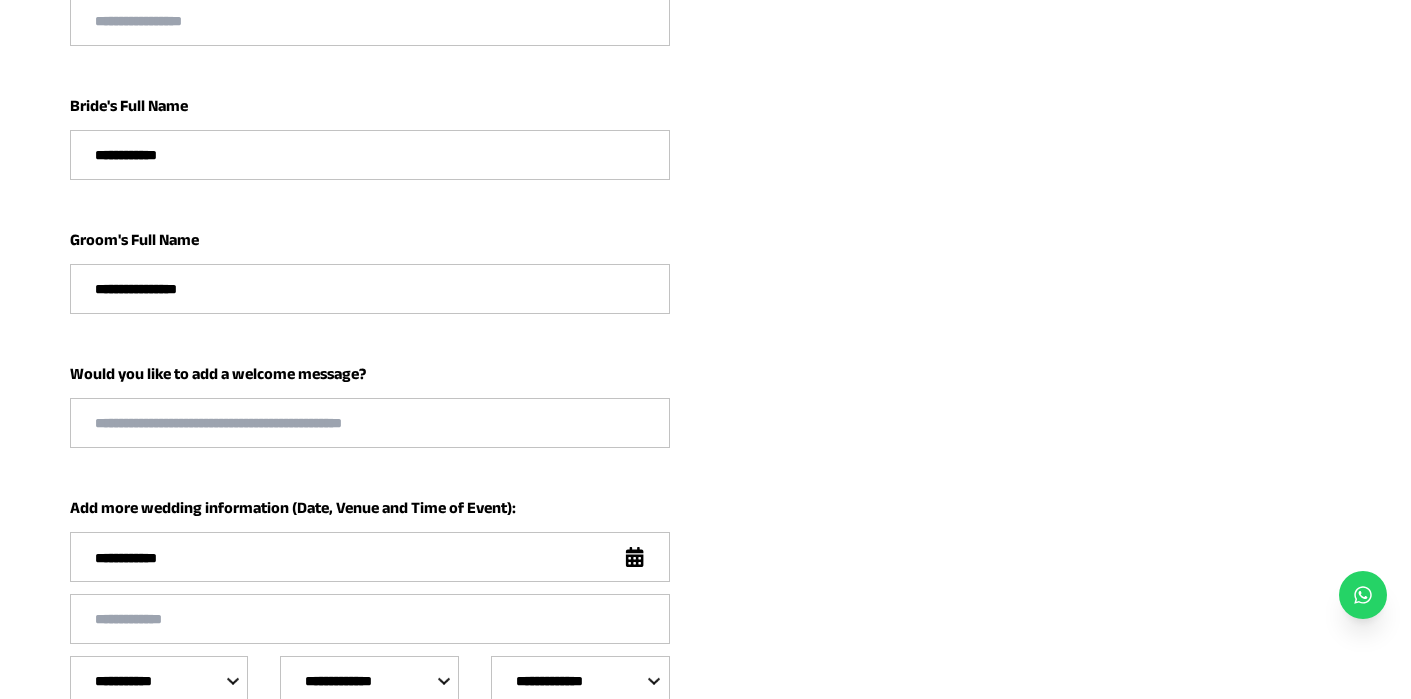 click on "**********" at bounding box center [360, 558] 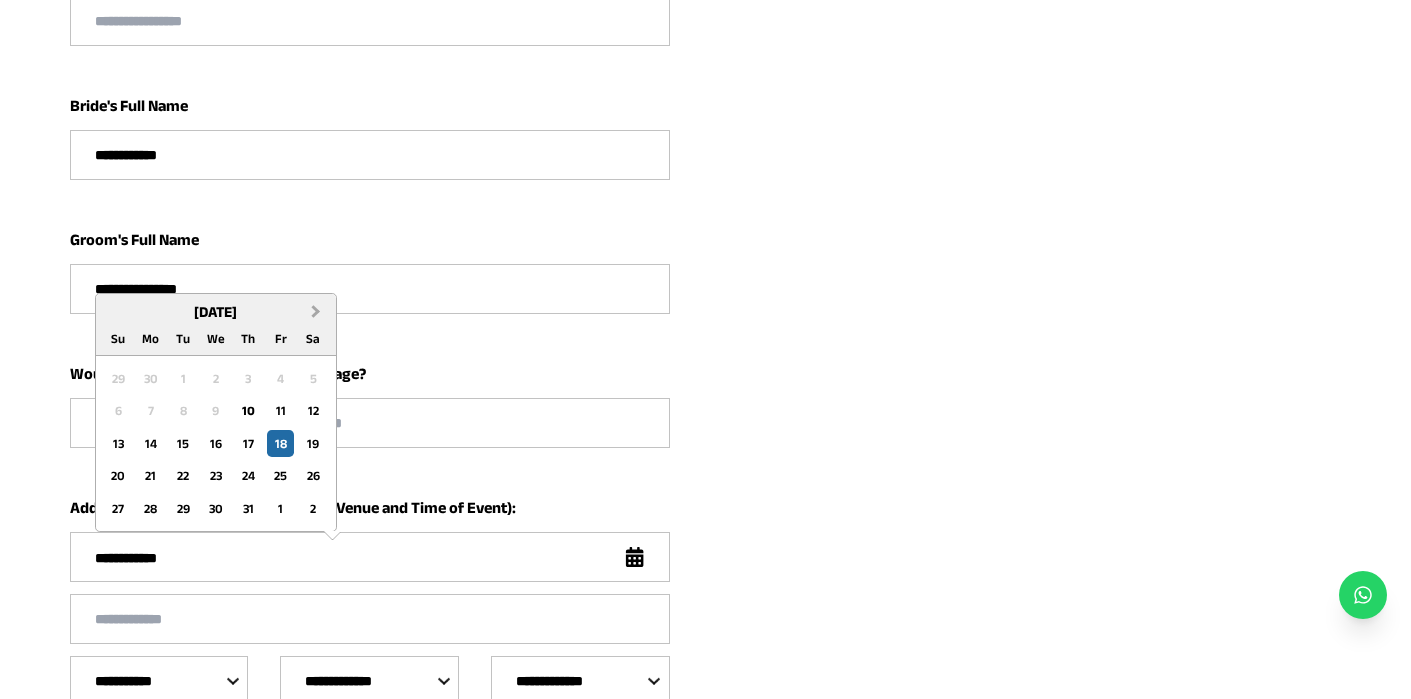 click on "Next Month" at bounding box center [316, 311] 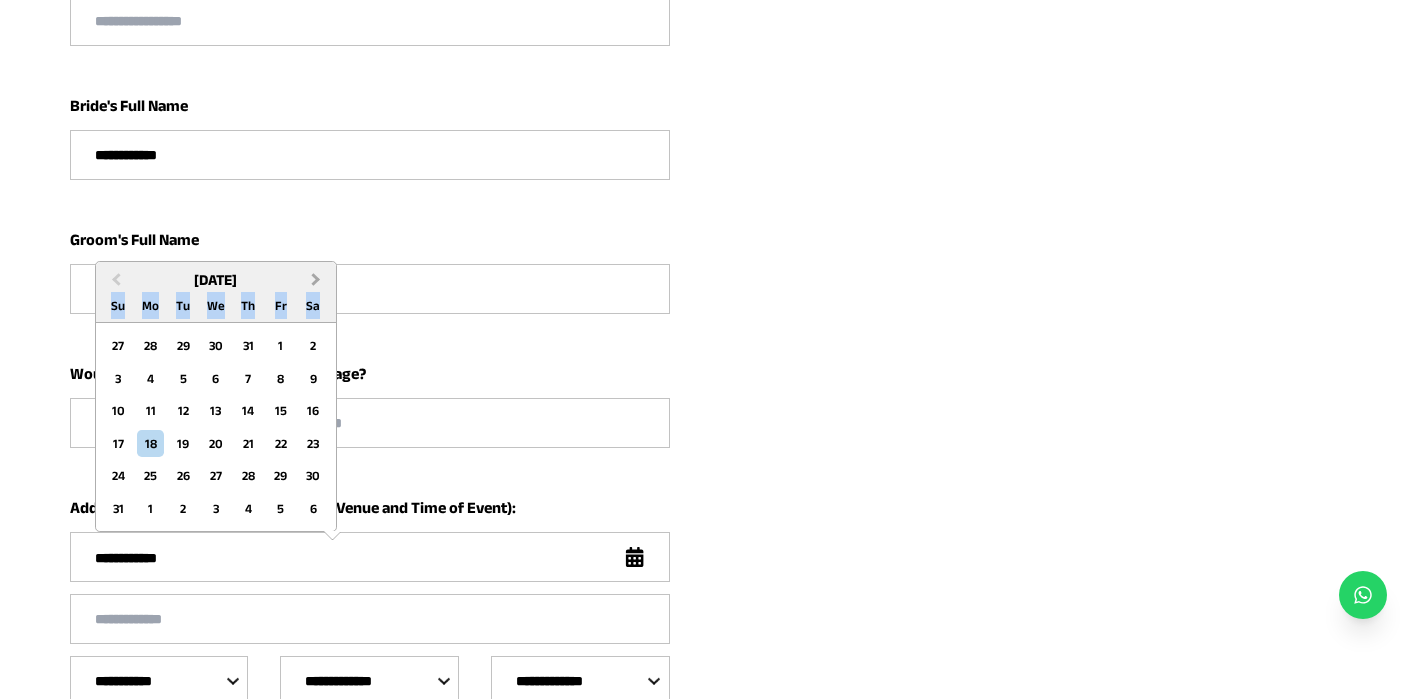 click on "Sa" at bounding box center [312, 305] 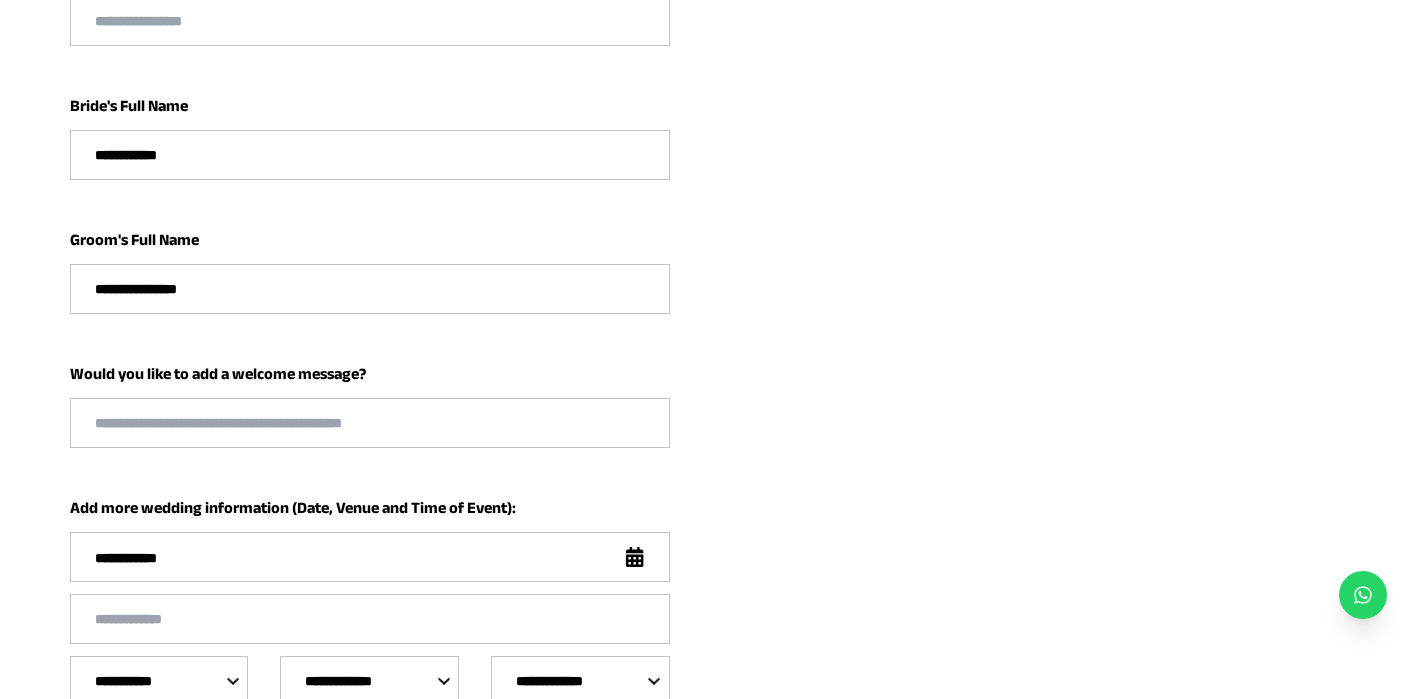 click on "**********" at bounding box center [370, 289] 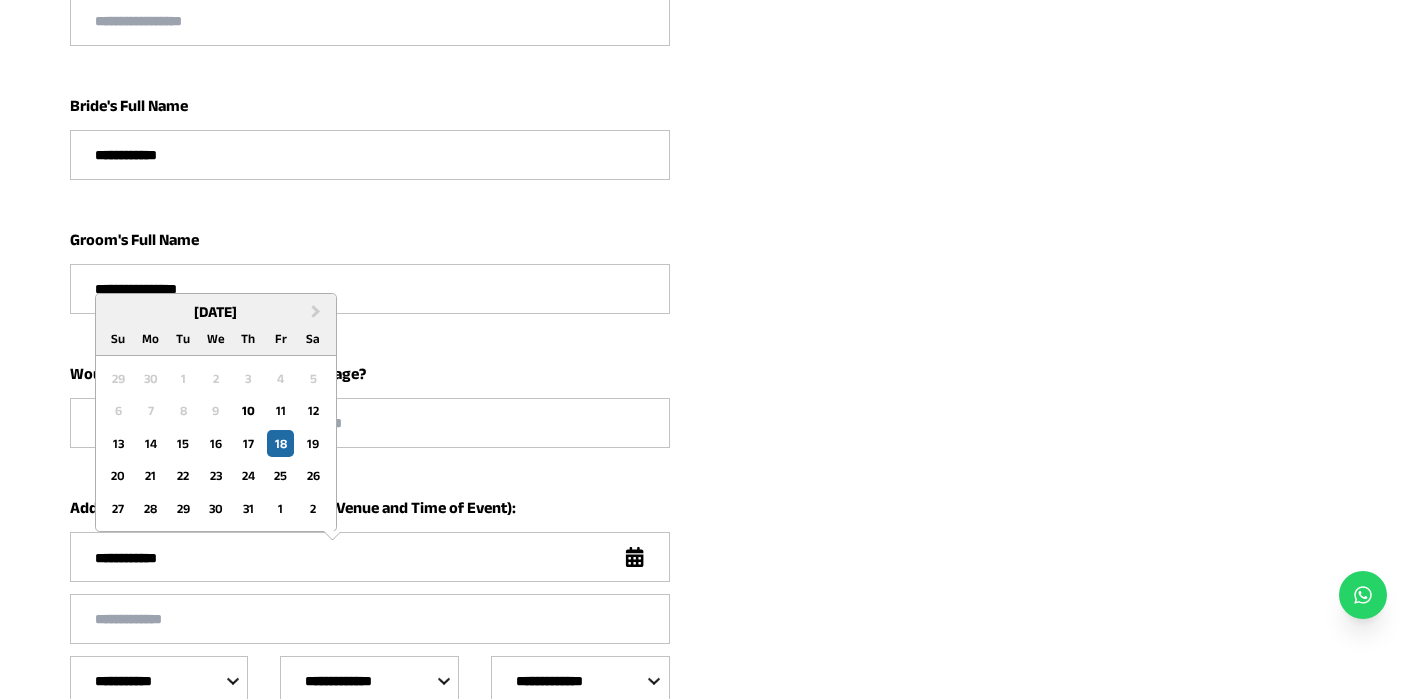 click on "**********" at bounding box center [360, 558] 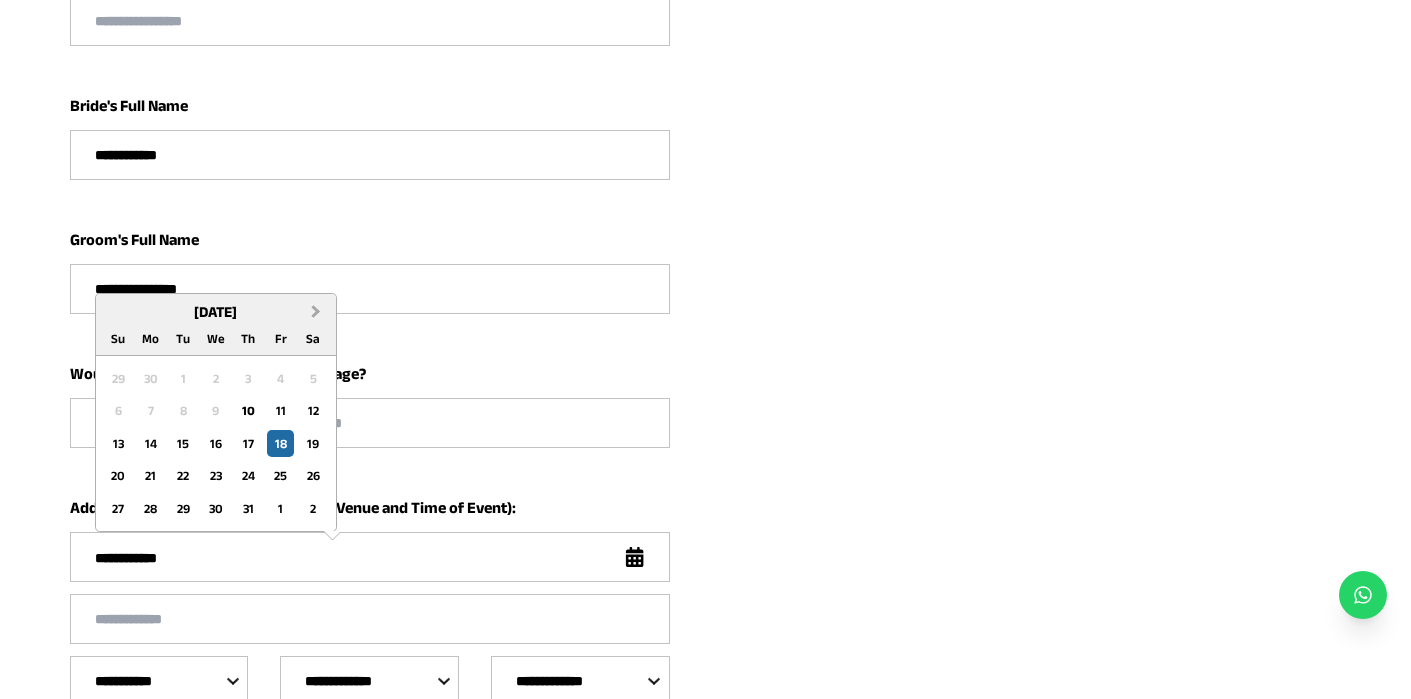 click on "Next Month" at bounding box center [316, 311] 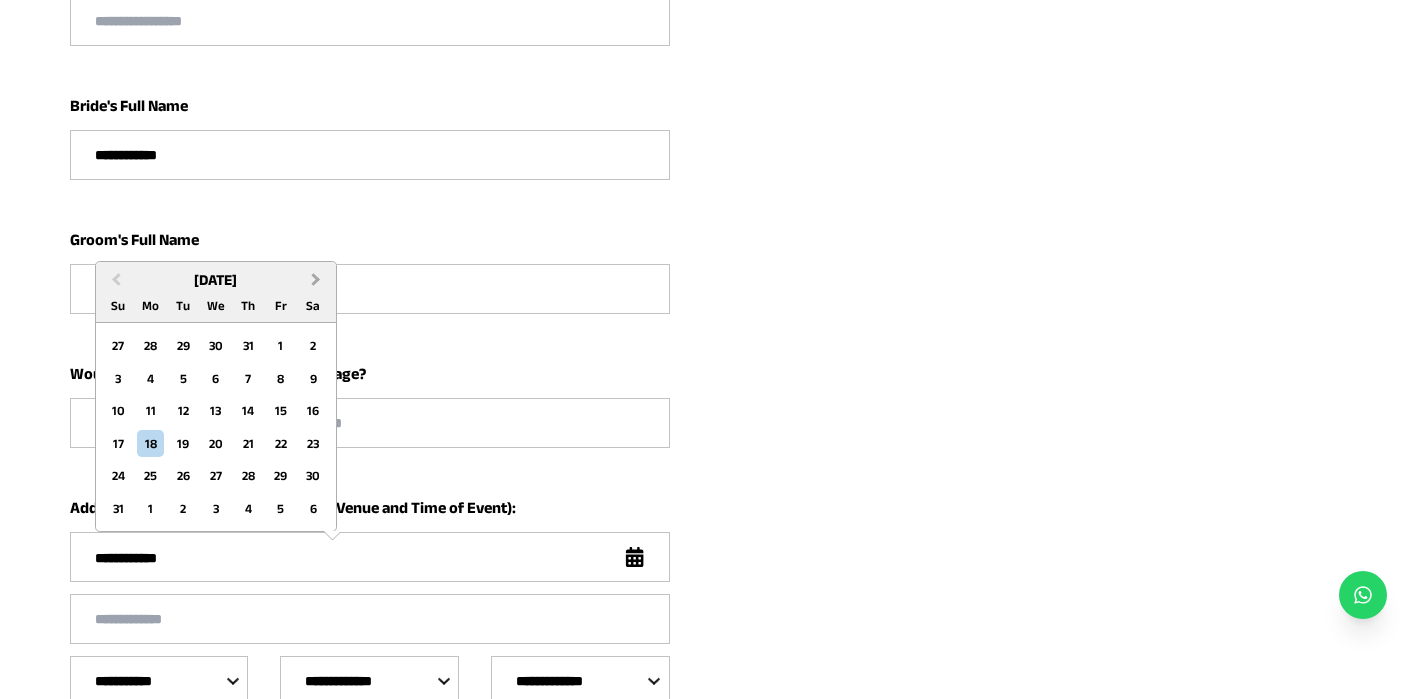 click on "Sa" at bounding box center [312, 305] 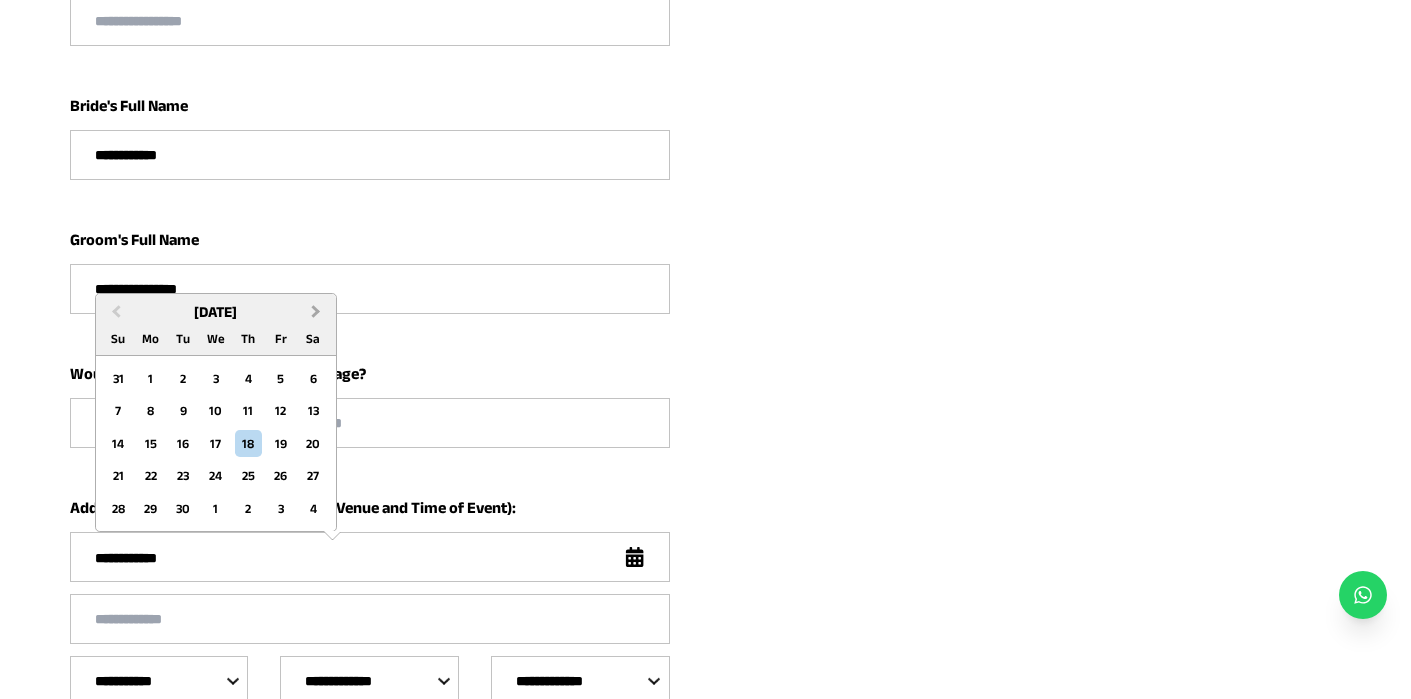 click on "Next Month" at bounding box center (316, 311) 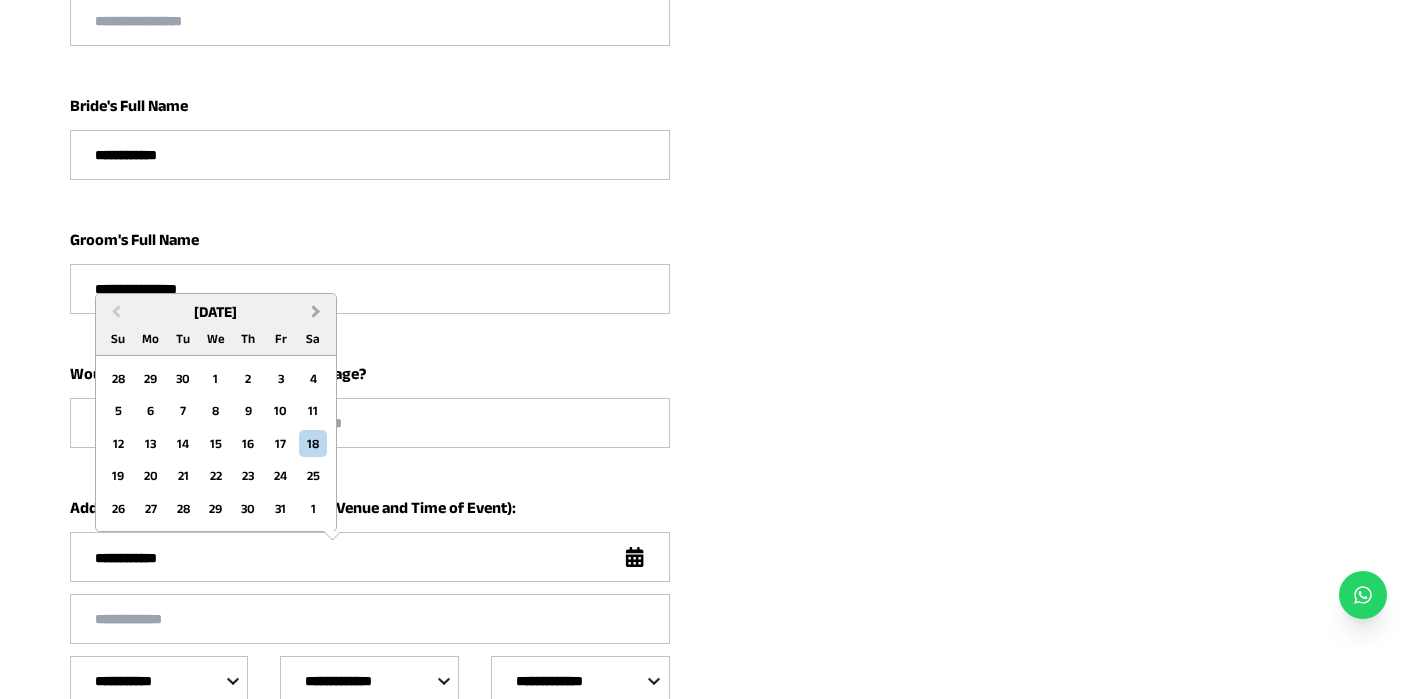 click on "Next Month" at bounding box center [316, 311] 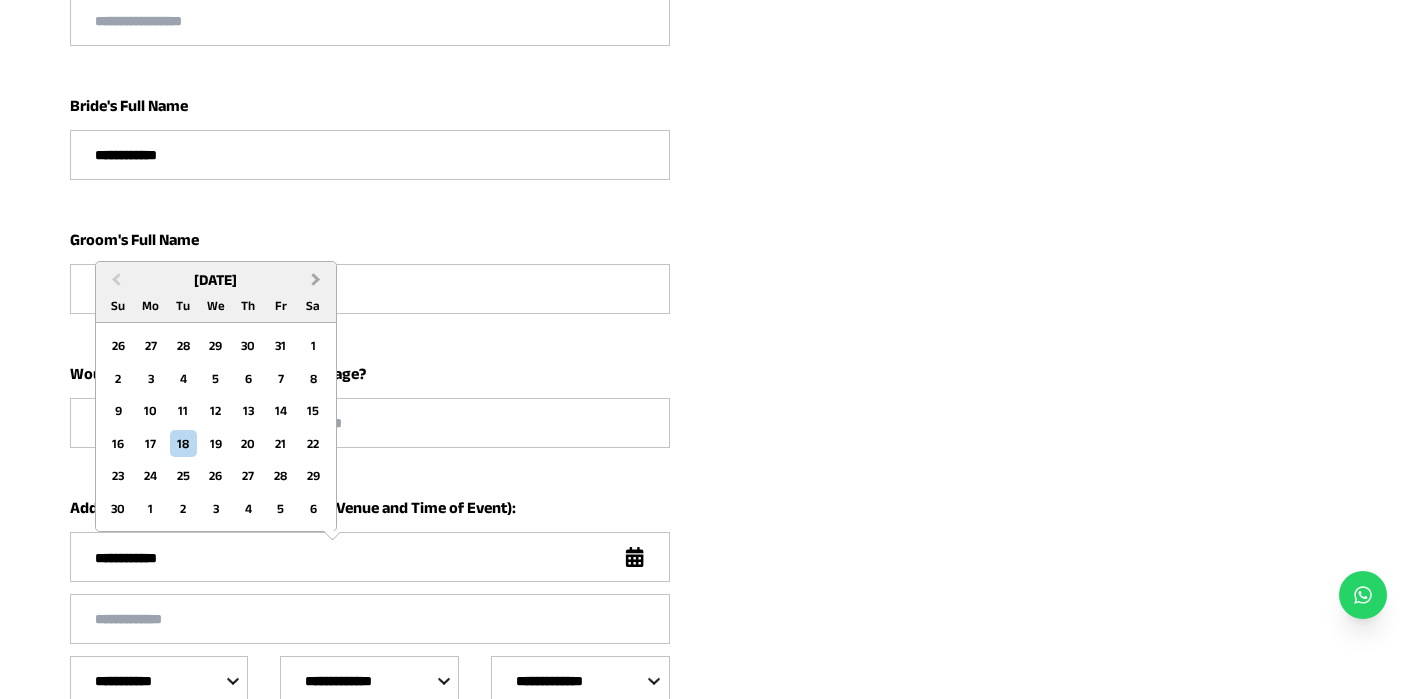 click on "Next Month" at bounding box center (318, 280) 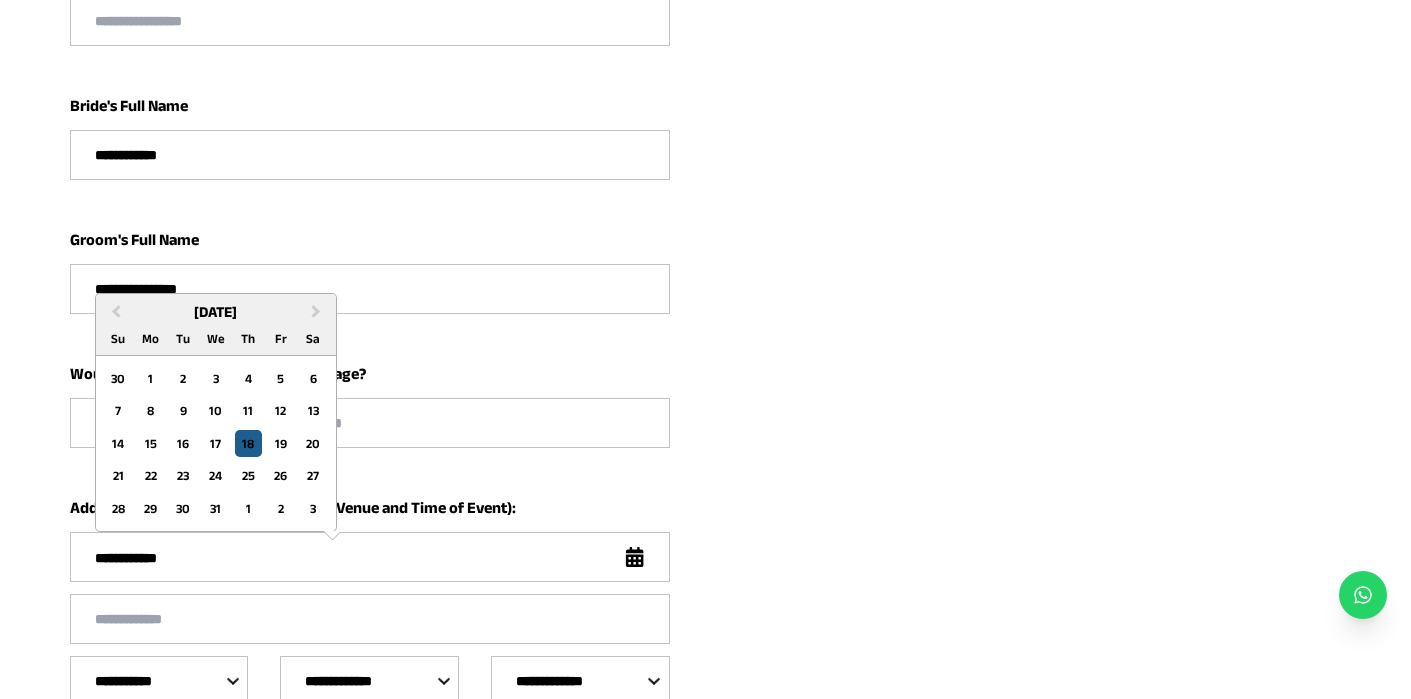 click on "18" at bounding box center [248, 443] 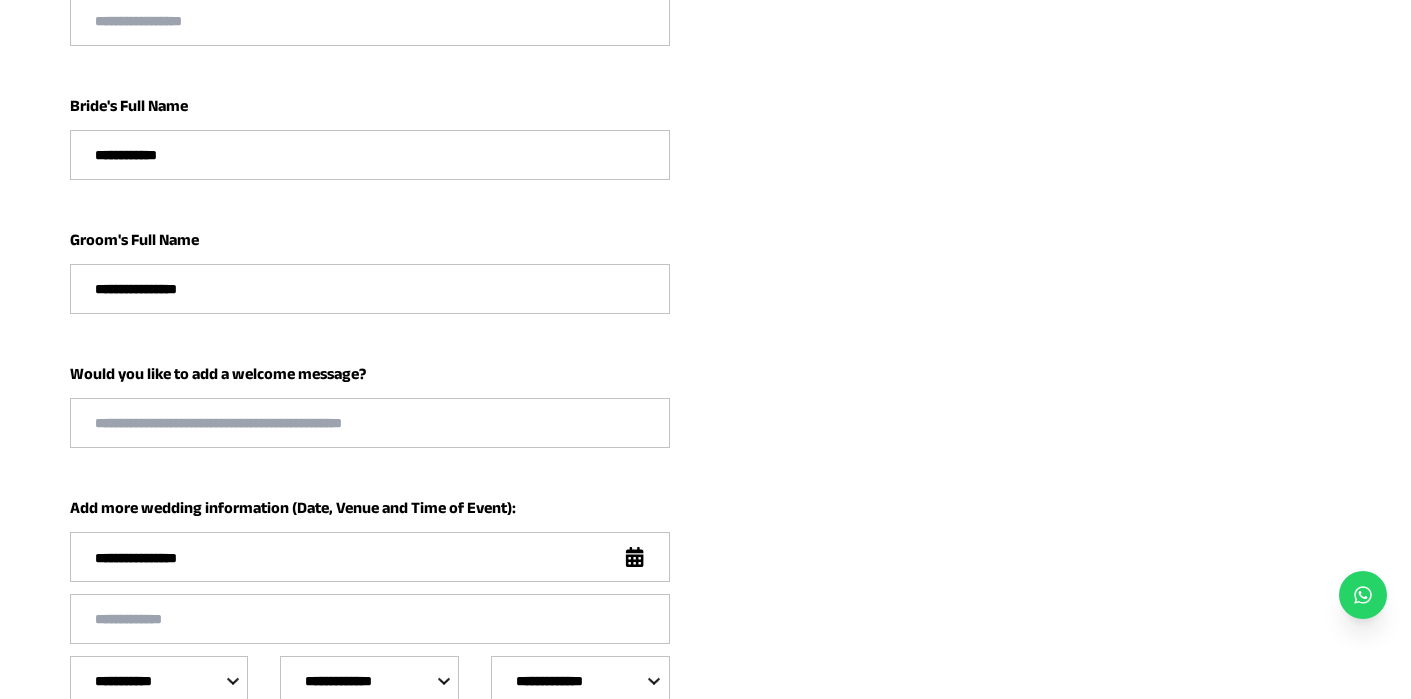 scroll, scrollTop: 600, scrollLeft: 0, axis: vertical 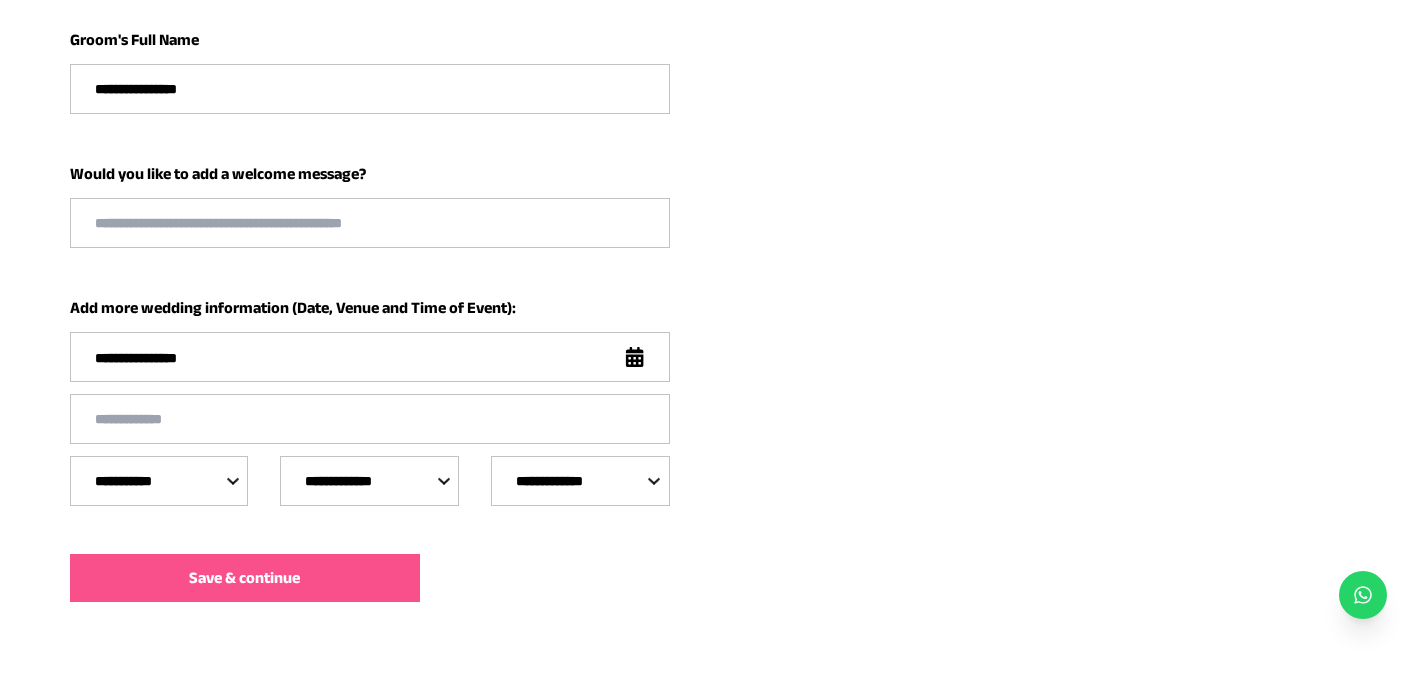 click at bounding box center (370, 419) 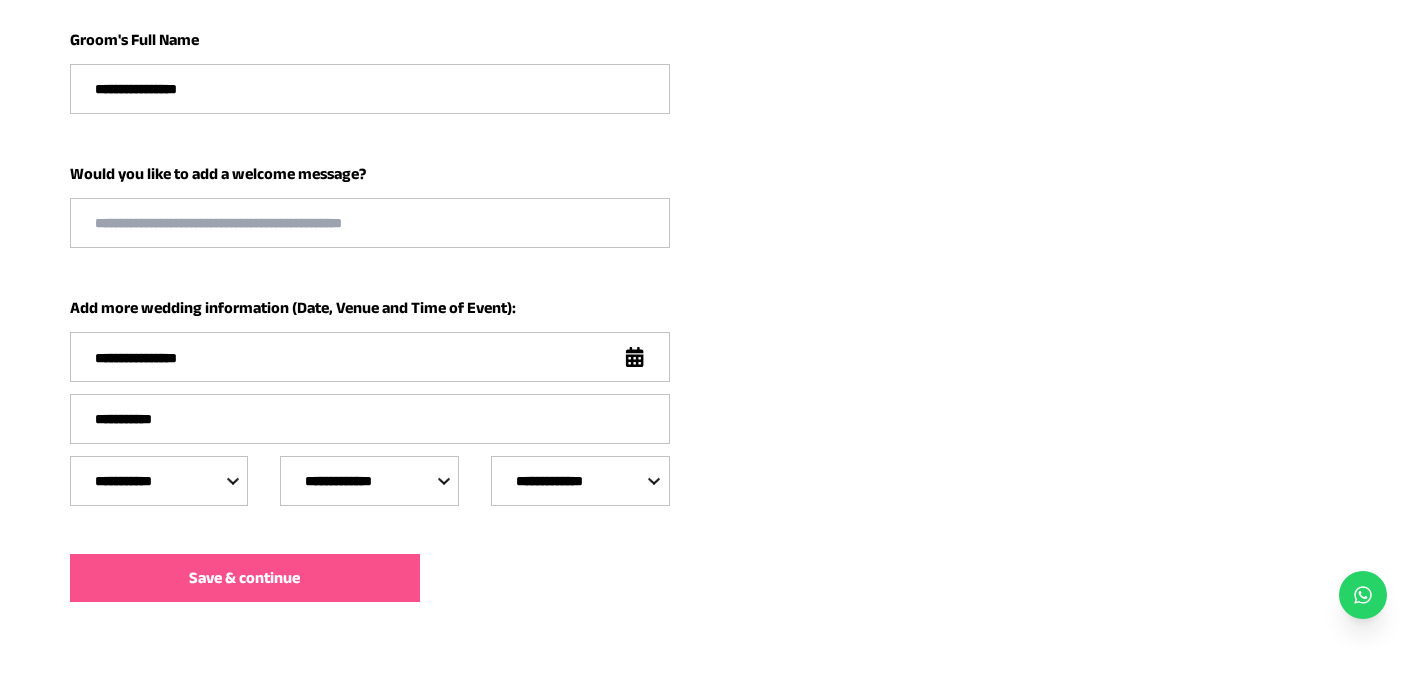 type on "**********" 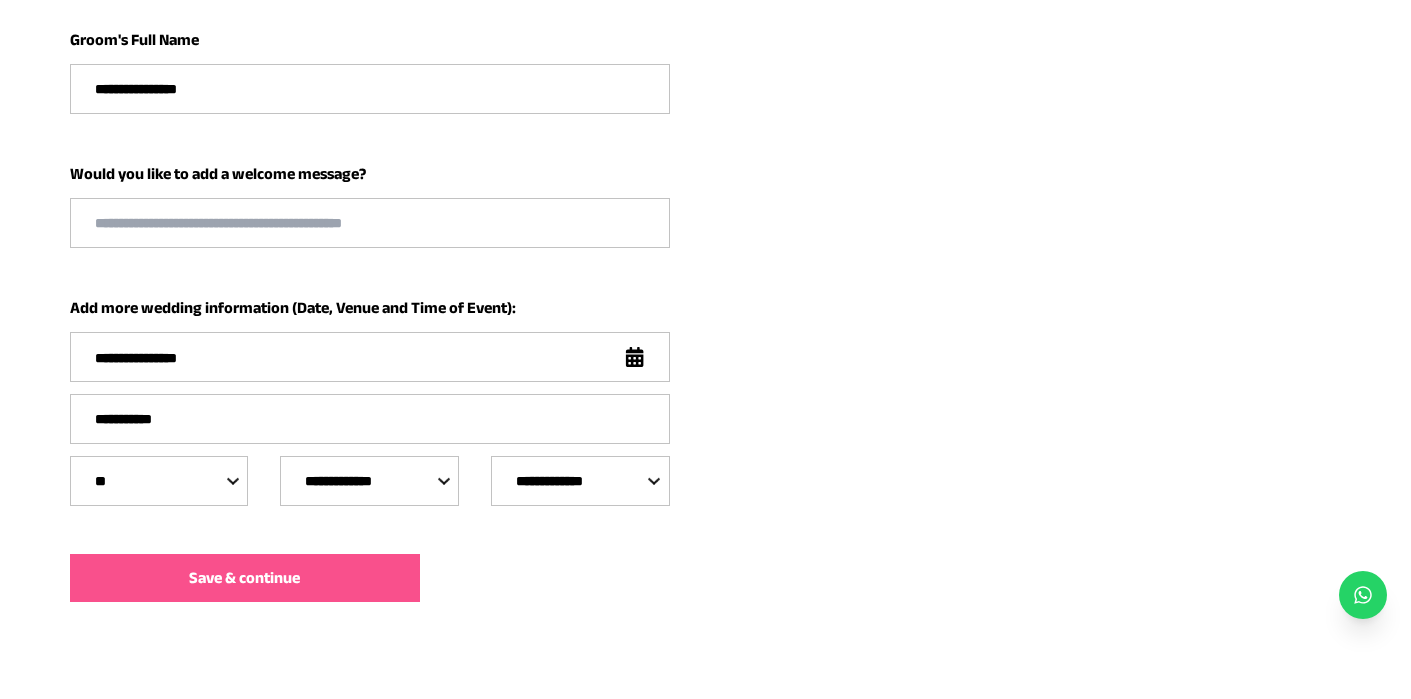 click on "**********" at bounding box center [159, 481] 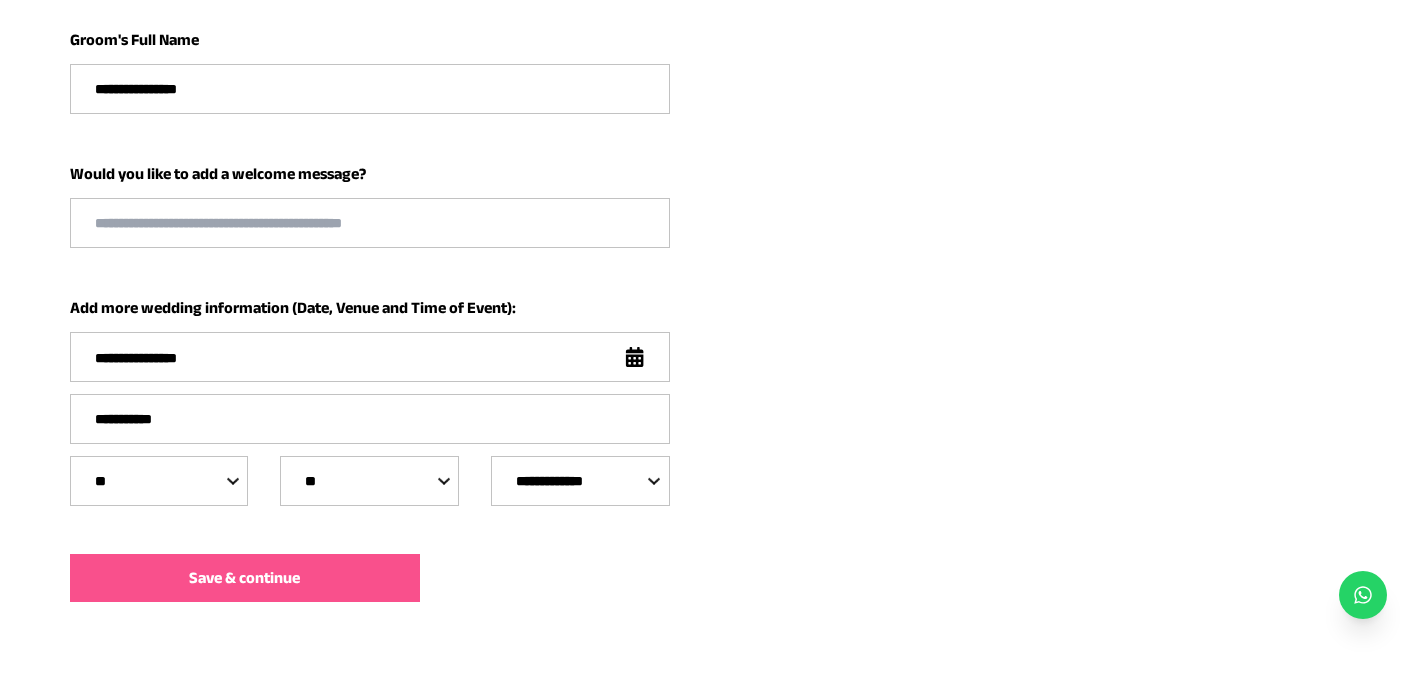click on "**********" at bounding box center [369, 481] 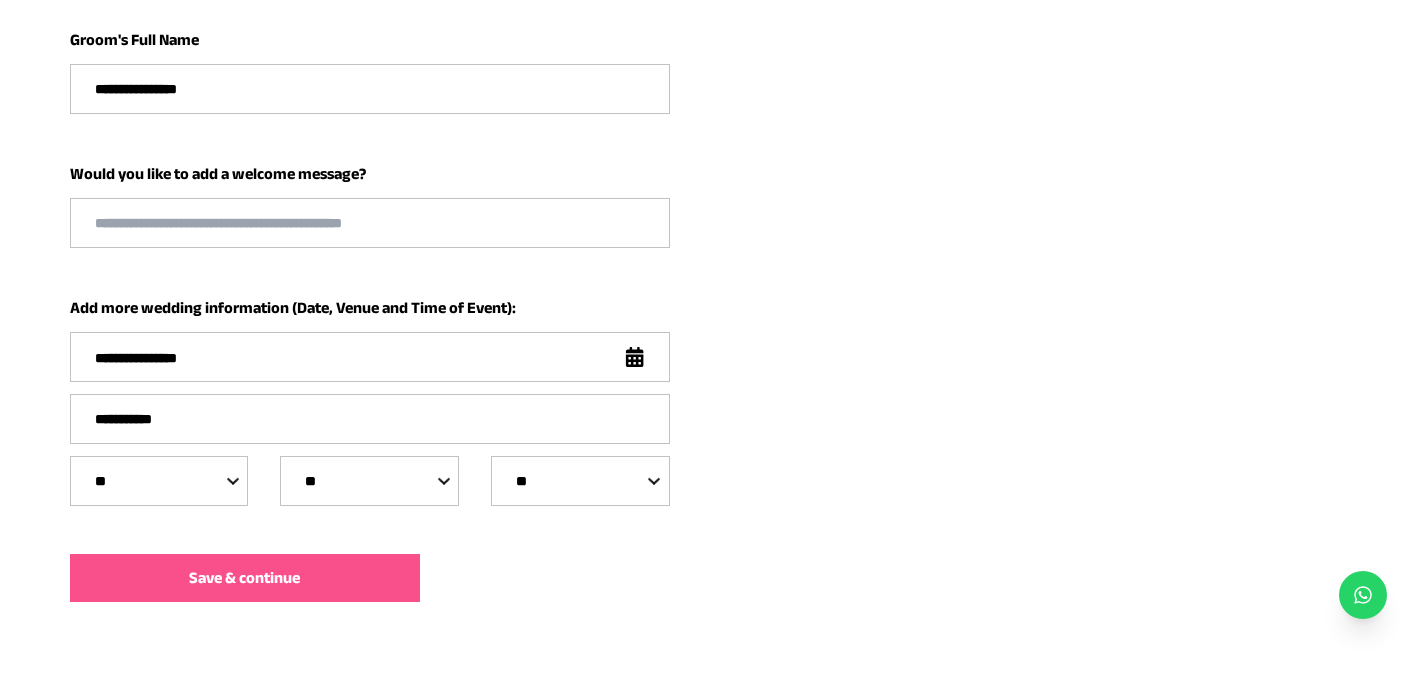 click on "**********" at bounding box center (580, 481) 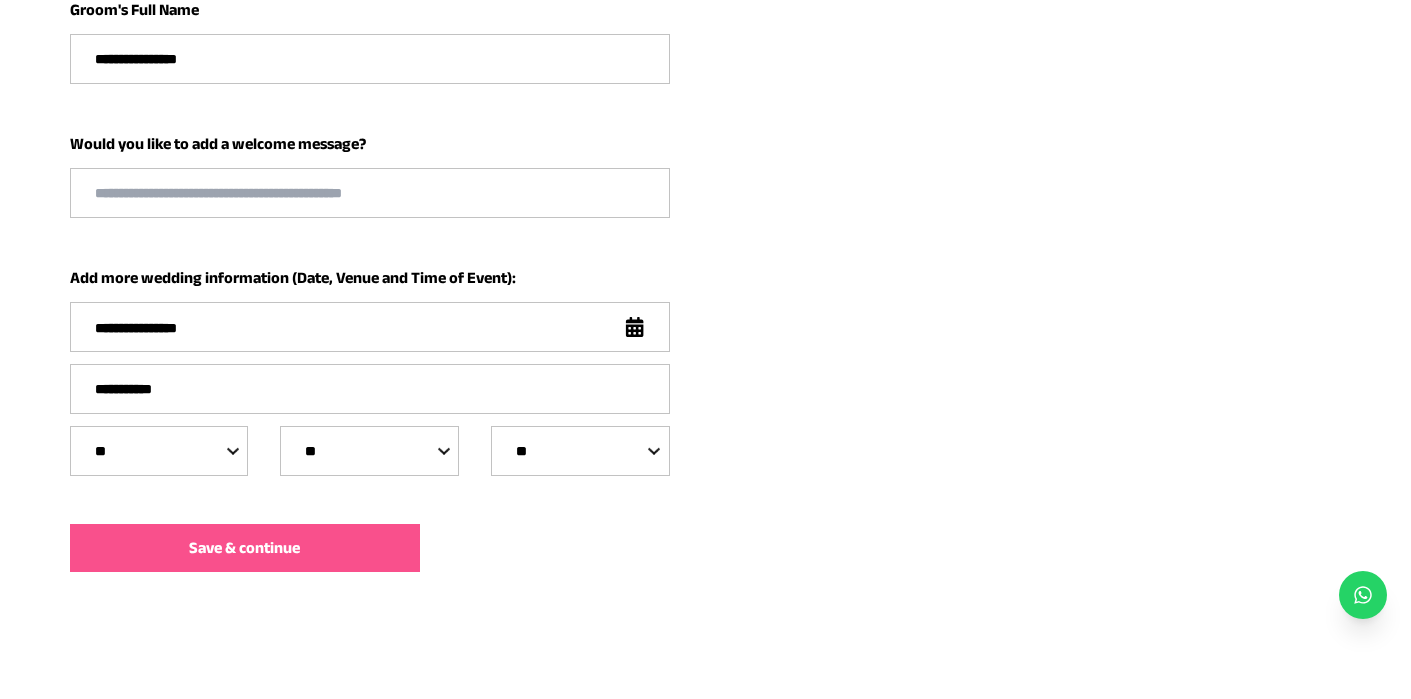 scroll, scrollTop: 647, scrollLeft: 0, axis: vertical 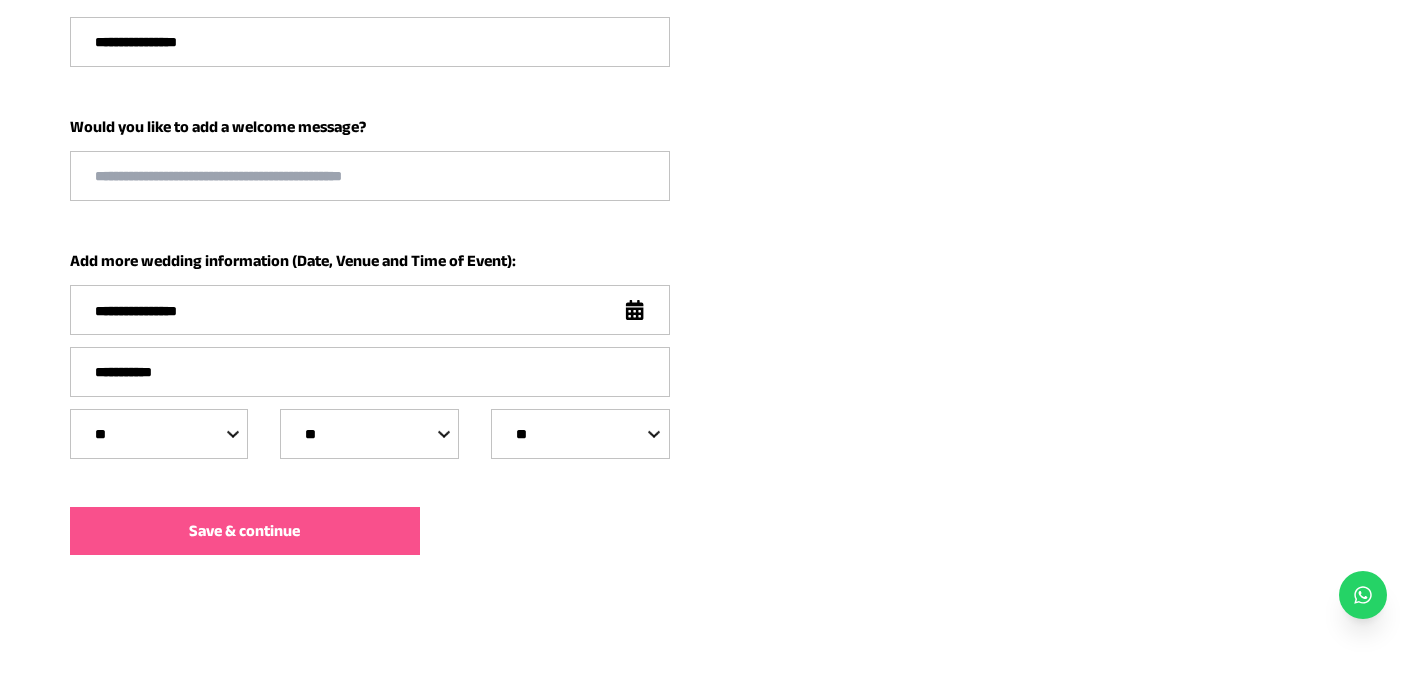 click on "Save & continue" at bounding box center [245, 531] 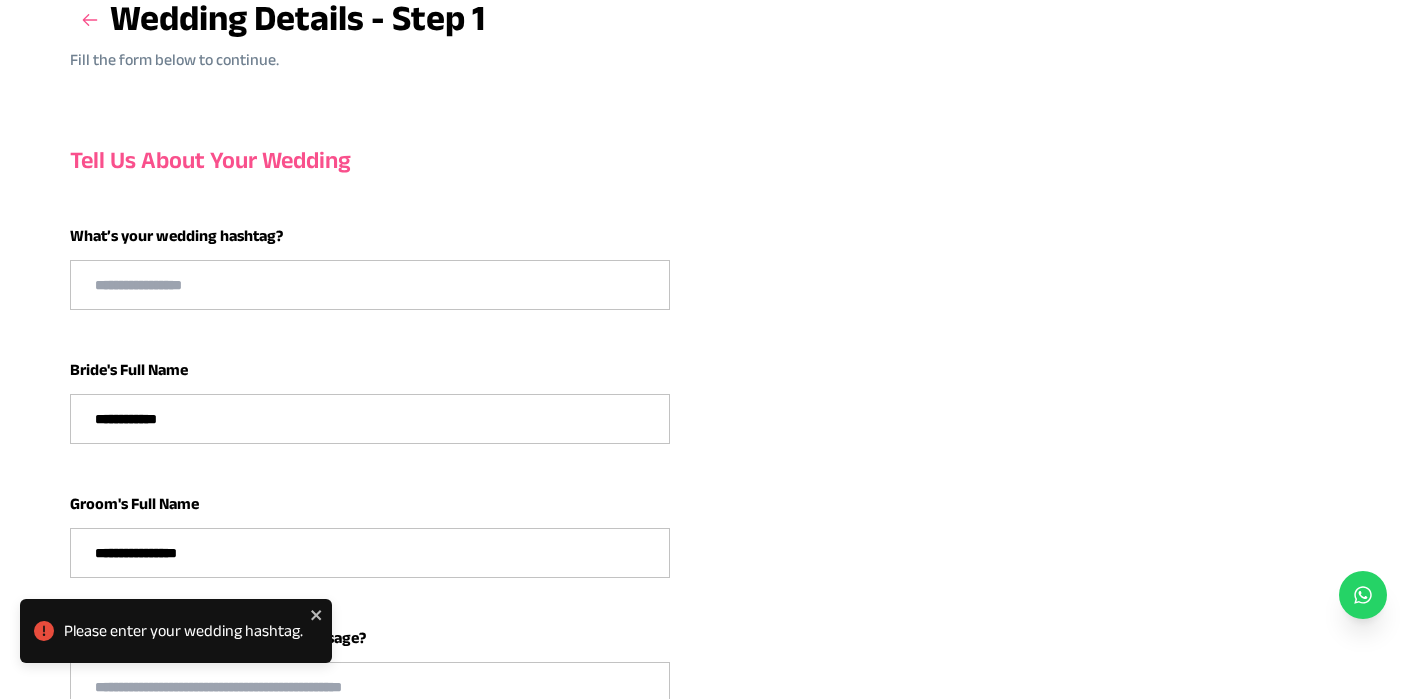 scroll, scrollTop: 47, scrollLeft: 0, axis: vertical 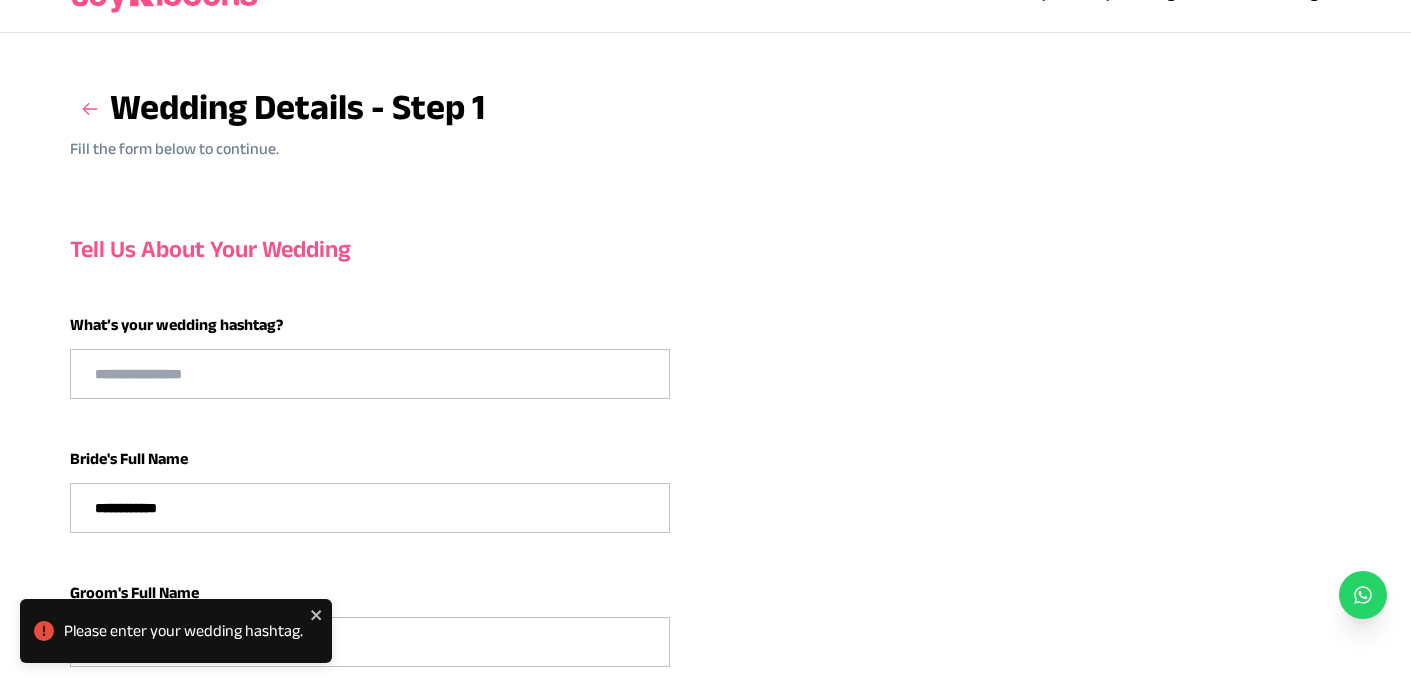 click at bounding box center [370, 374] 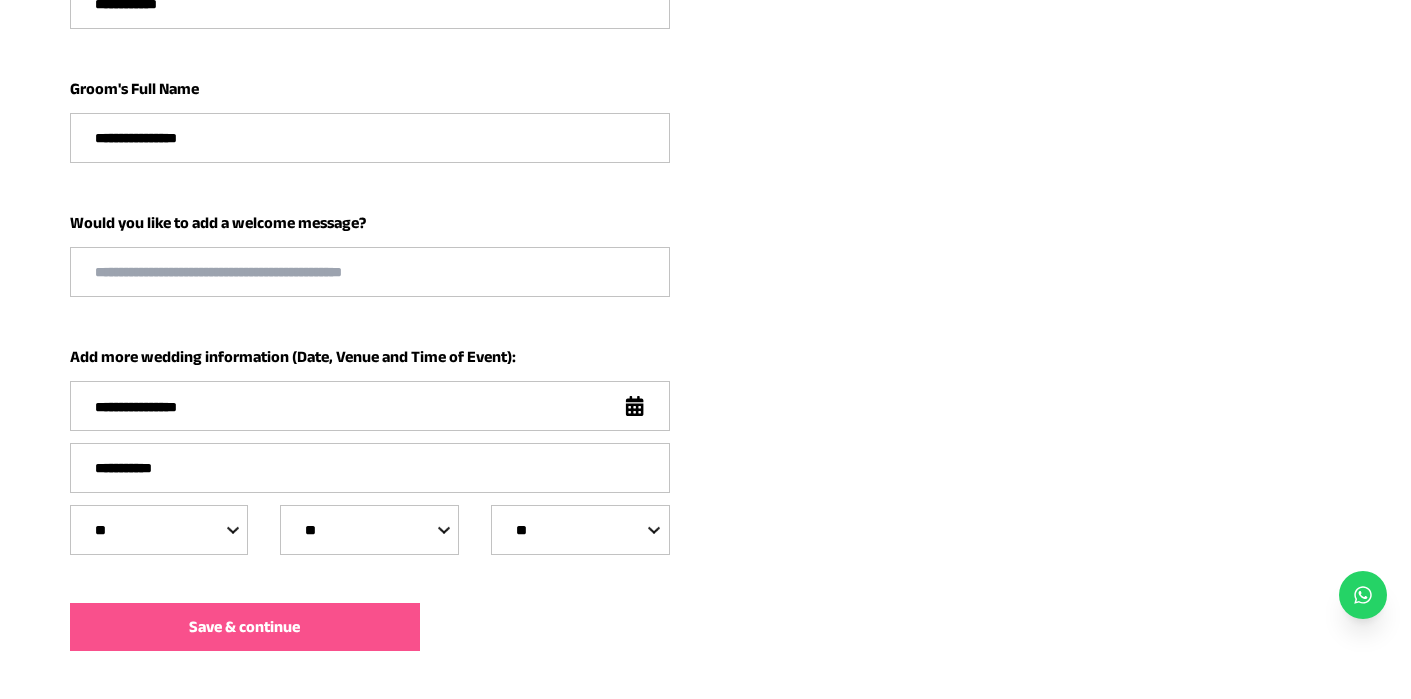 scroll, scrollTop: 647, scrollLeft: 0, axis: vertical 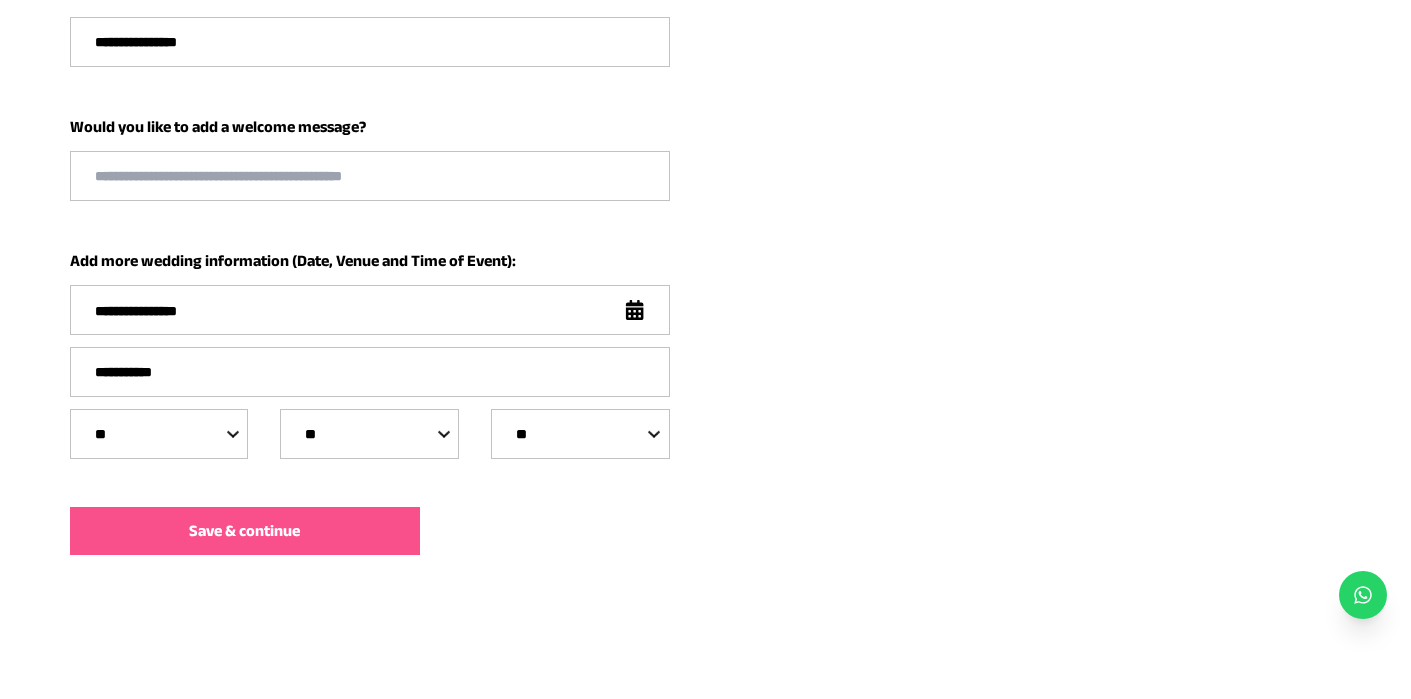 click on "Save & continue" at bounding box center [244, 531] 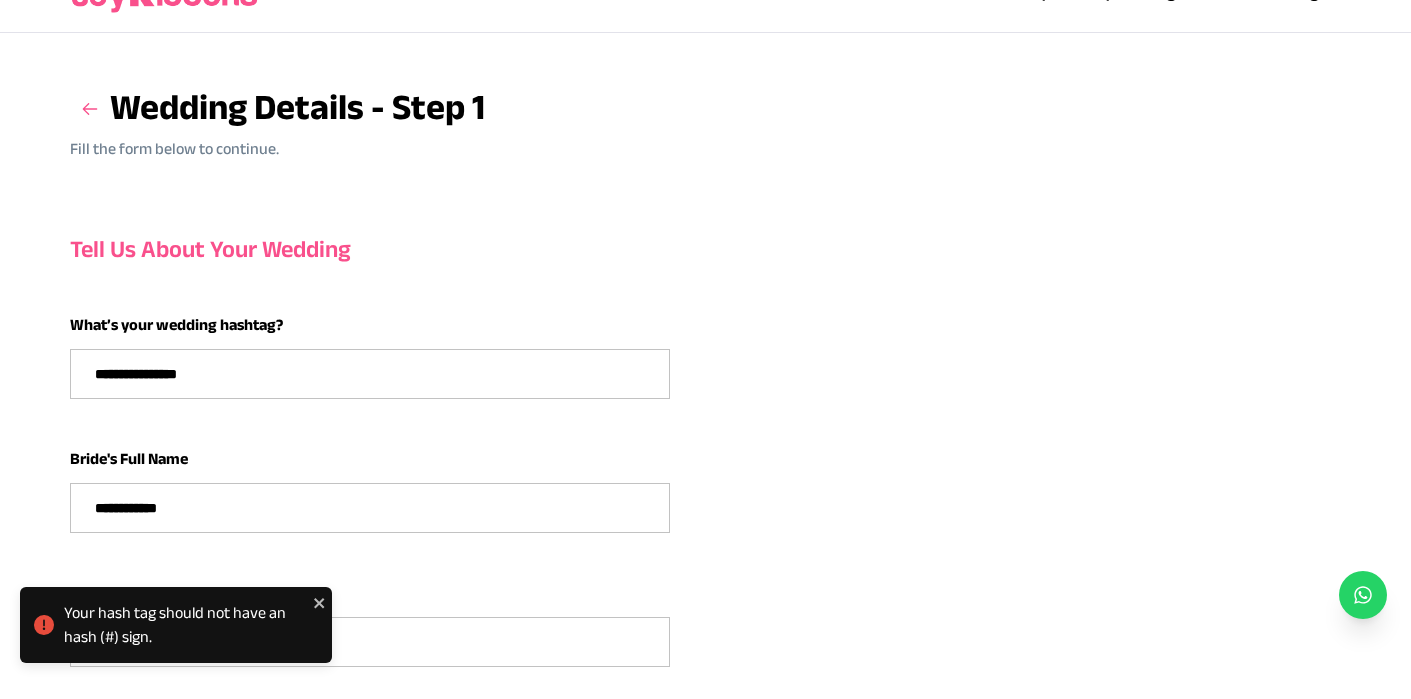 scroll, scrollTop: 0, scrollLeft: 0, axis: both 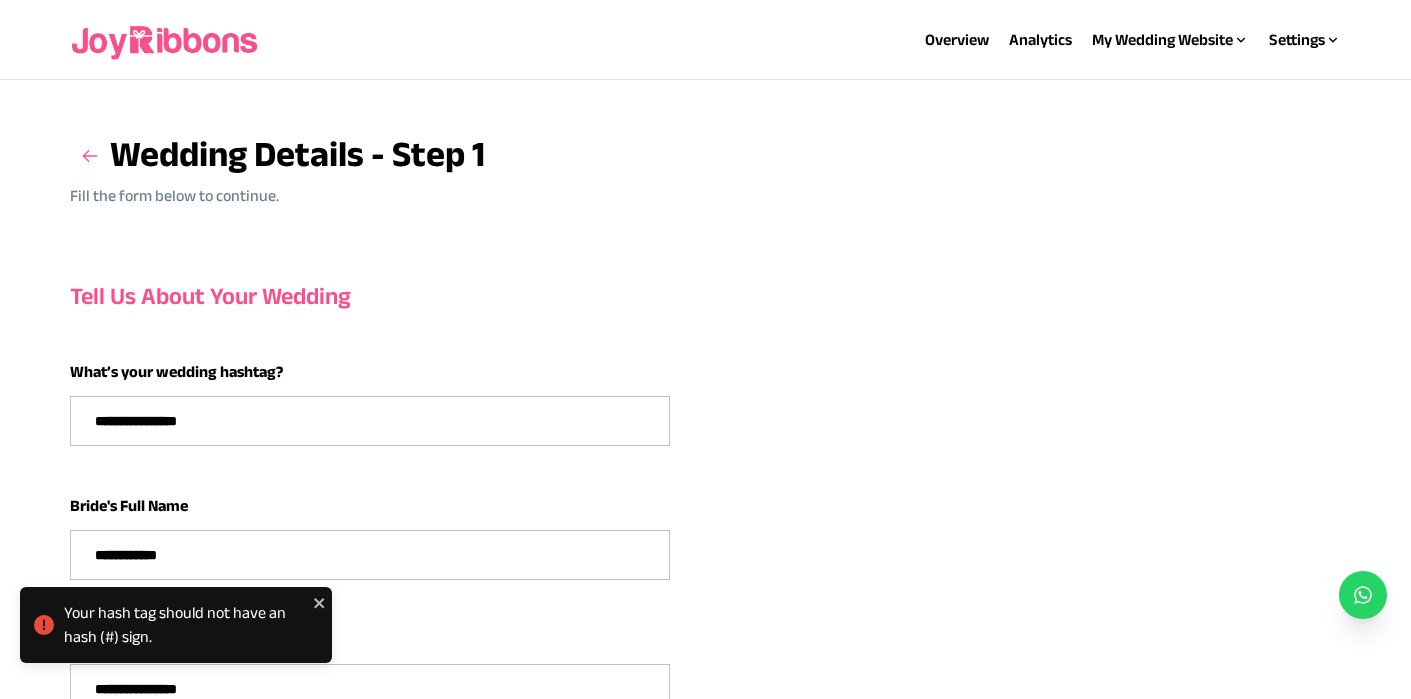 click on "**********" at bounding box center [370, 421] 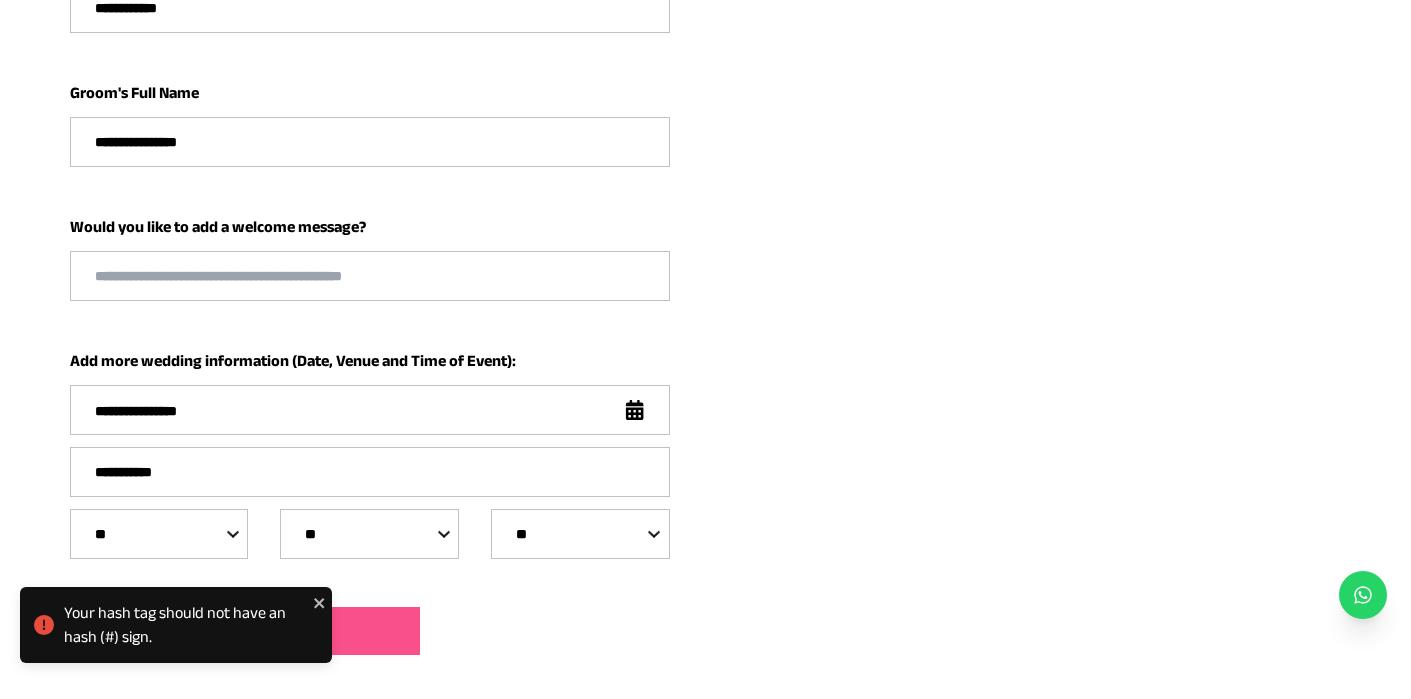 scroll, scrollTop: 647, scrollLeft: 0, axis: vertical 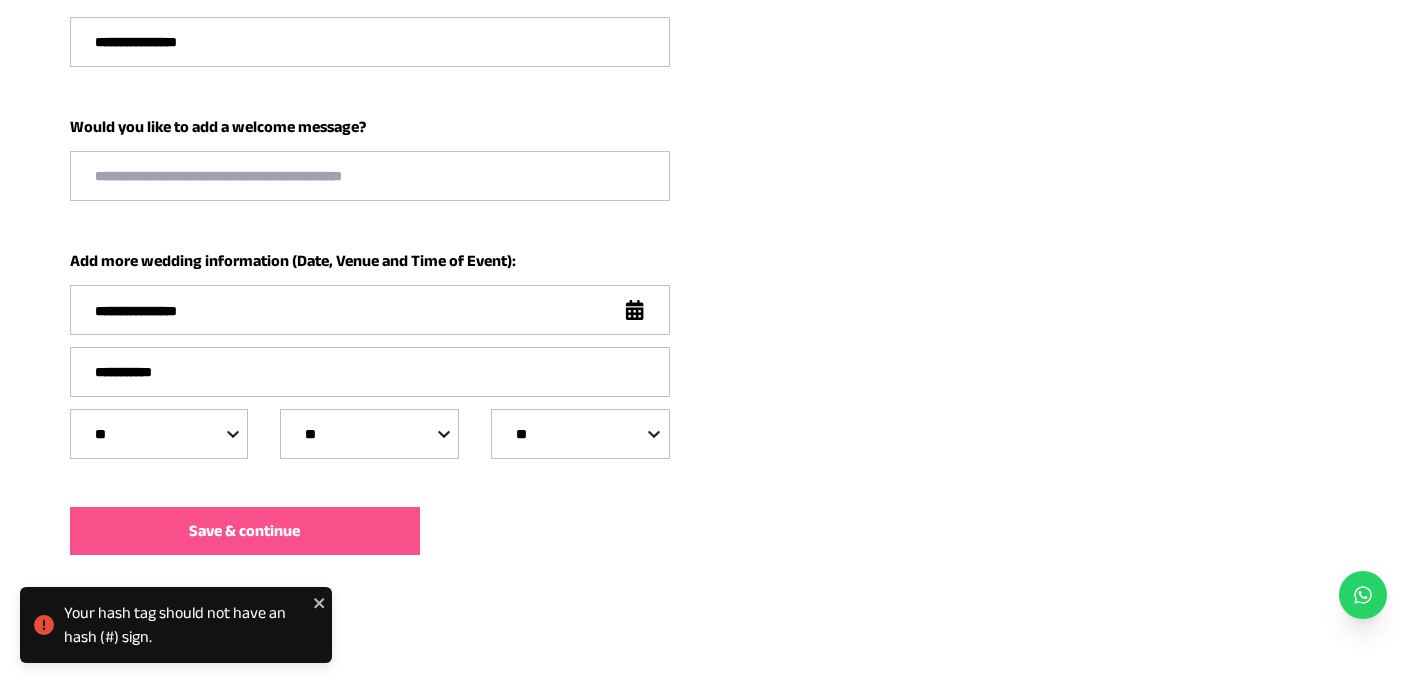 type on "**********" 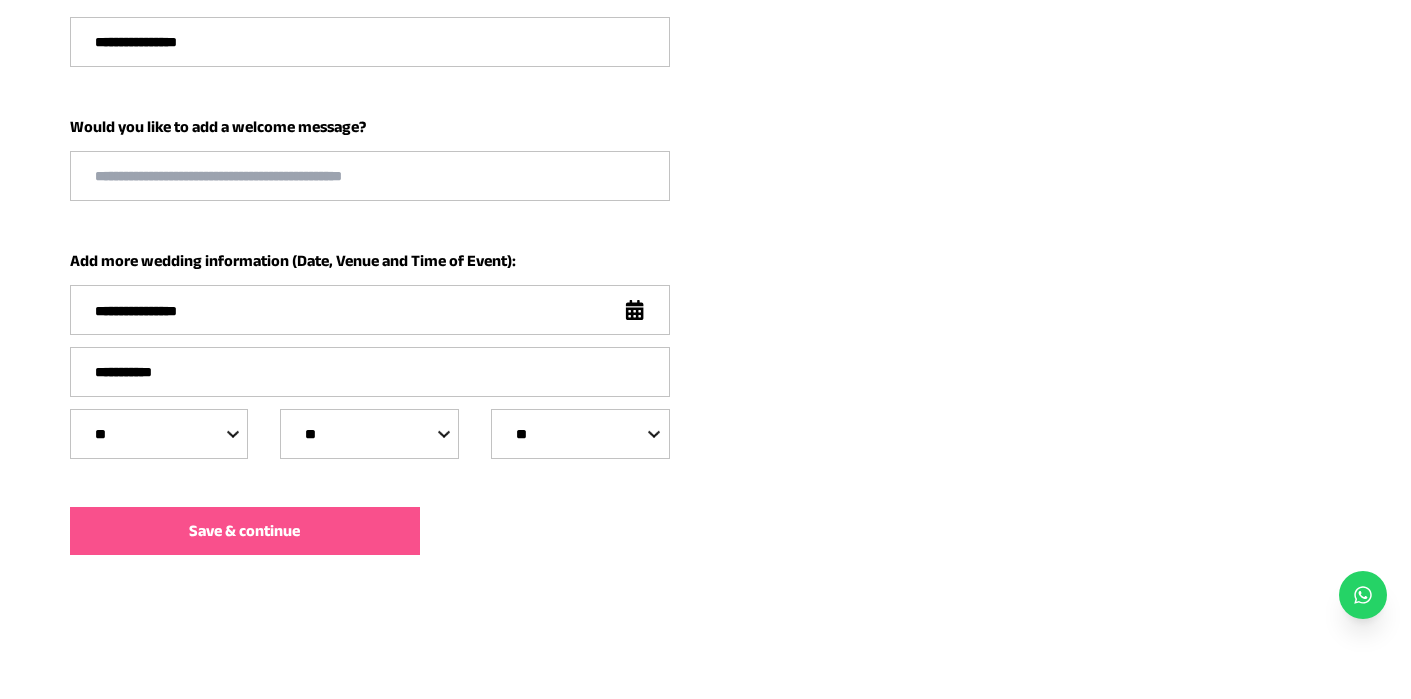 click at bounding box center [370, 176] 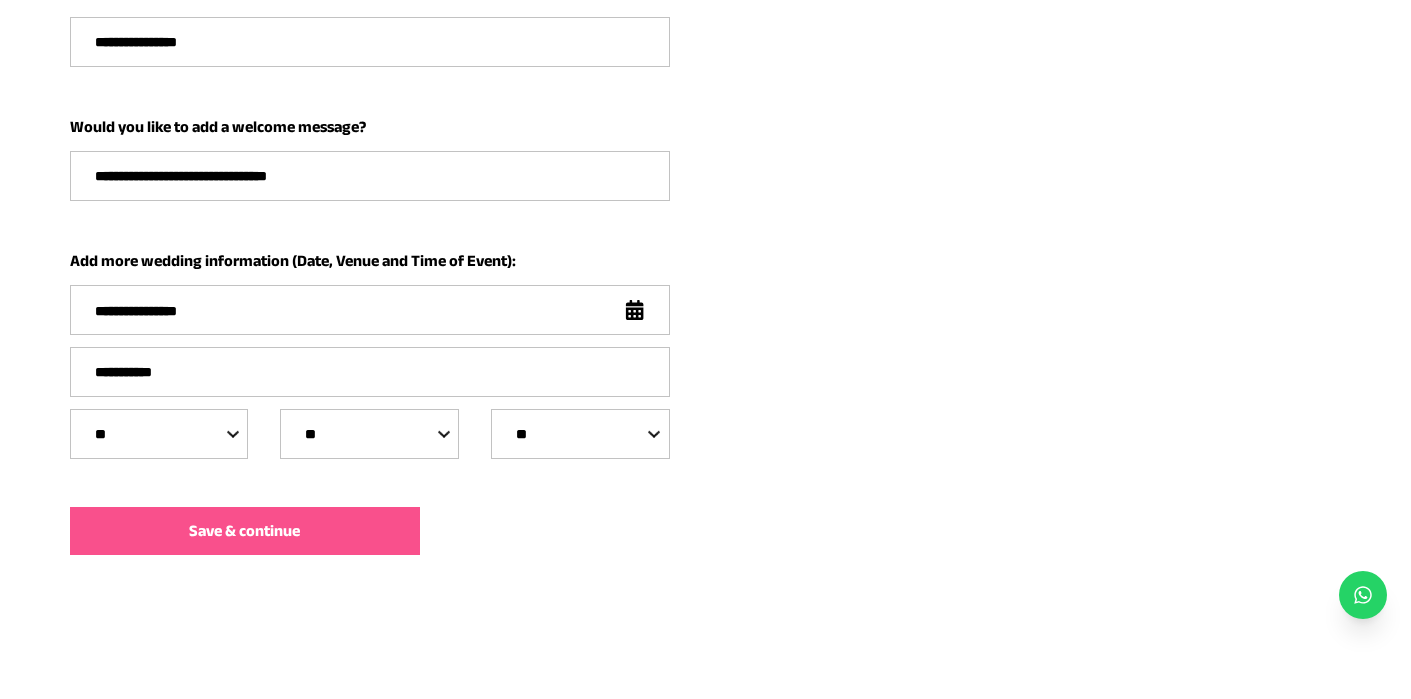 type on "**********" 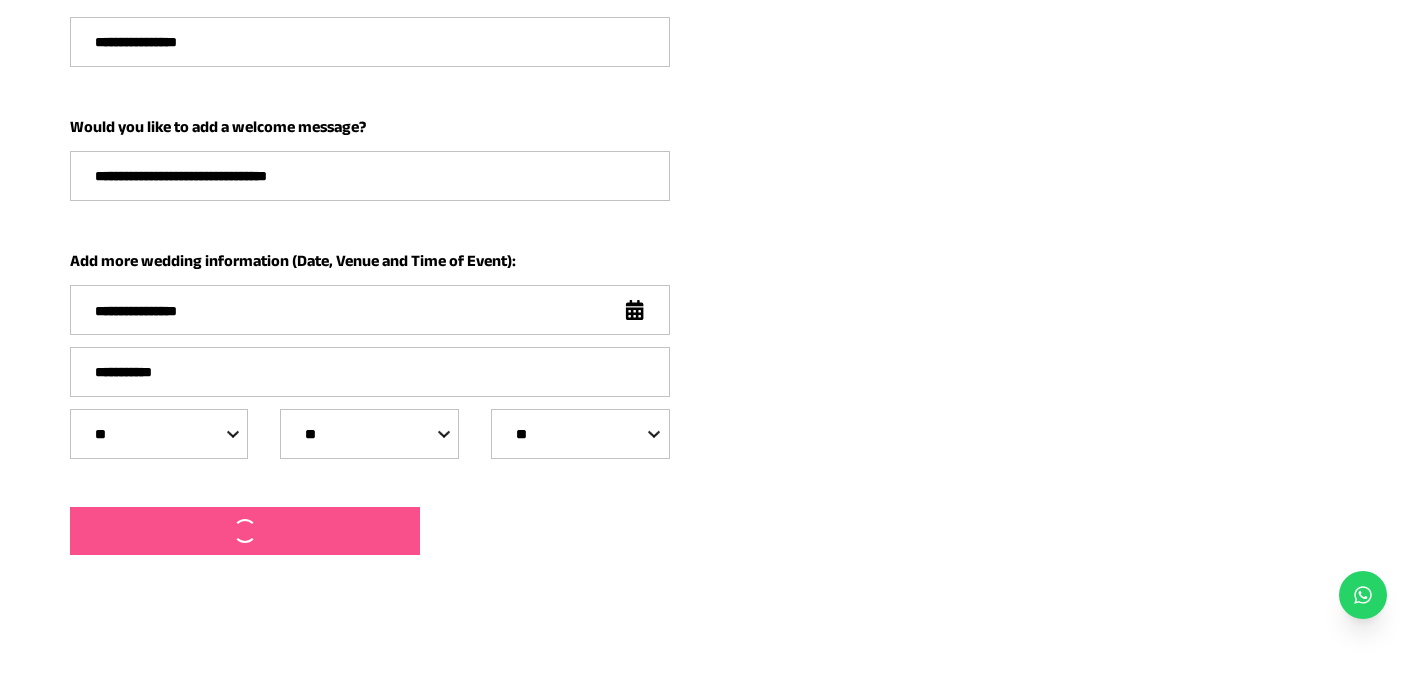 scroll, scrollTop: 0, scrollLeft: 0, axis: both 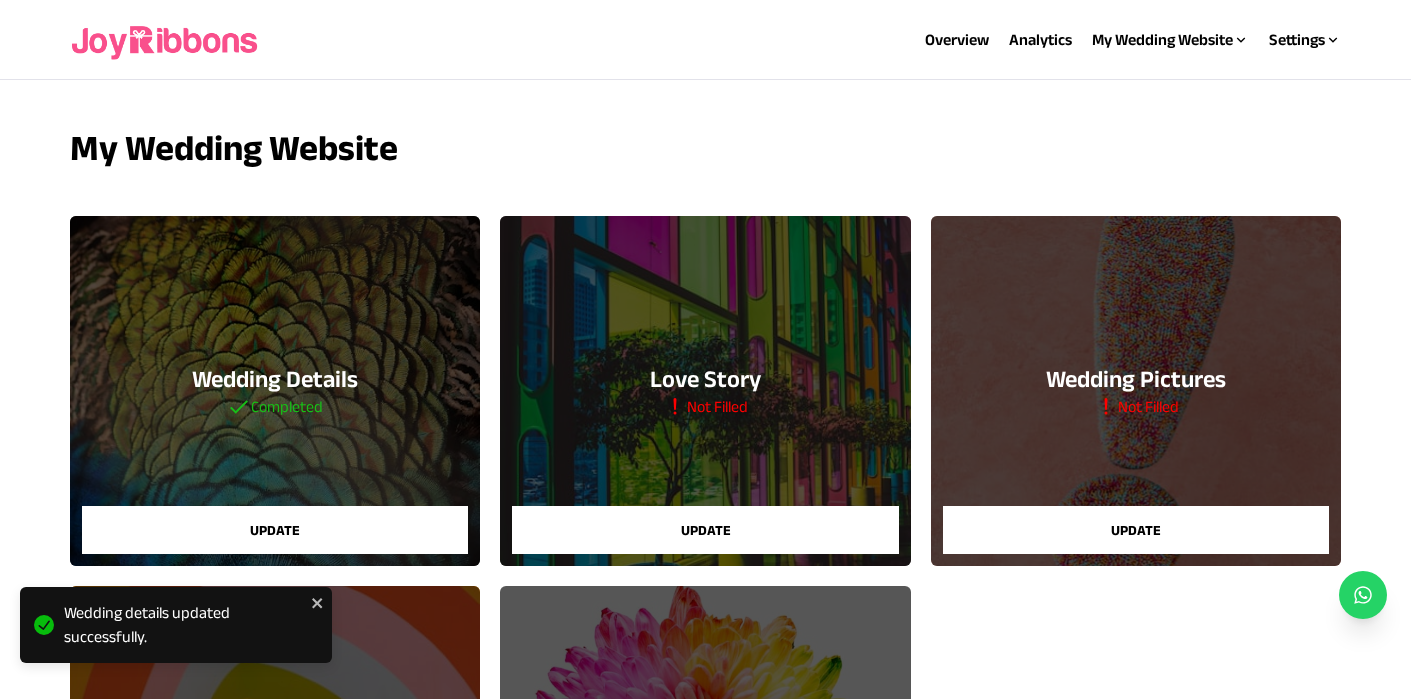 click on "Update" at bounding box center [705, 530] 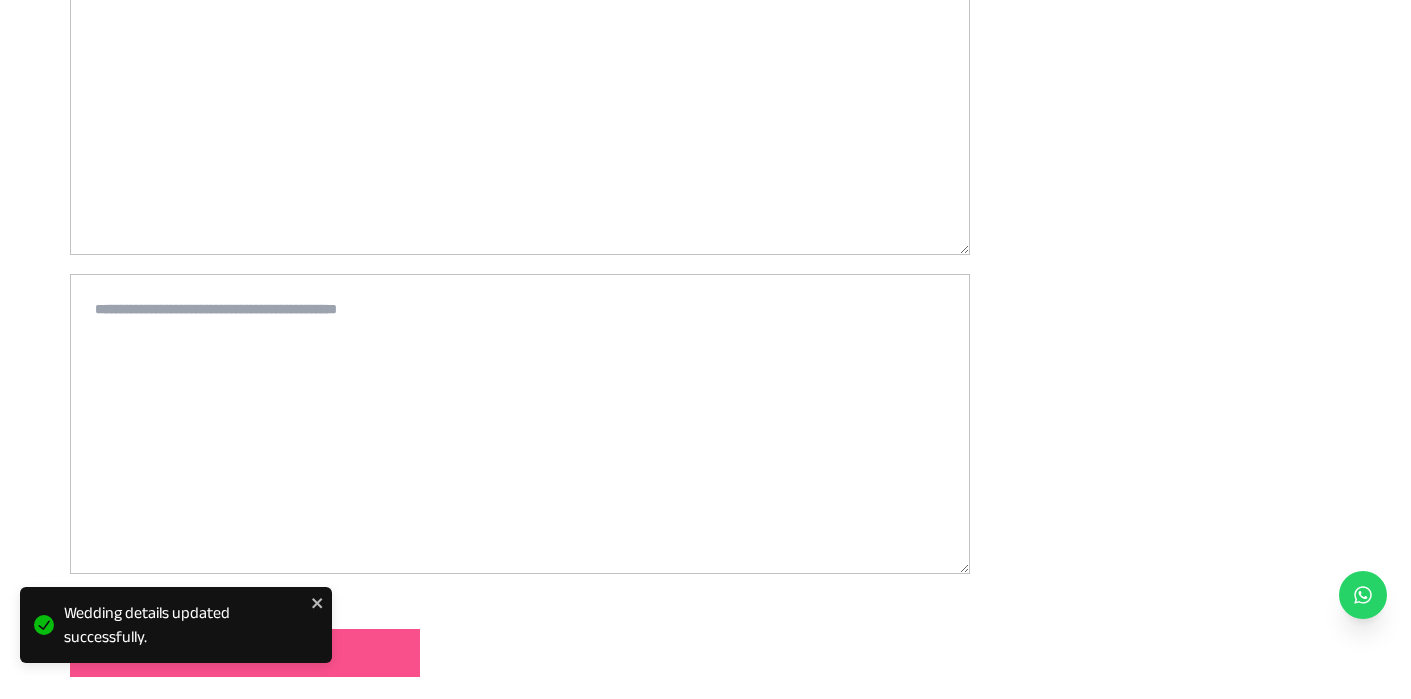 scroll, scrollTop: 263, scrollLeft: 0, axis: vertical 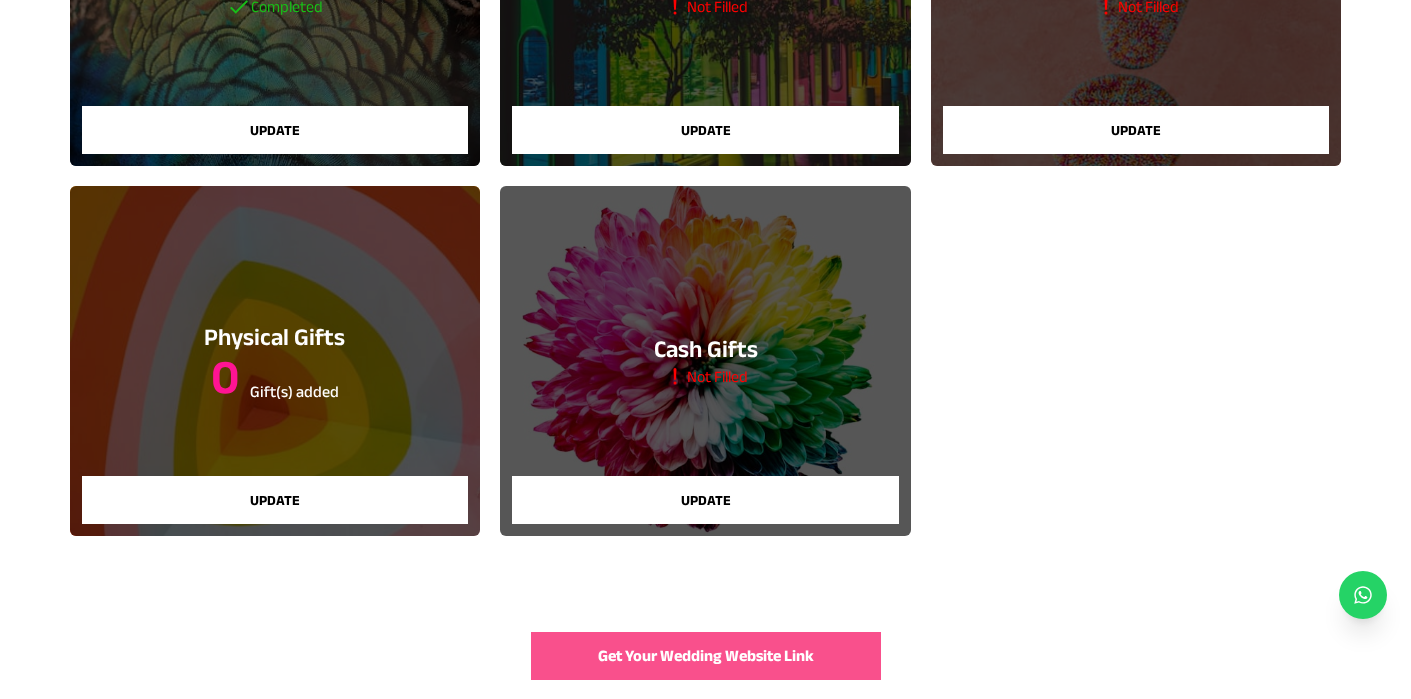 click on "Update" at bounding box center [705, 500] 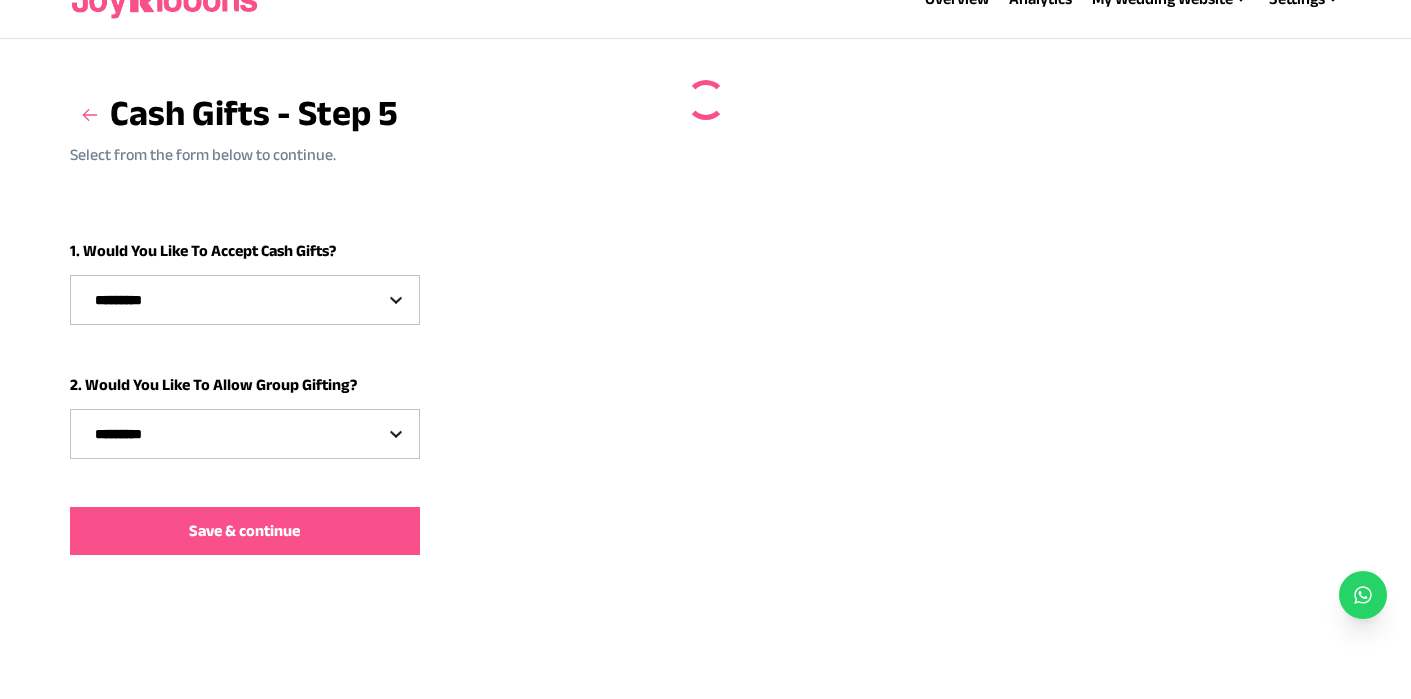 scroll, scrollTop: 0, scrollLeft: 0, axis: both 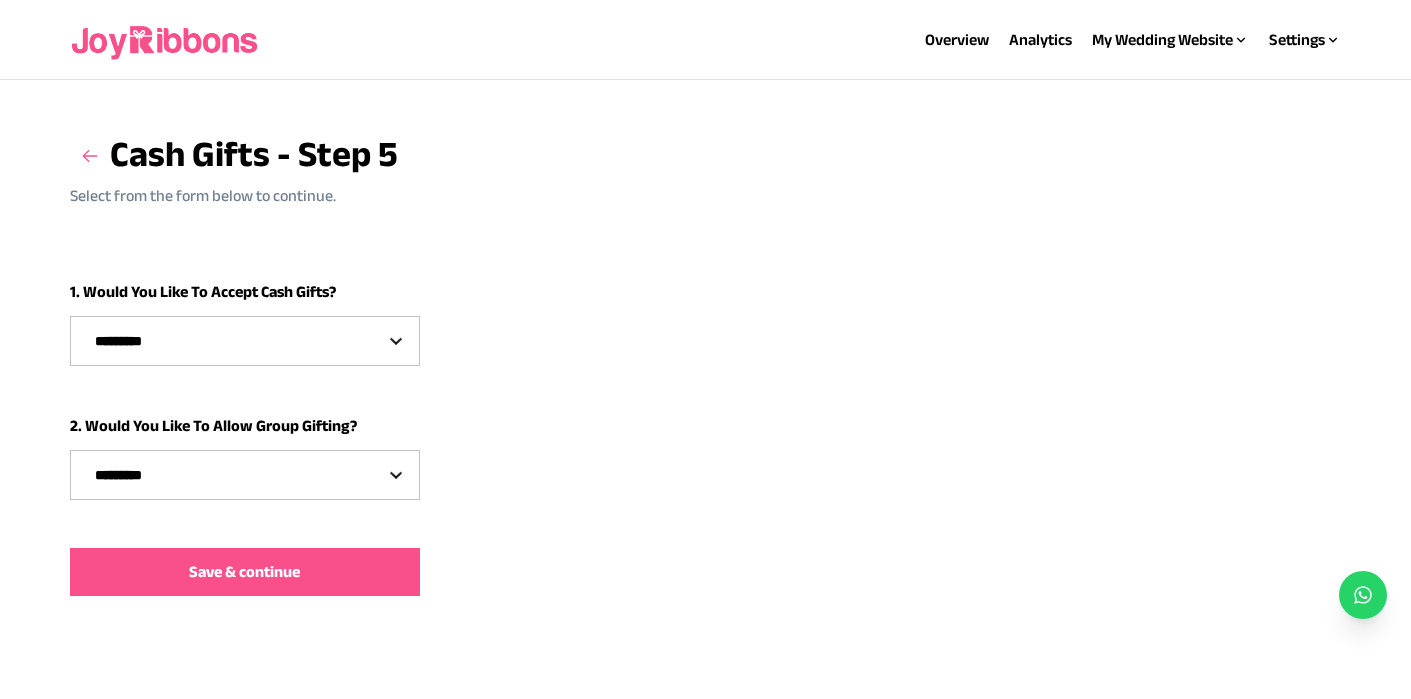click on "********* *** **" at bounding box center [245, 341] 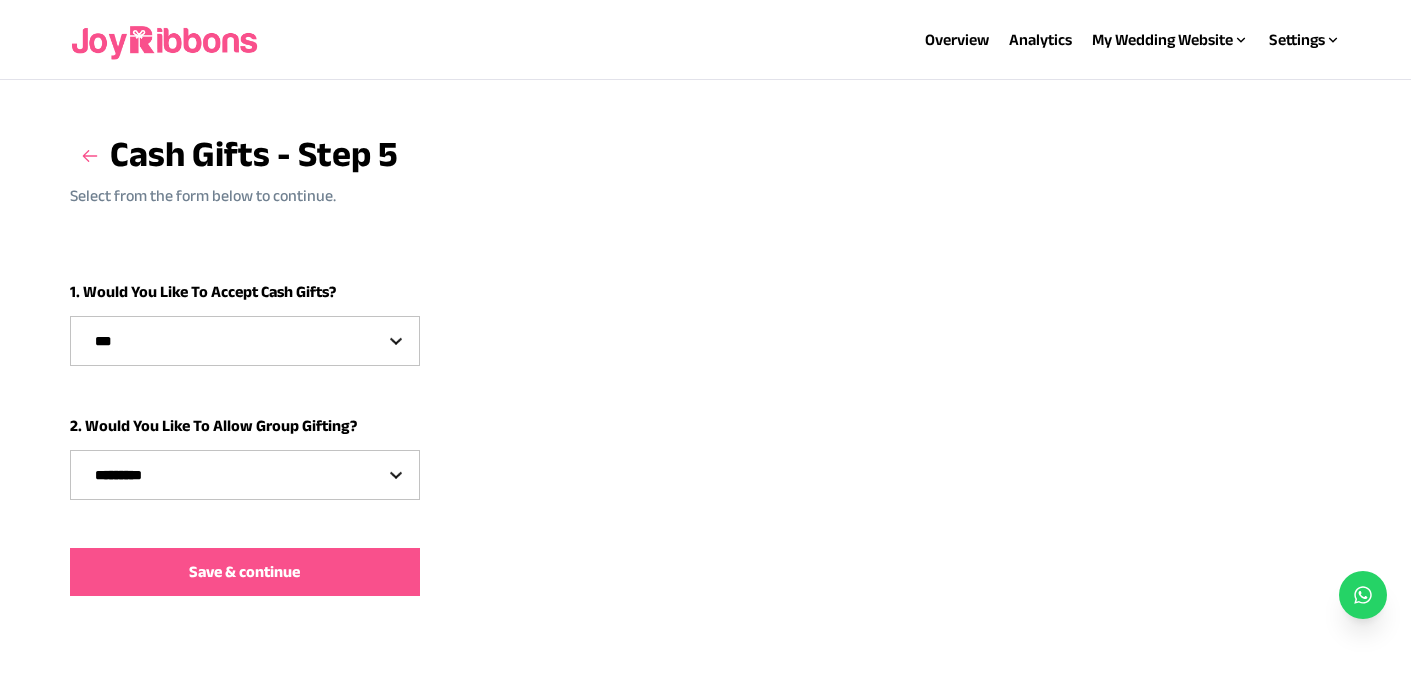 click on "********* *** **" at bounding box center (245, 341) 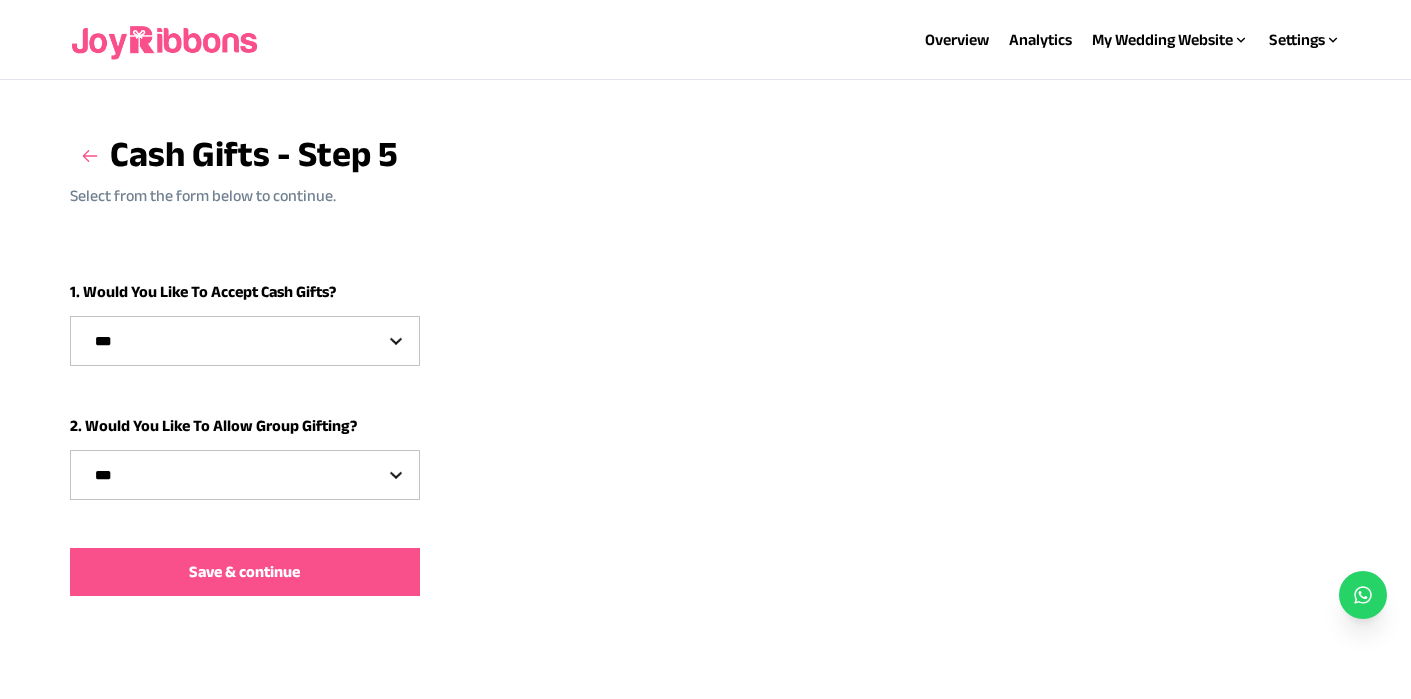 click on "********* *** **" at bounding box center [245, 475] 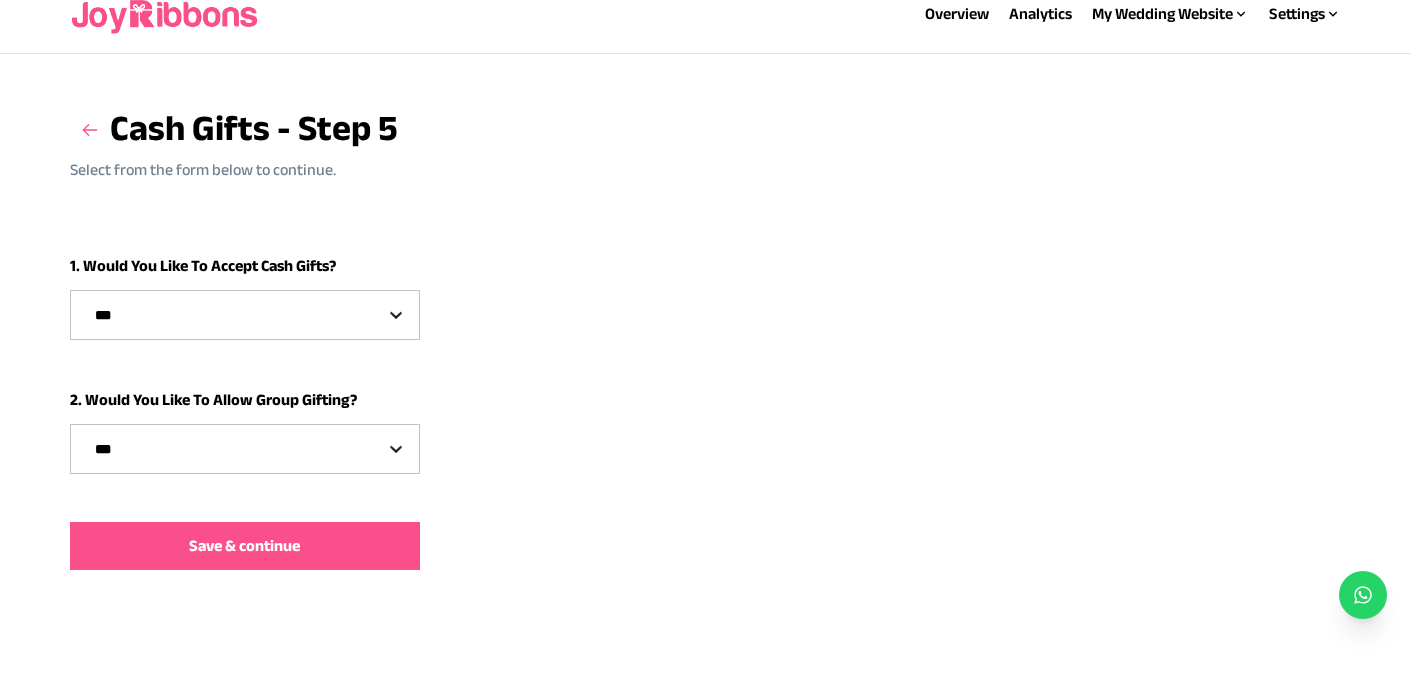 scroll, scrollTop: 41, scrollLeft: 0, axis: vertical 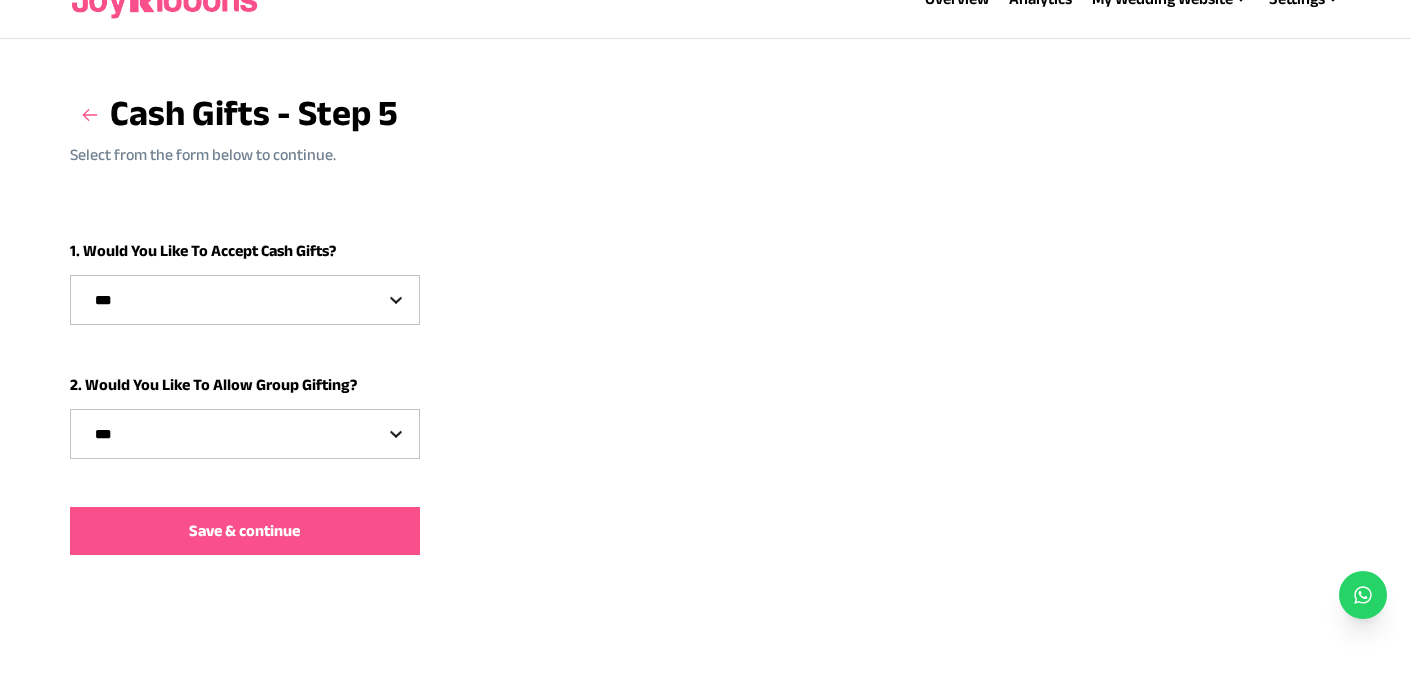 click on "Save & continue" at bounding box center [245, 531] 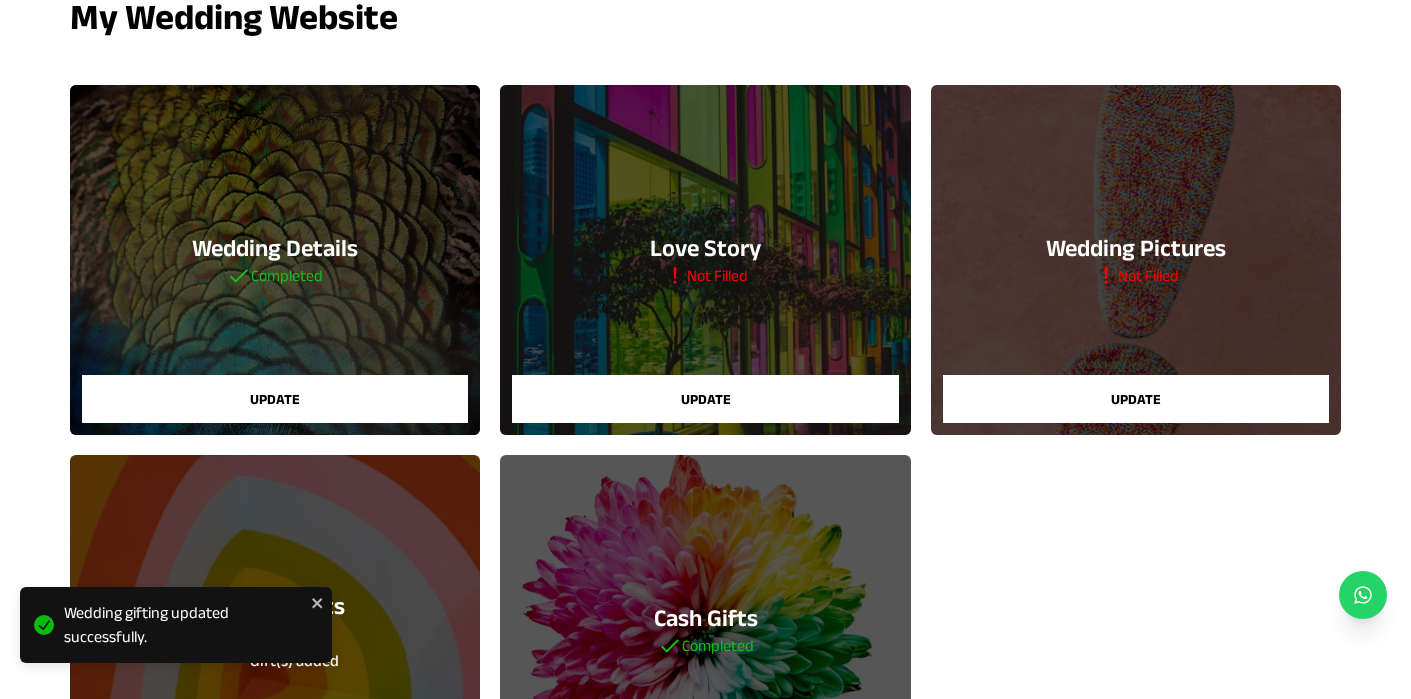 scroll, scrollTop: 0, scrollLeft: 0, axis: both 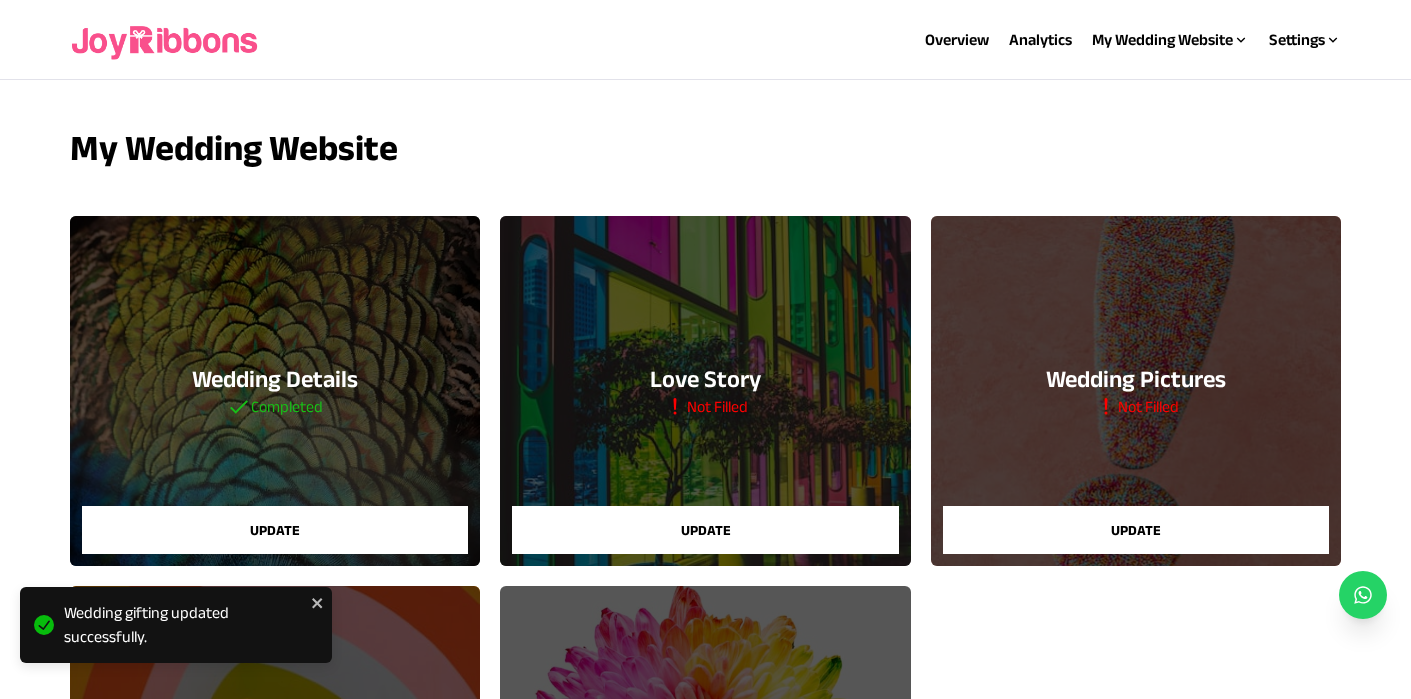 click on "Wedding Pictures Not Filled Update" at bounding box center [1136, 391] 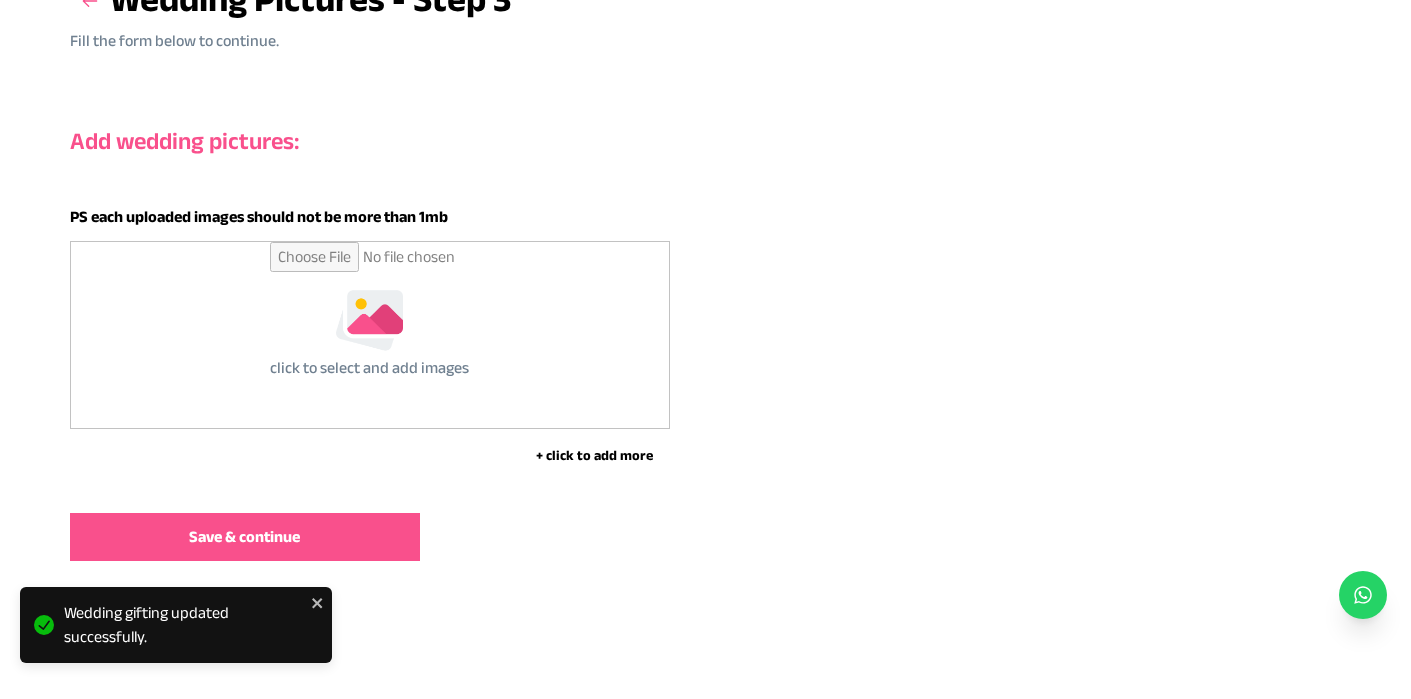 scroll, scrollTop: 161, scrollLeft: 0, axis: vertical 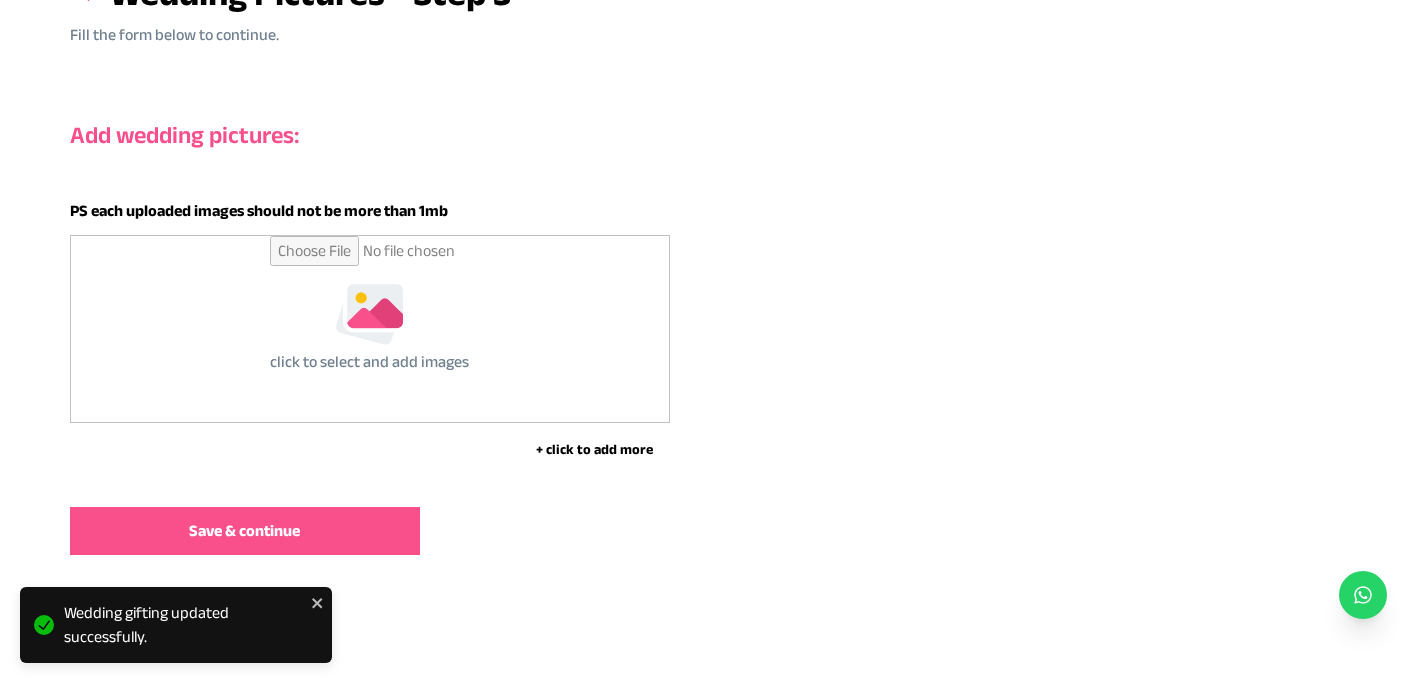 click at bounding box center (369, 329) 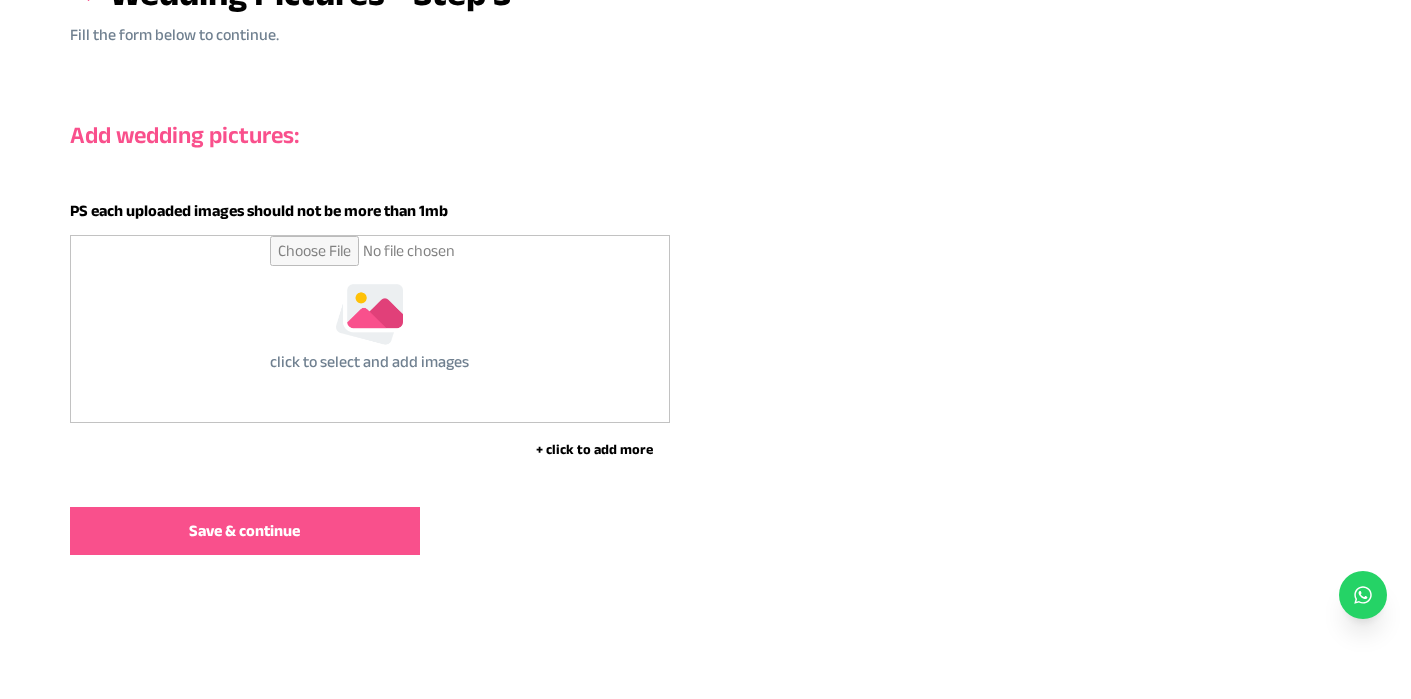 click at bounding box center (369, 329) 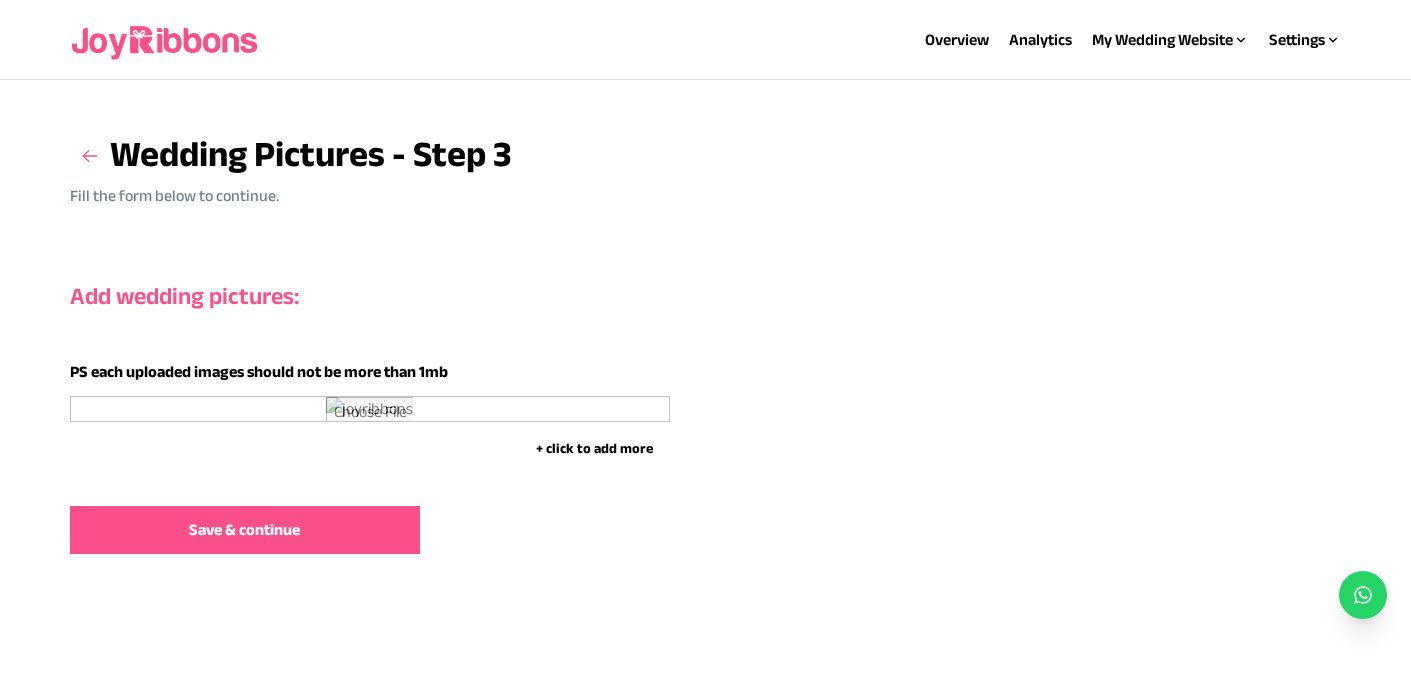 scroll, scrollTop: 700, scrollLeft: 0, axis: vertical 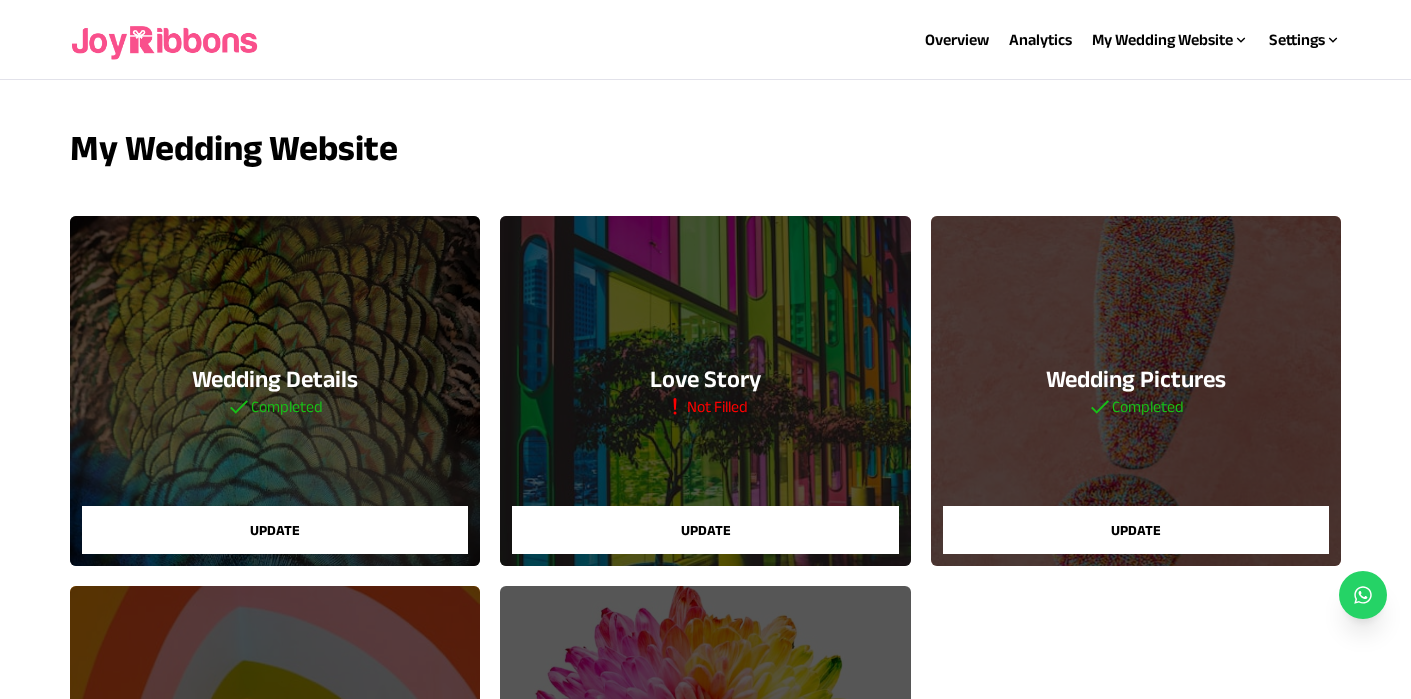 click on "Update" at bounding box center (705, 530) 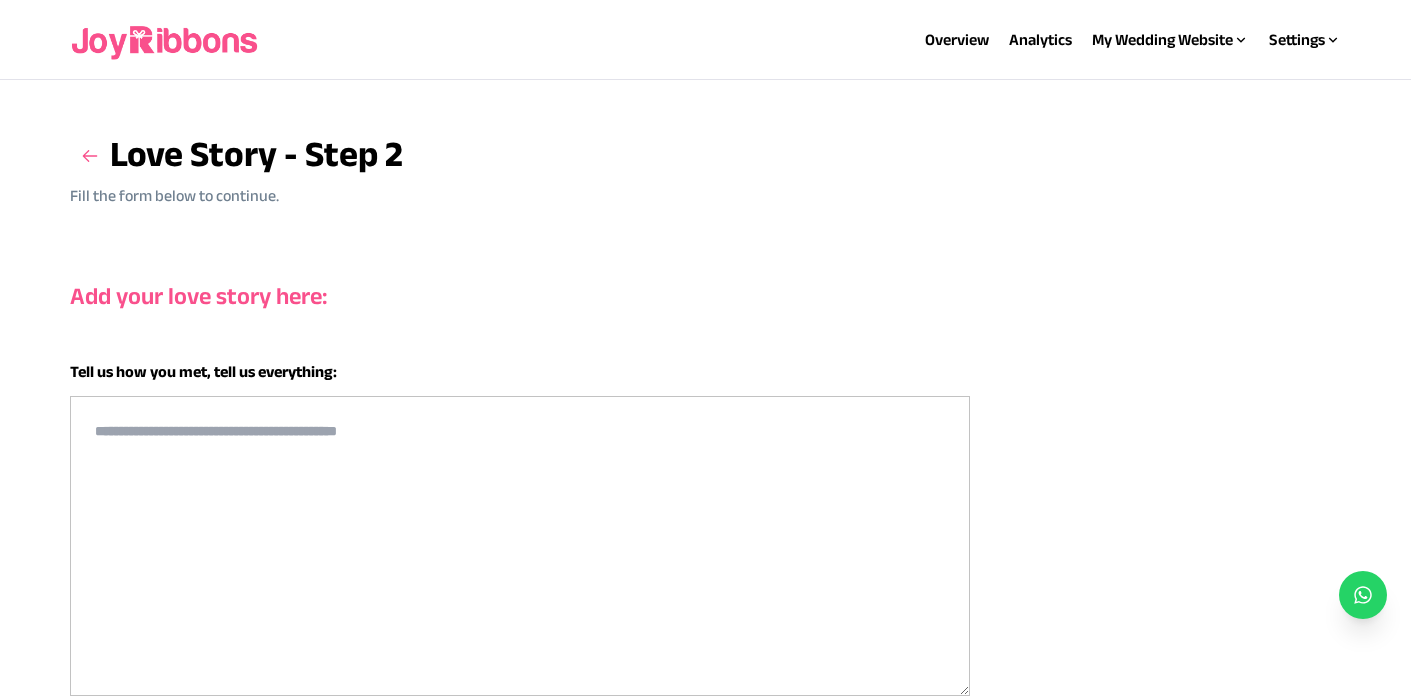click at bounding box center (520, 546) 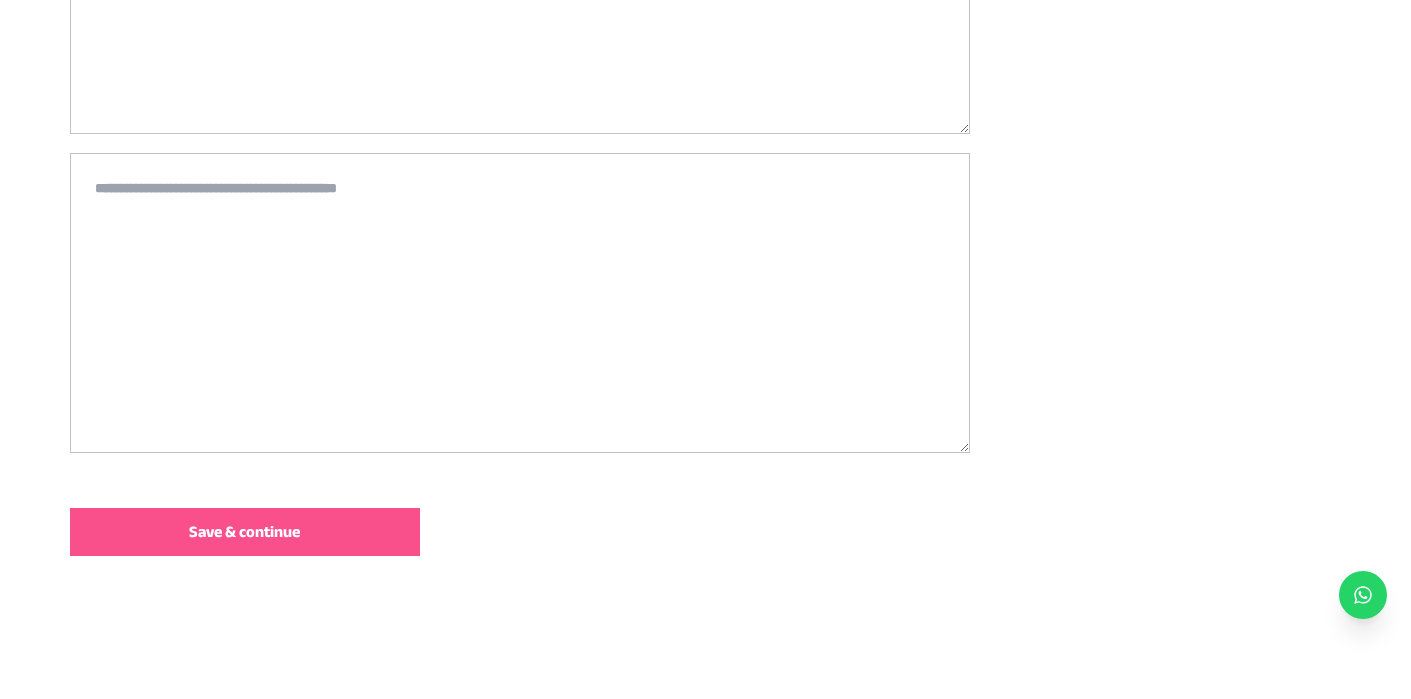 scroll, scrollTop: 563, scrollLeft: 0, axis: vertical 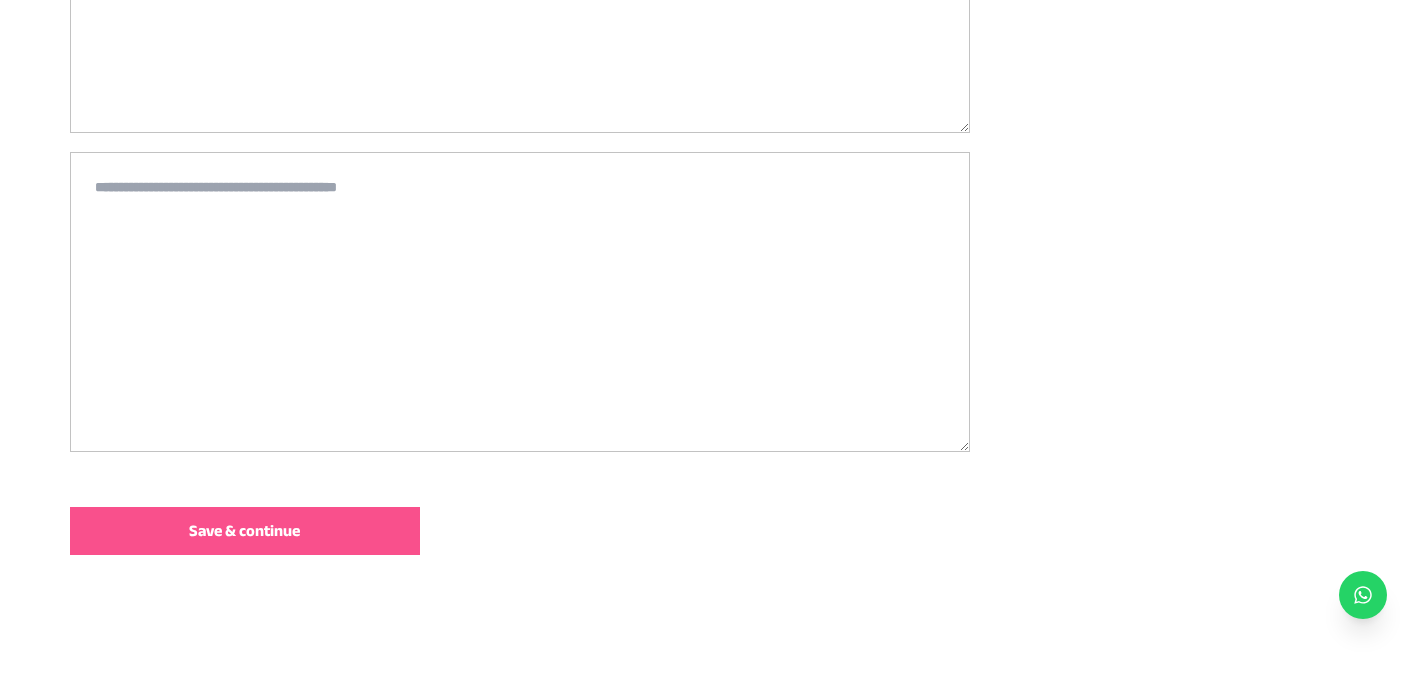 type on "**********" 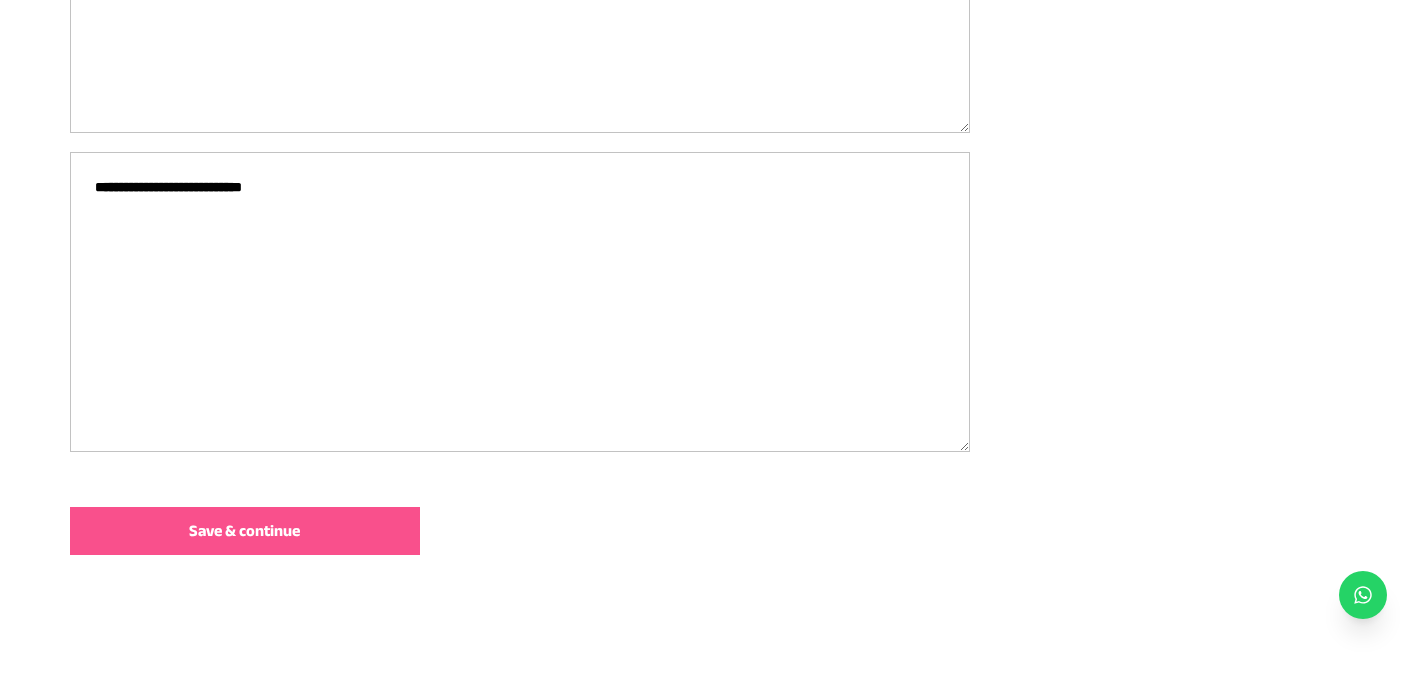 type on "**********" 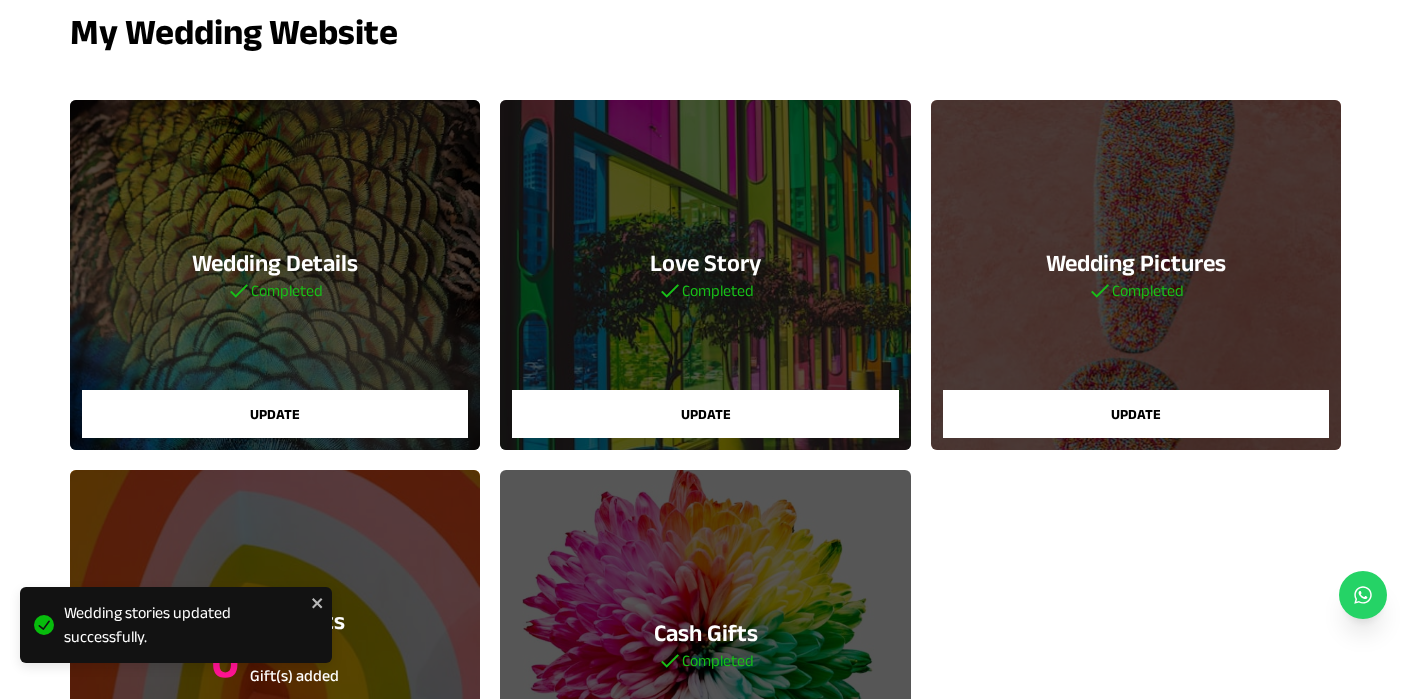 scroll, scrollTop: 300, scrollLeft: 0, axis: vertical 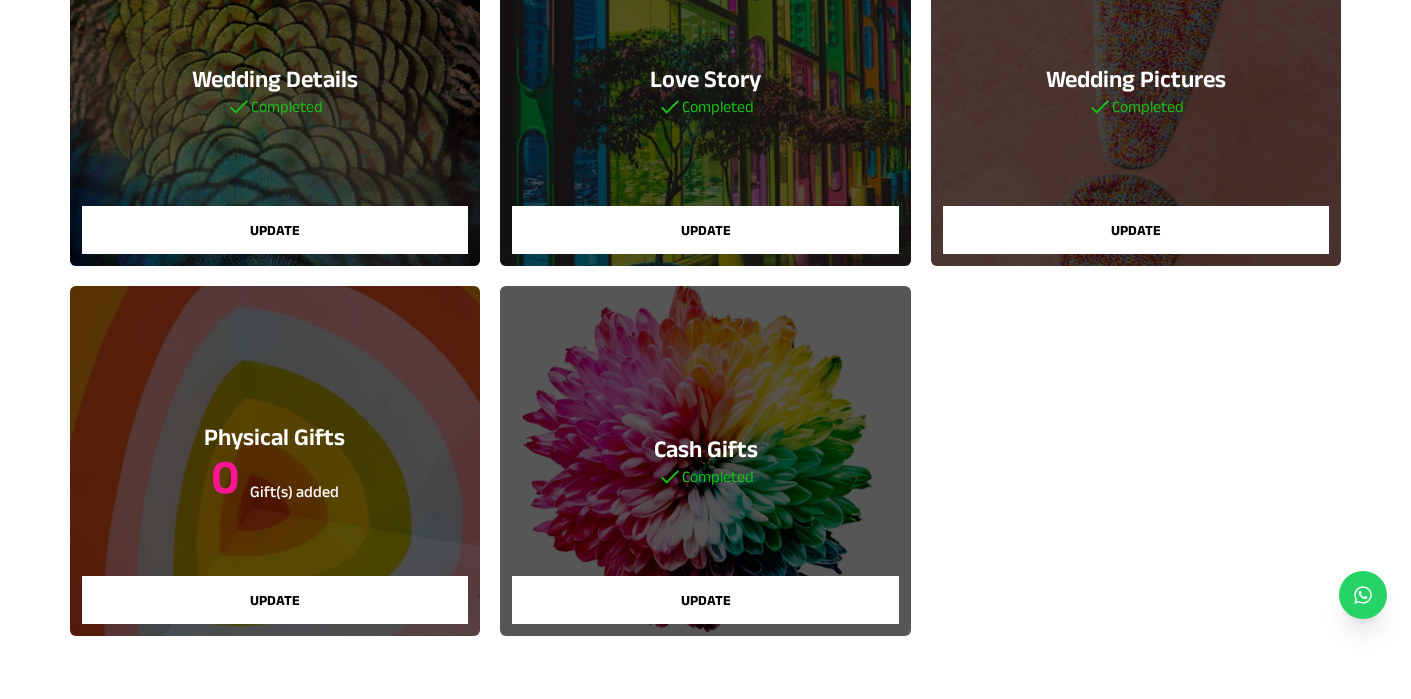 click on "Update" at bounding box center [275, 600] 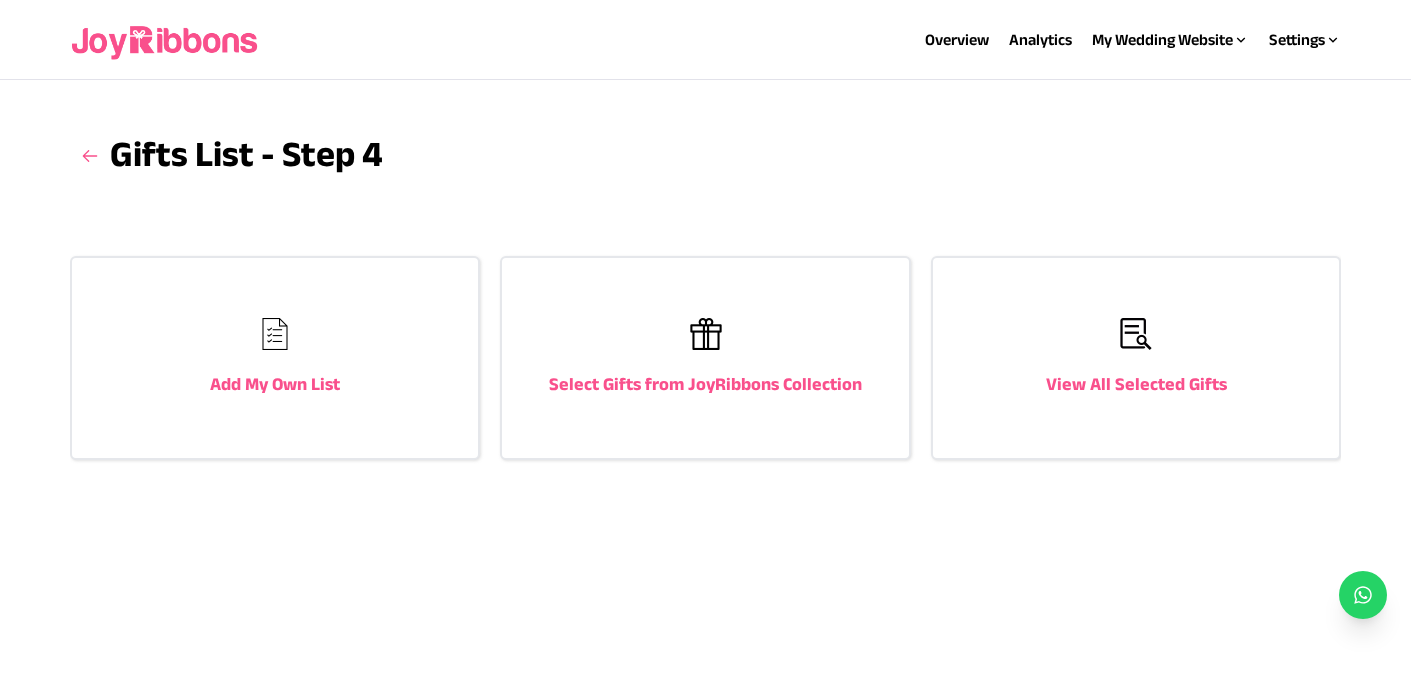 scroll, scrollTop: 0, scrollLeft: 0, axis: both 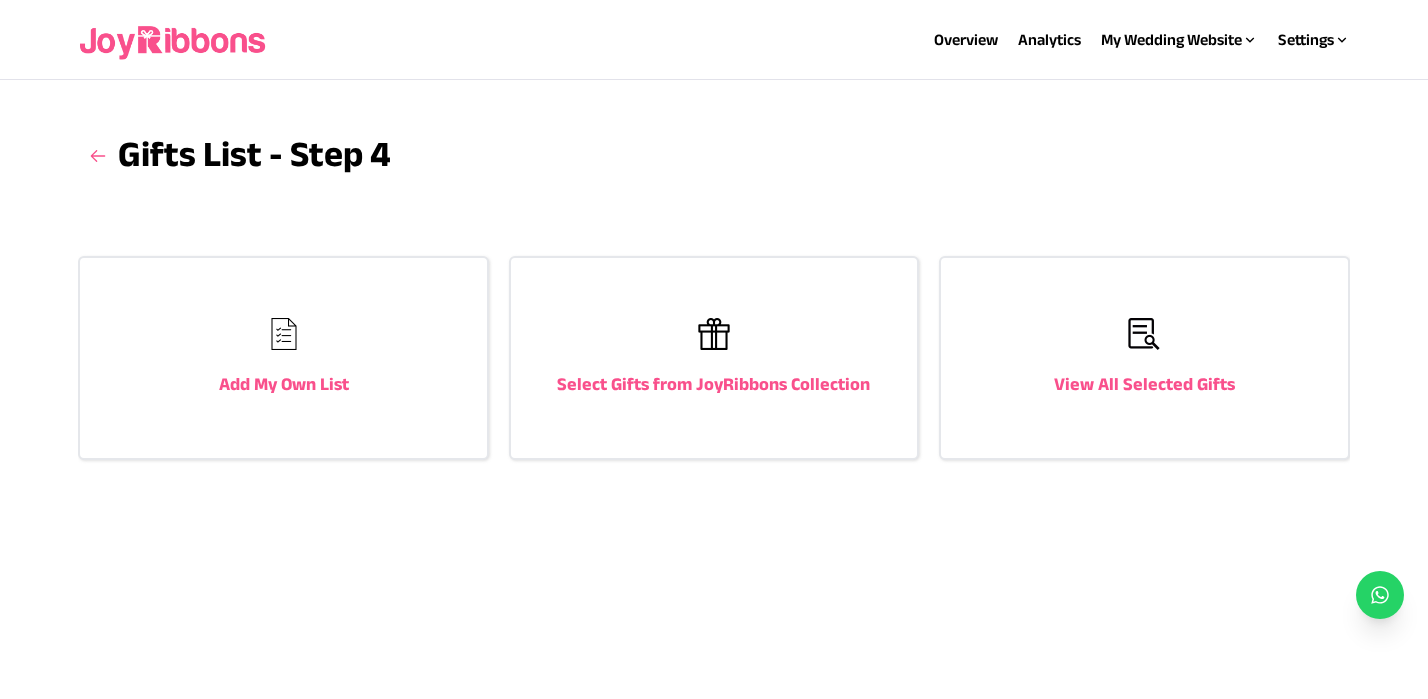 click on "Add My Own List" at bounding box center (284, 384) 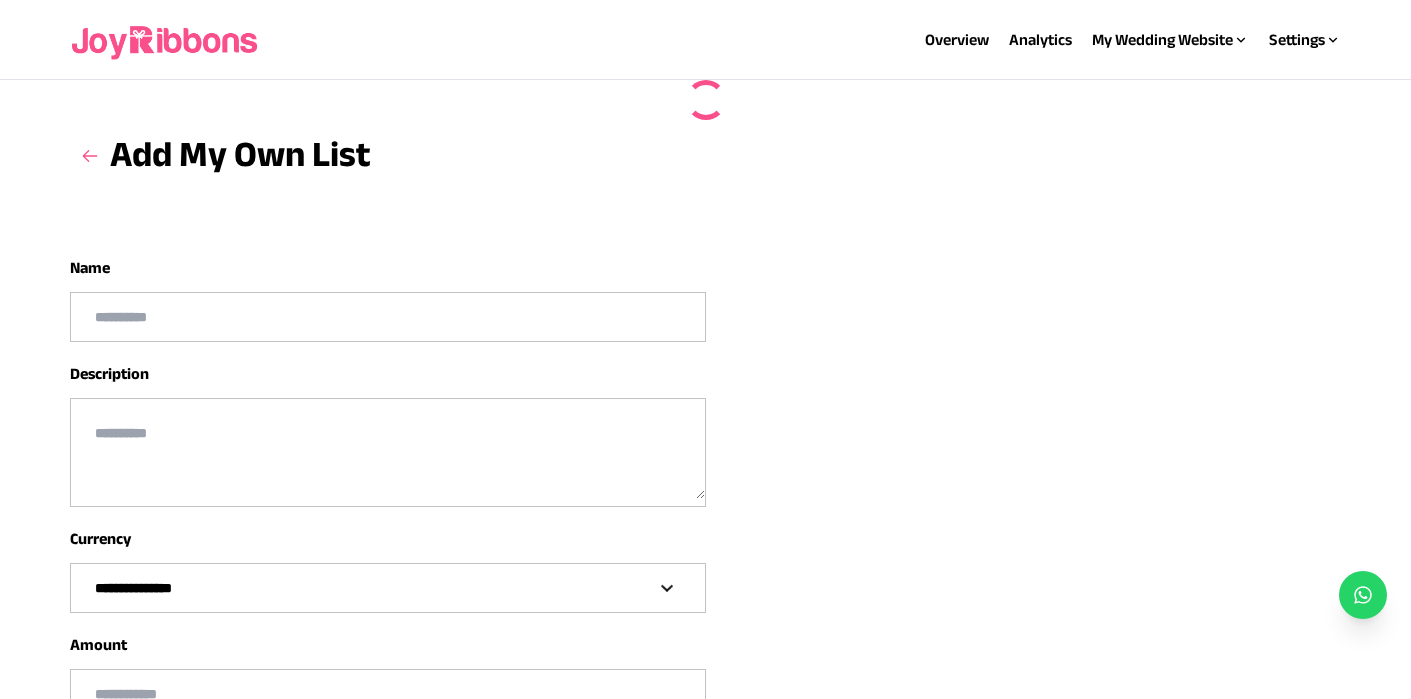 click at bounding box center [388, 317] 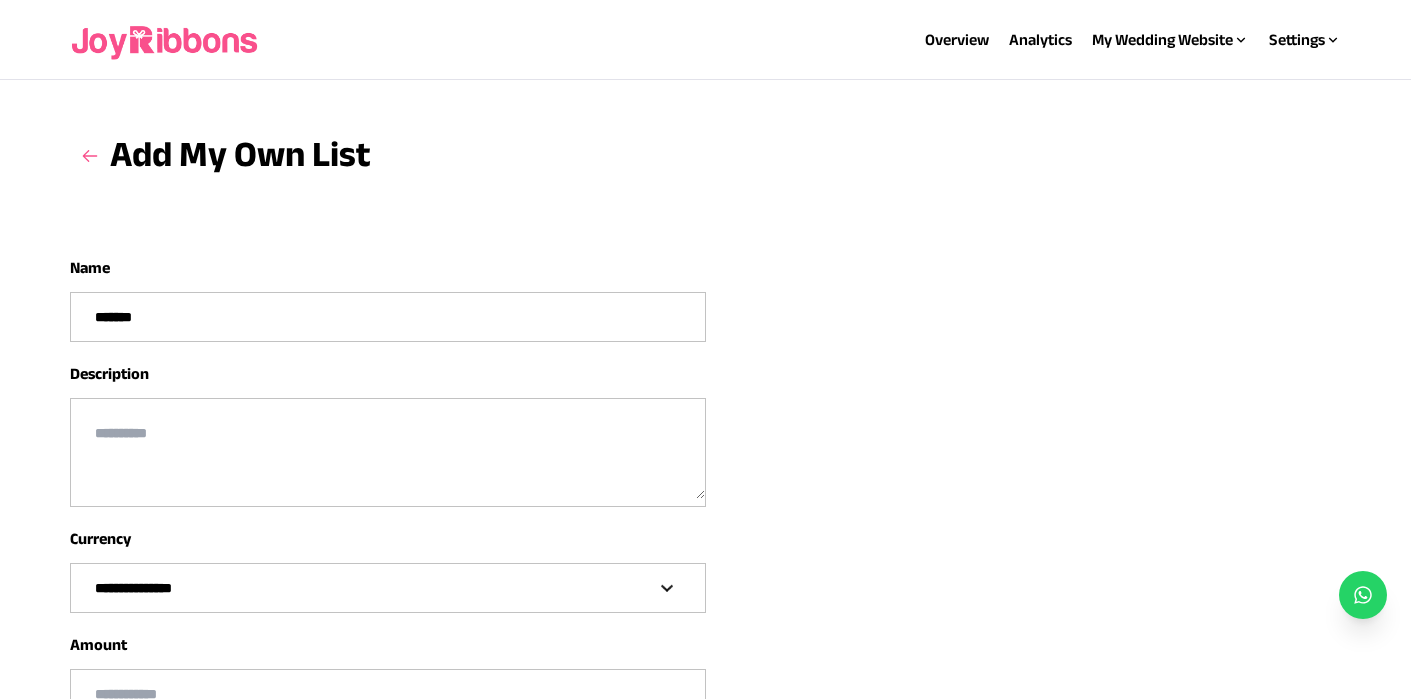 type on "*******" 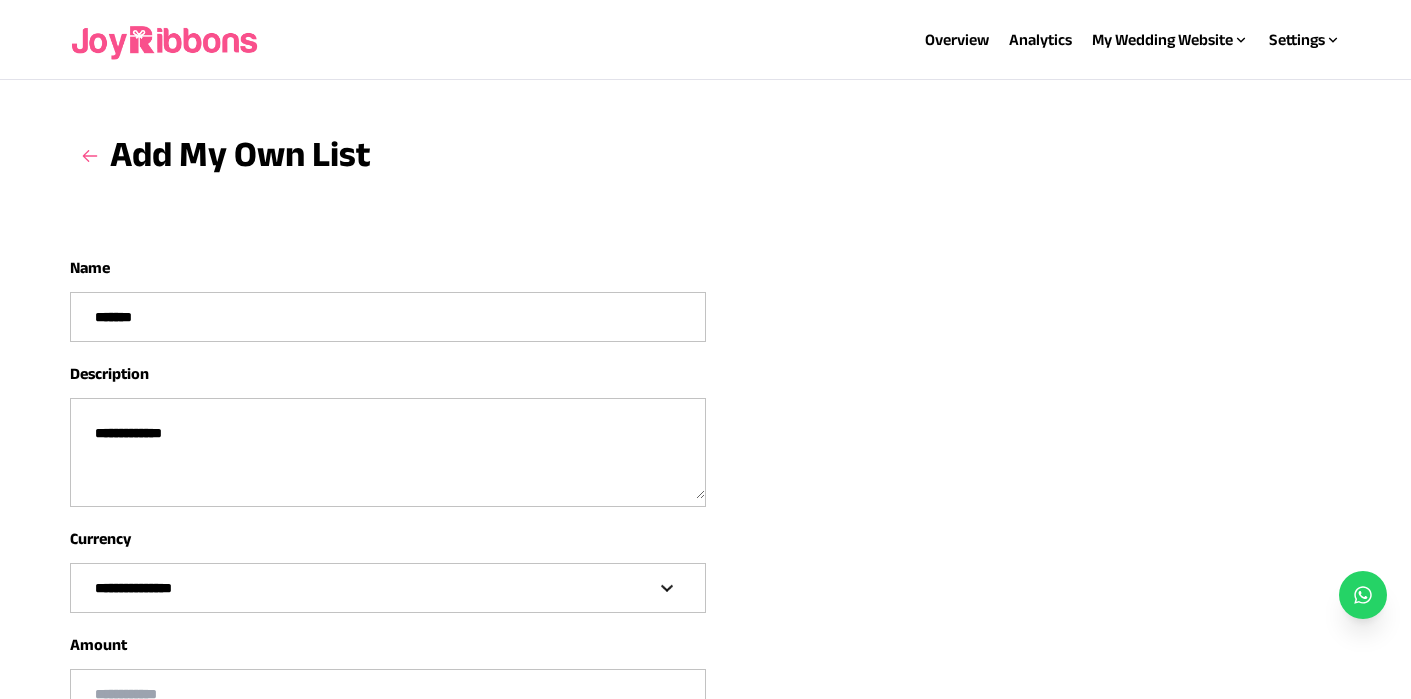 click on "**********" at bounding box center [388, 588] 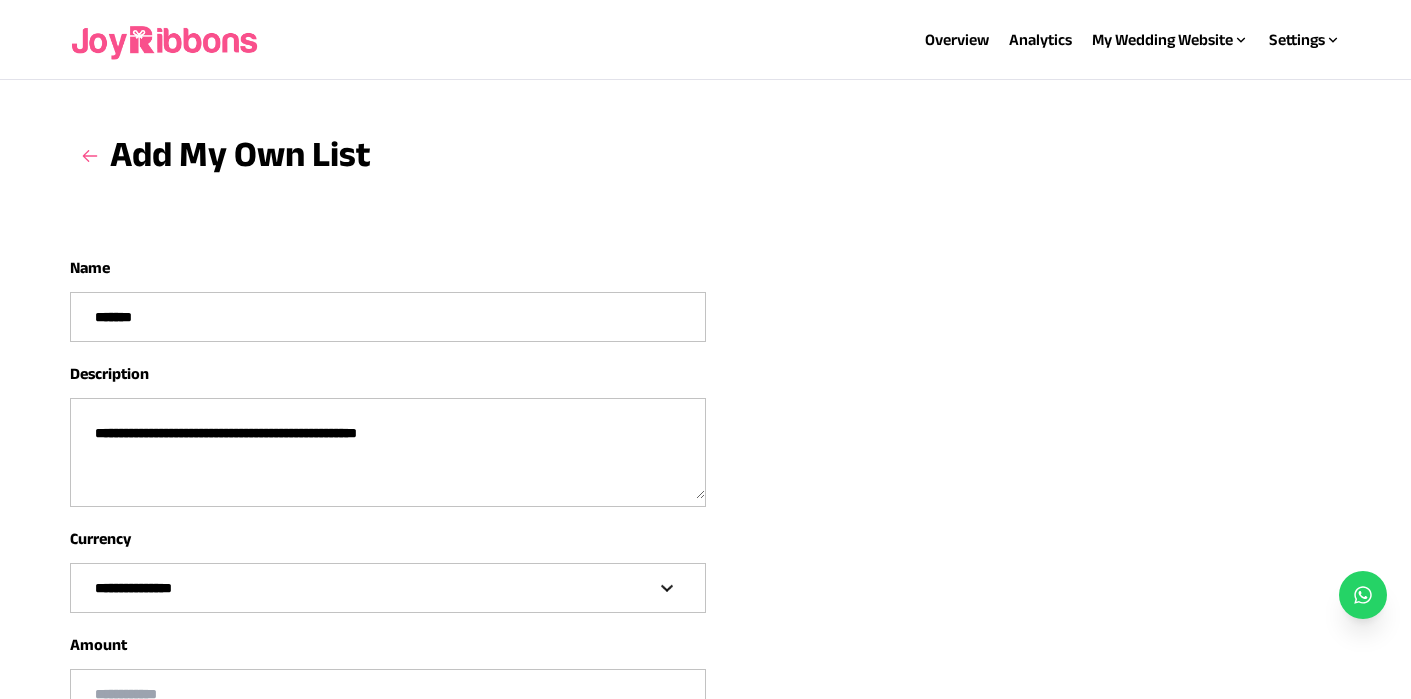 type on "**********" 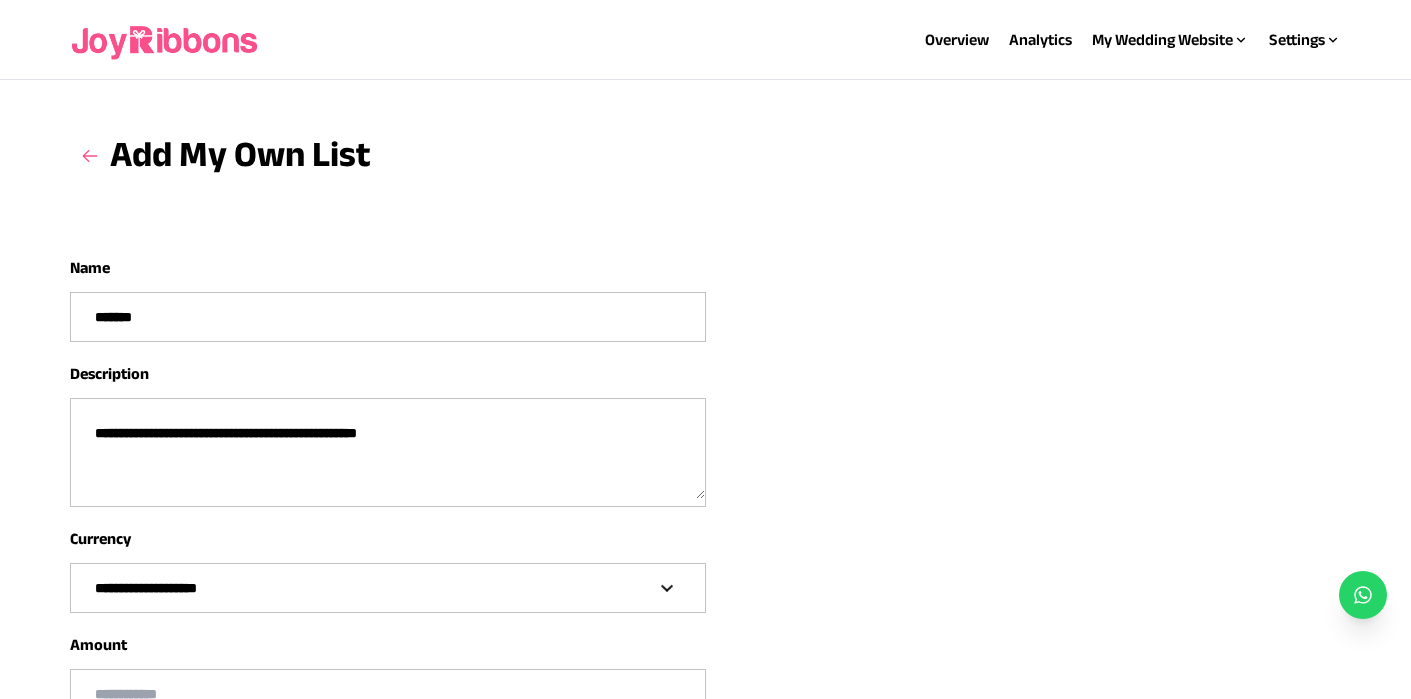 click on "**********" at bounding box center [388, 588] 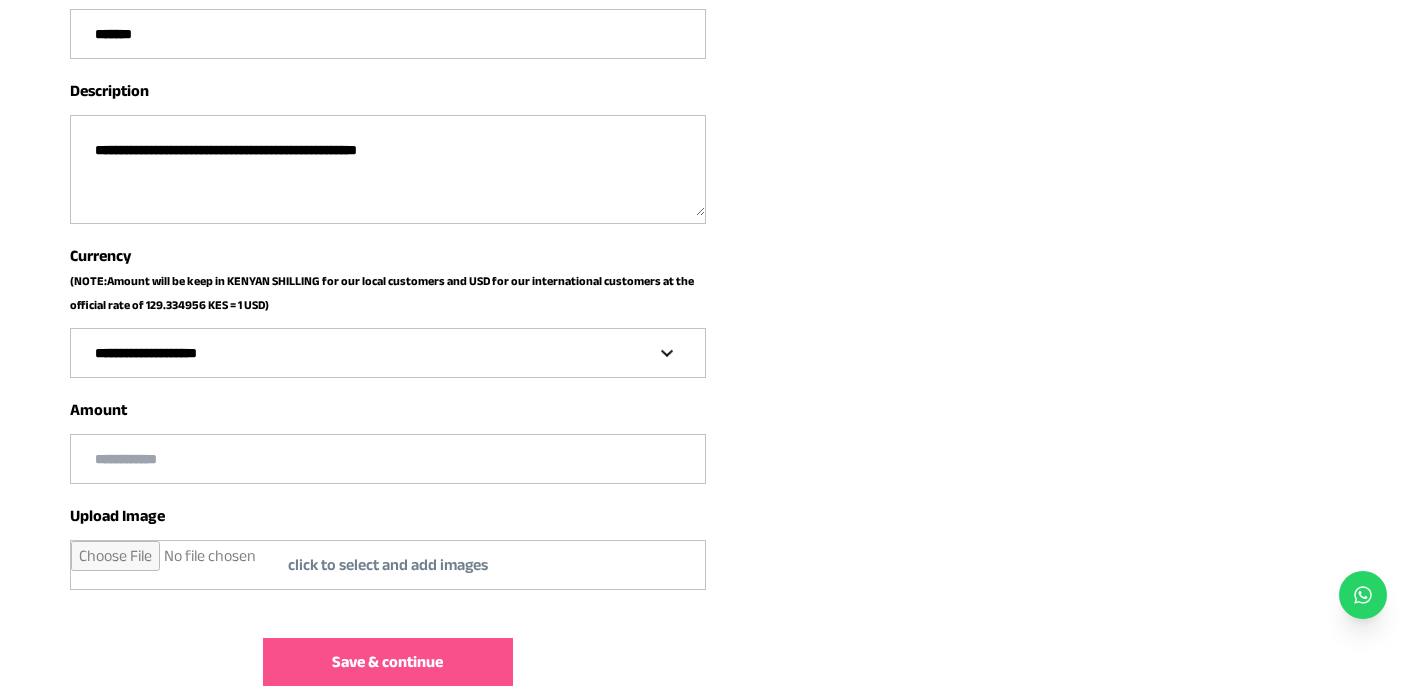 scroll, scrollTop: 300, scrollLeft: 0, axis: vertical 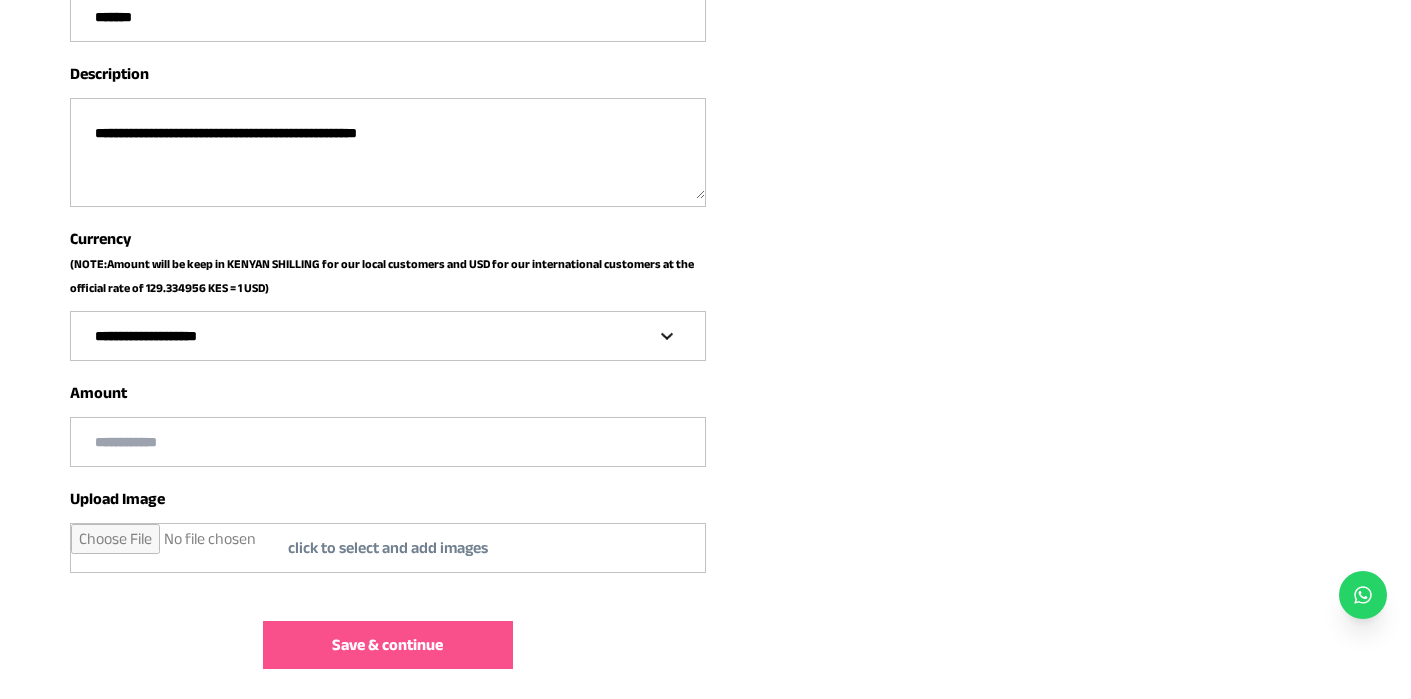 click at bounding box center [388, 442] 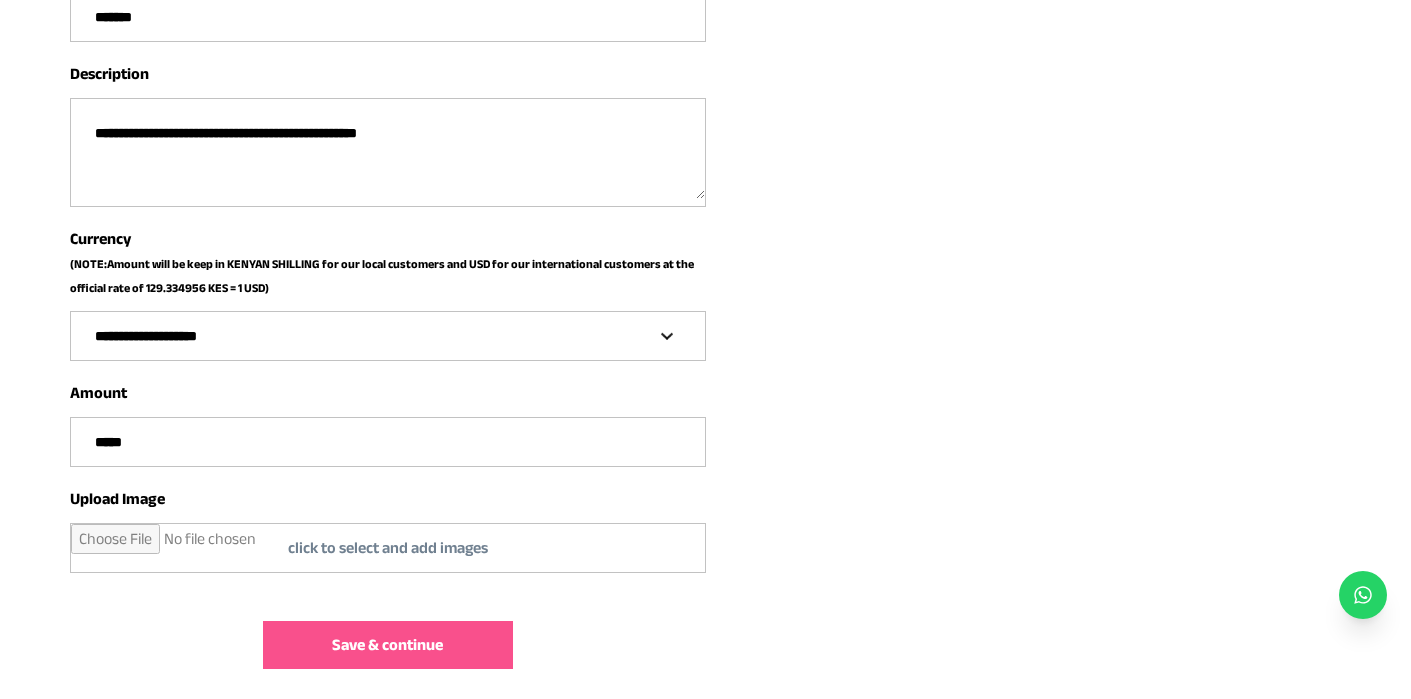 type on "*****" 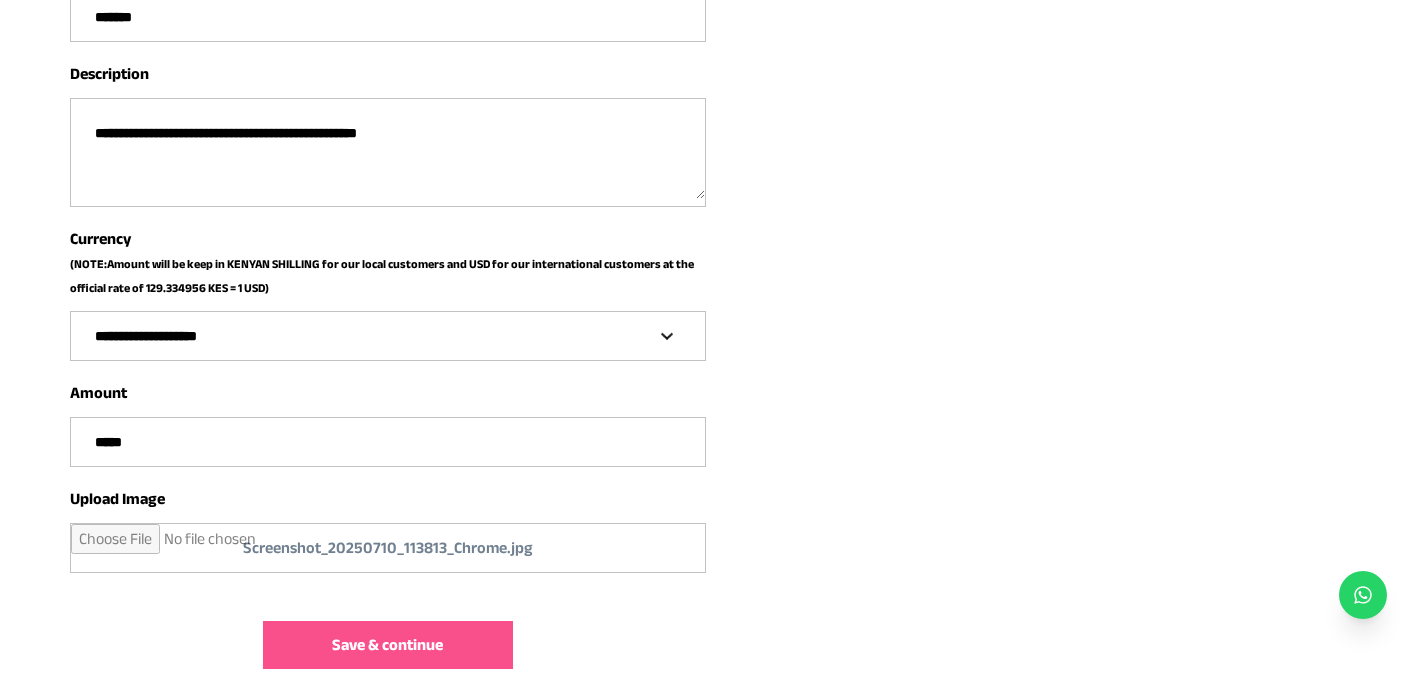 click on "Save & continue" at bounding box center (388, 645) 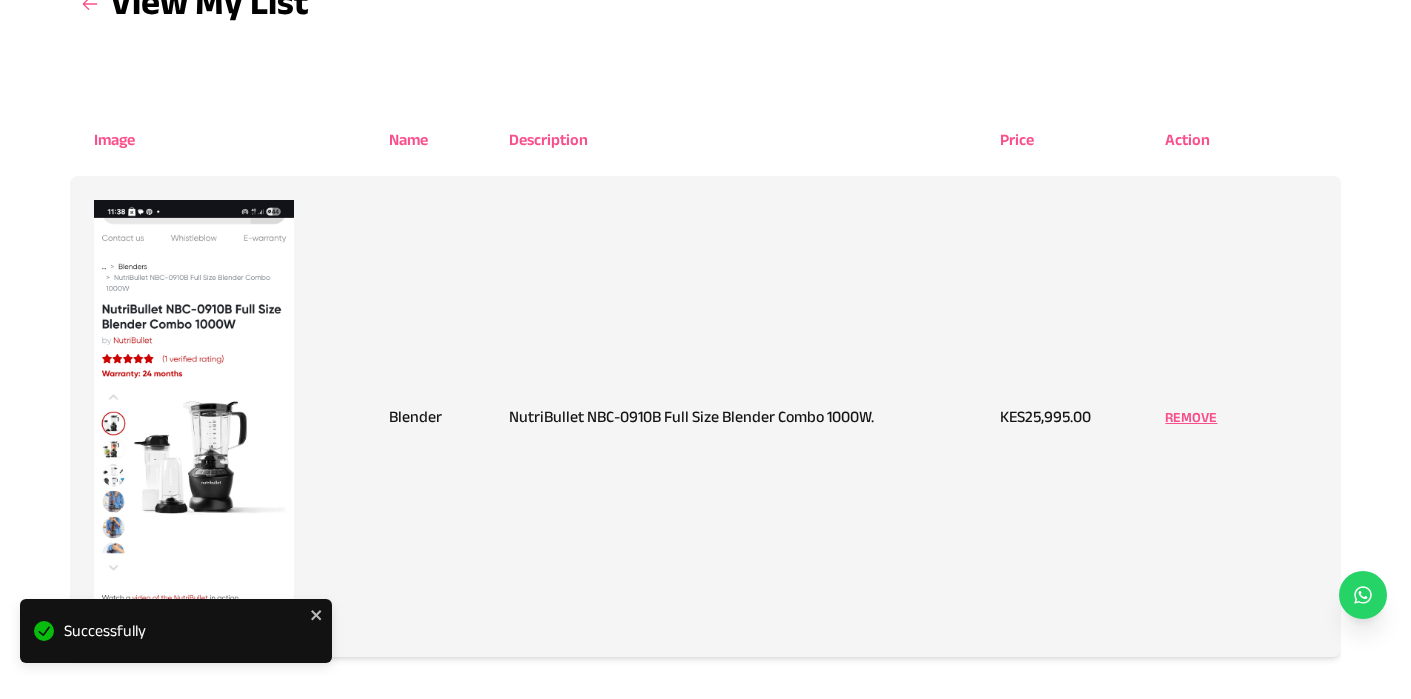 scroll, scrollTop: 0, scrollLeft: 0, axis: both 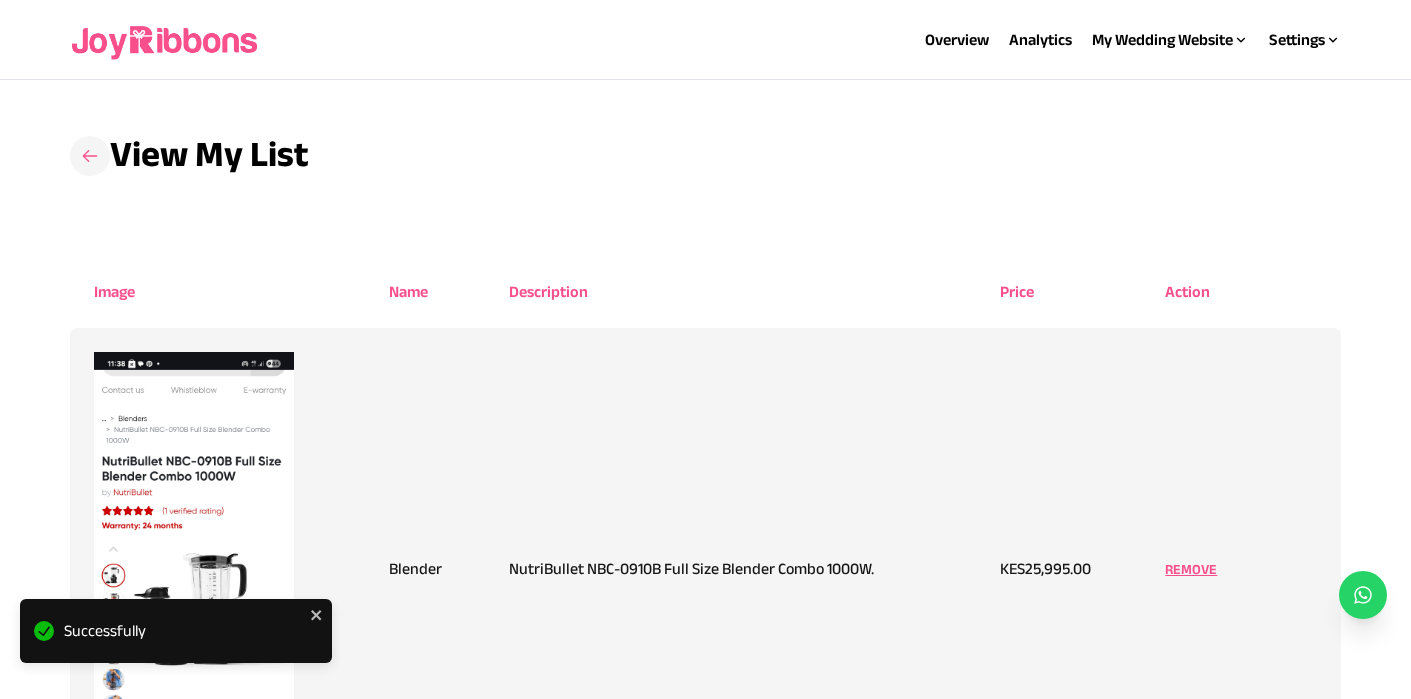 click 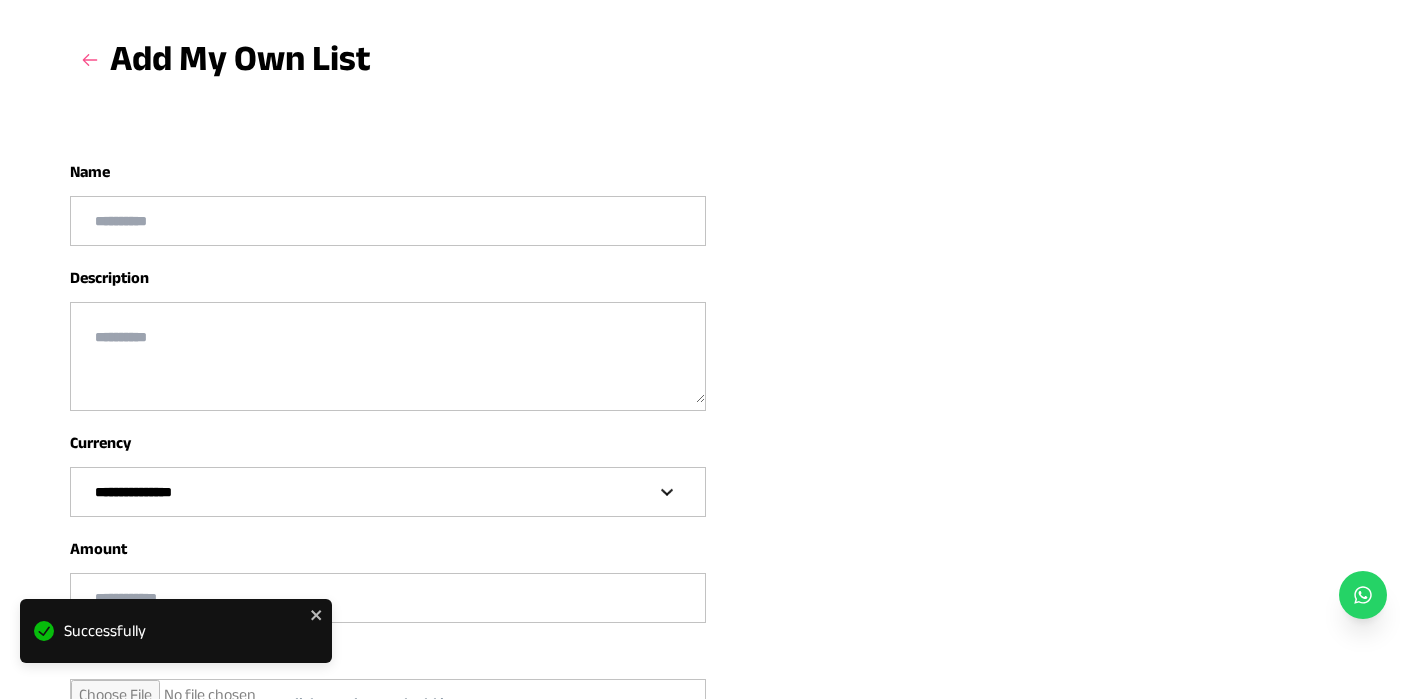 scroll, scrollTop: 0, scrollLeft: 0, axis: both 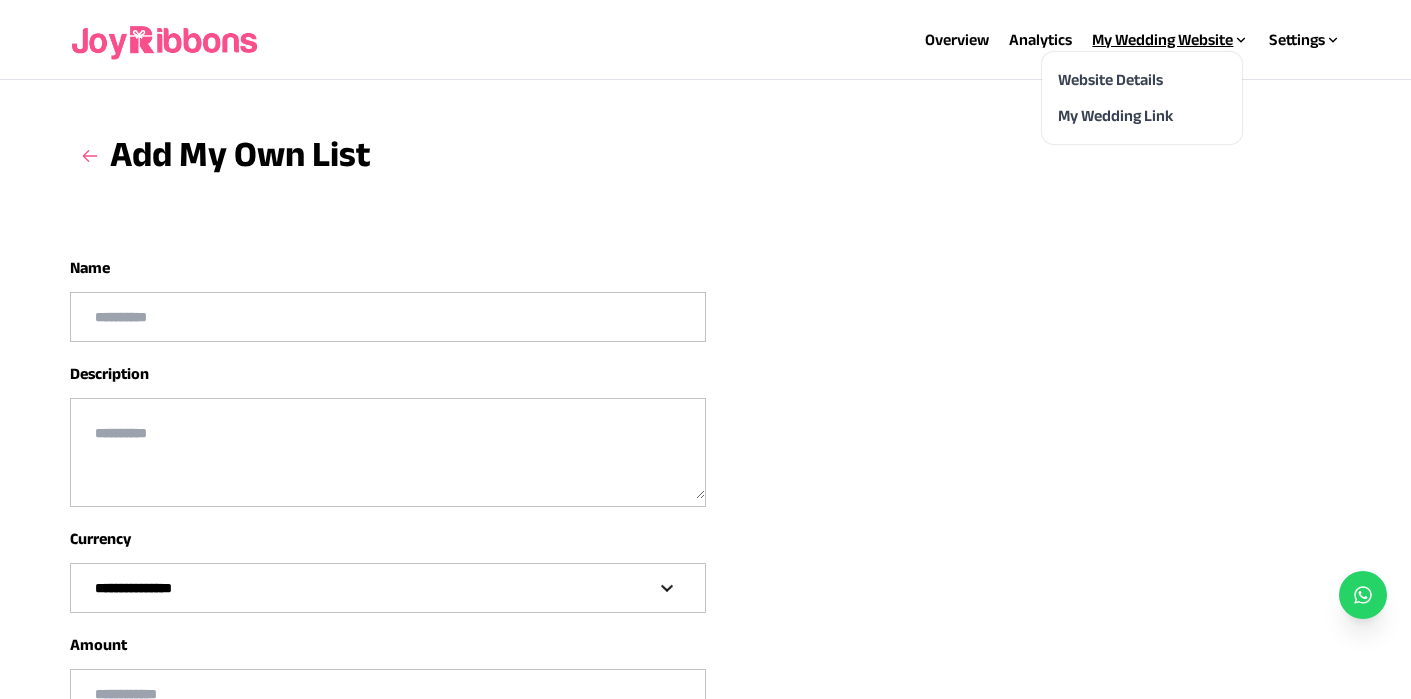 click on "My Wedding Website" at bounding box center (1170, 40) 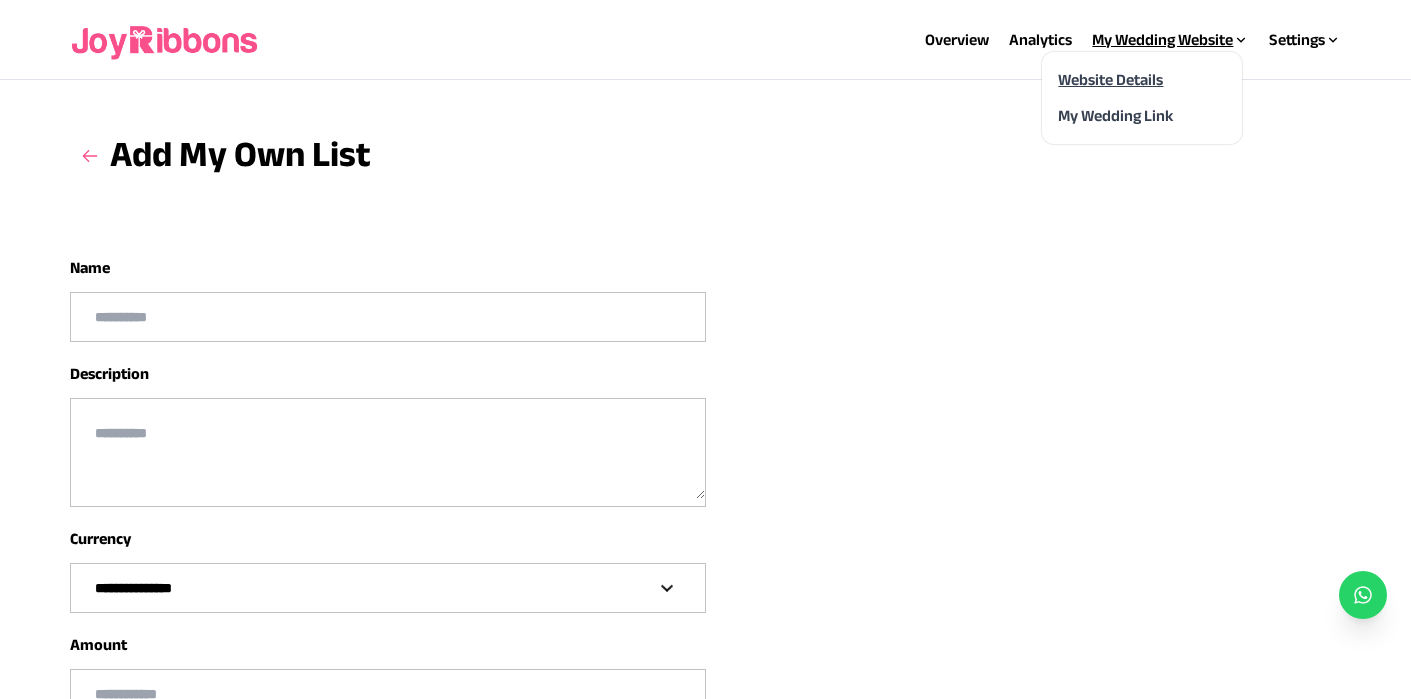 click on "Website Details" at bounding box center (1110, 79) 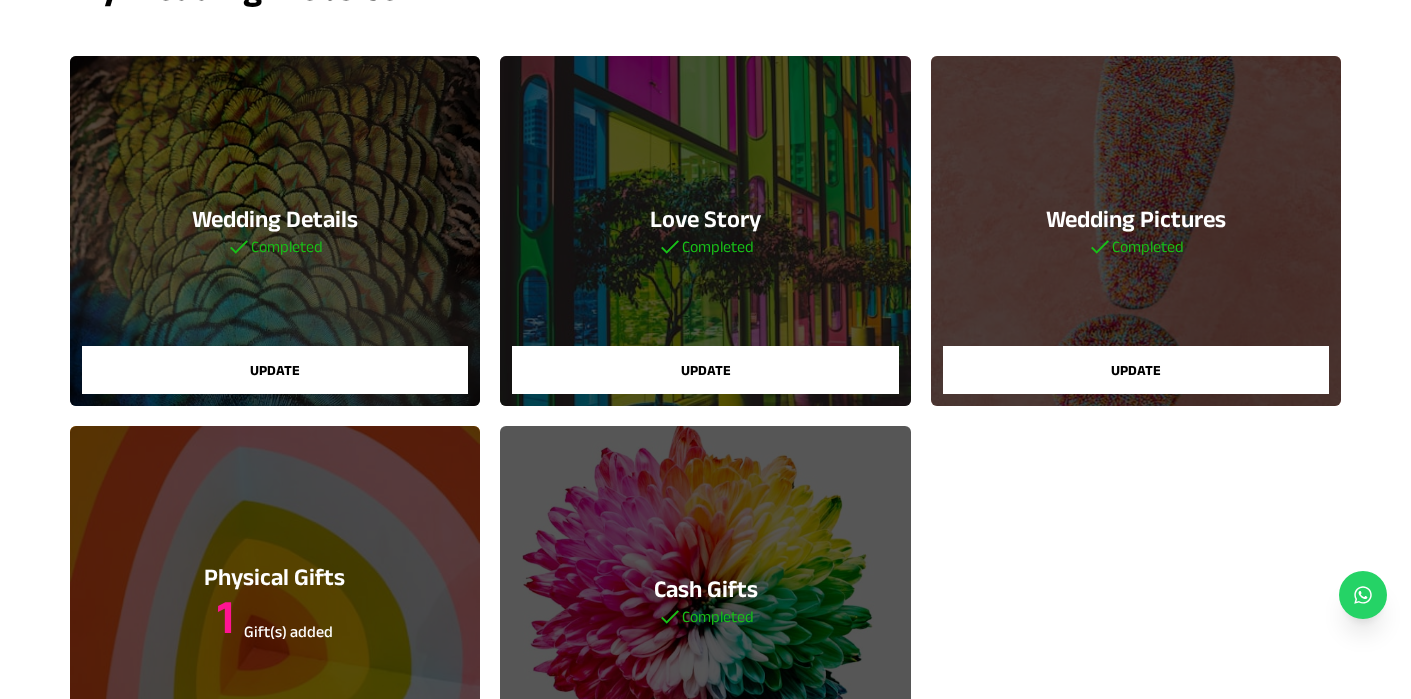 scroll, scrollTop: 300, scrollLeft: 0, axis: vertical 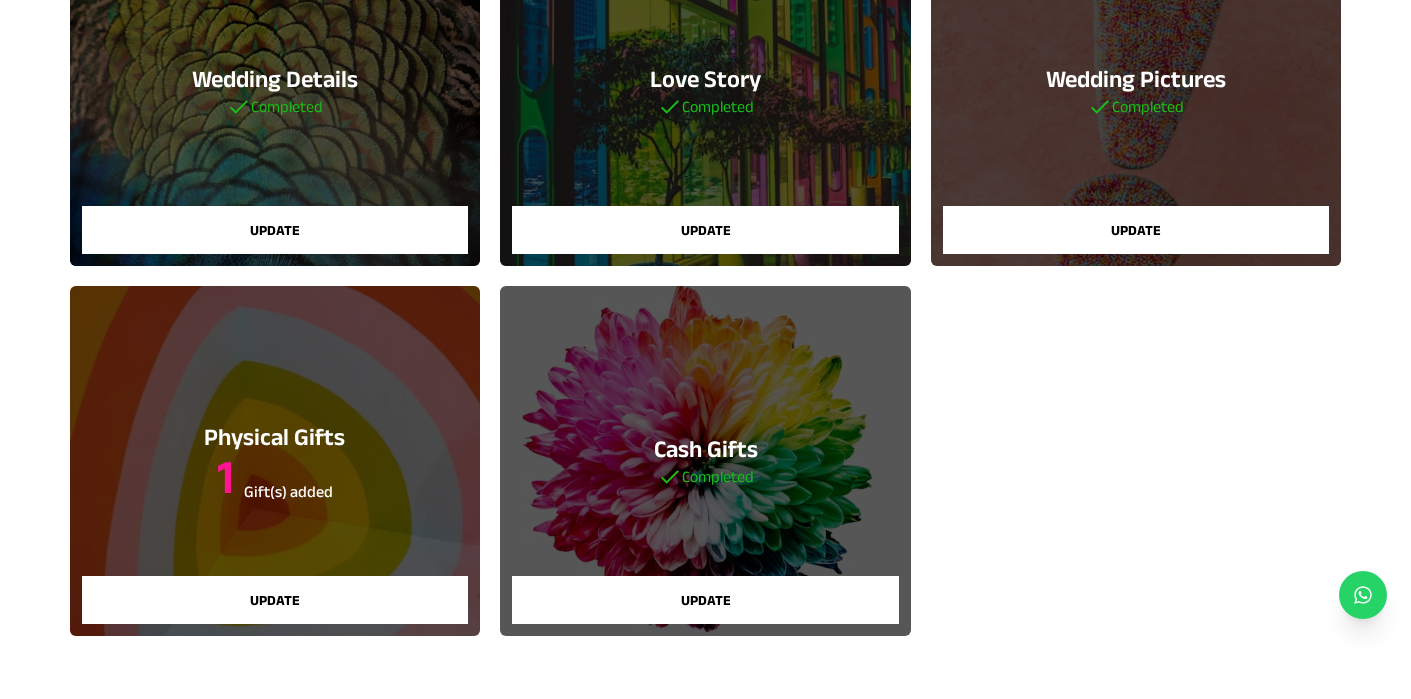 click on "Update" at bounding box center (275, 600) 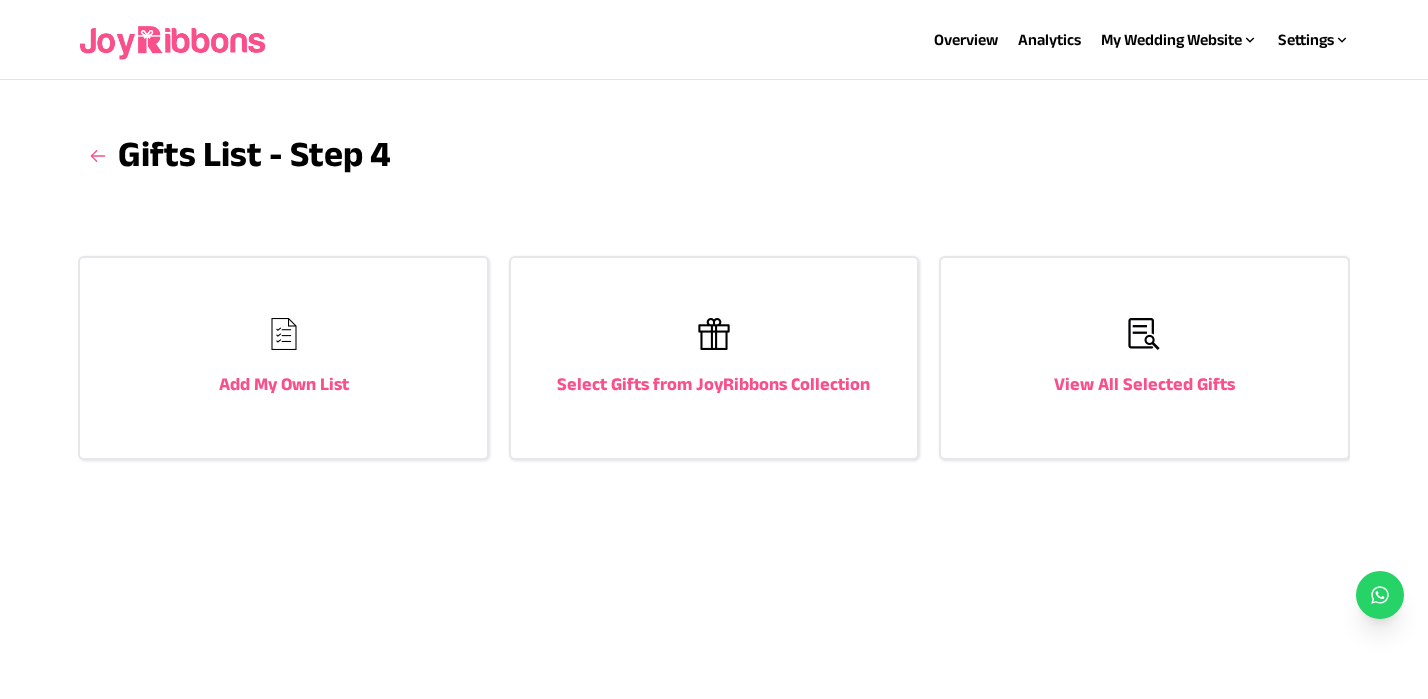 click on "Add My Own List" at bounding box center [283, 358] 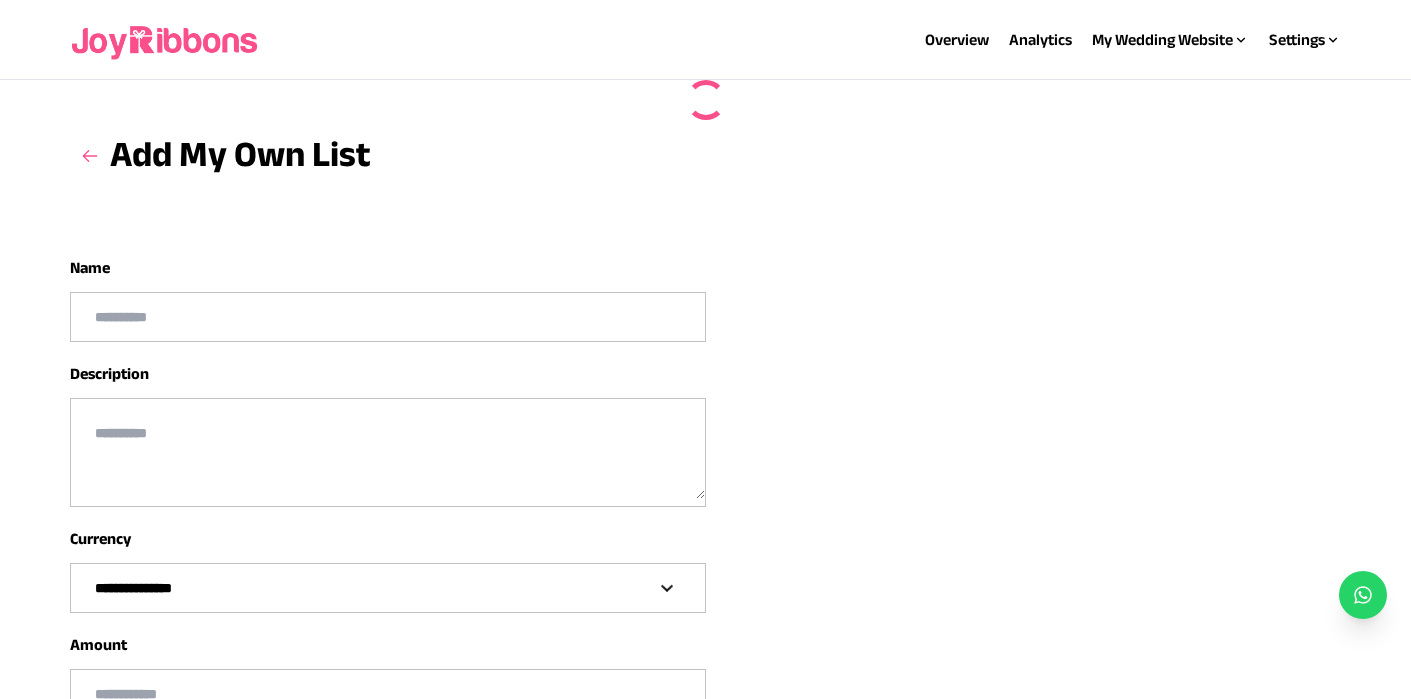 click at bounding box center (388, 317) 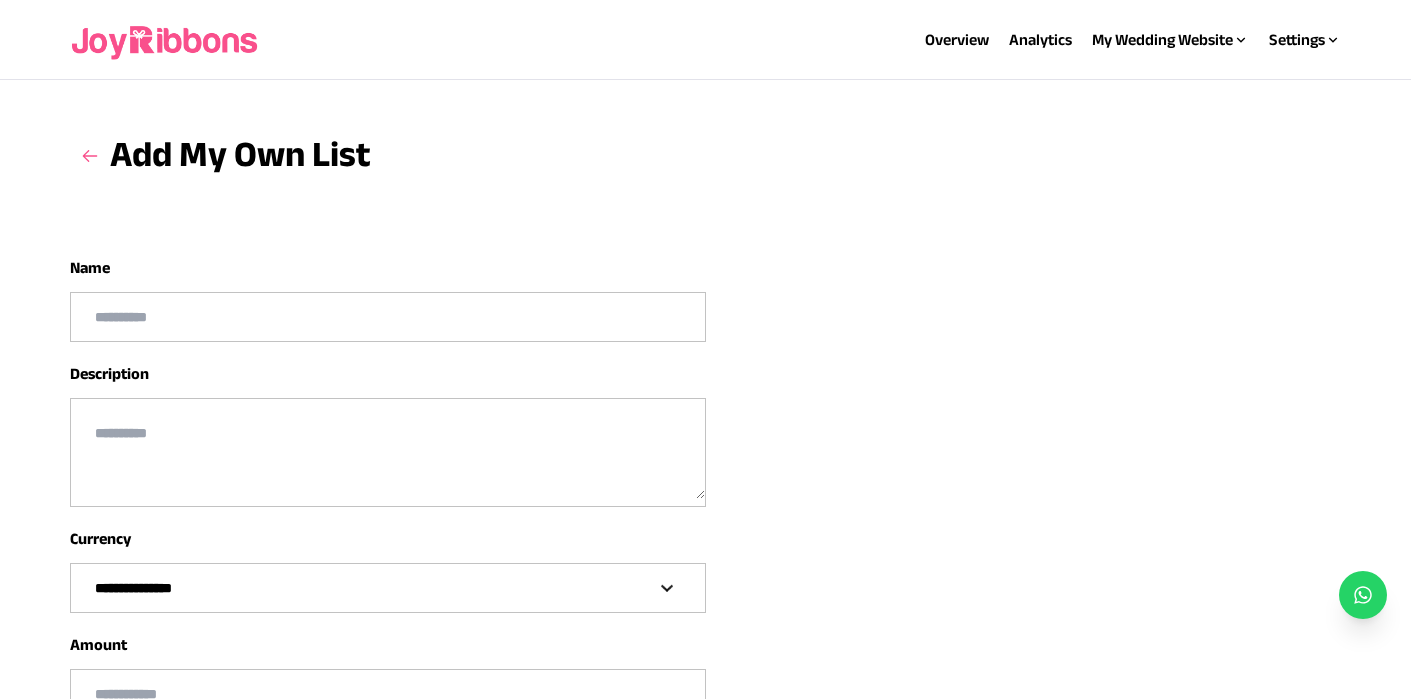 type on "*" 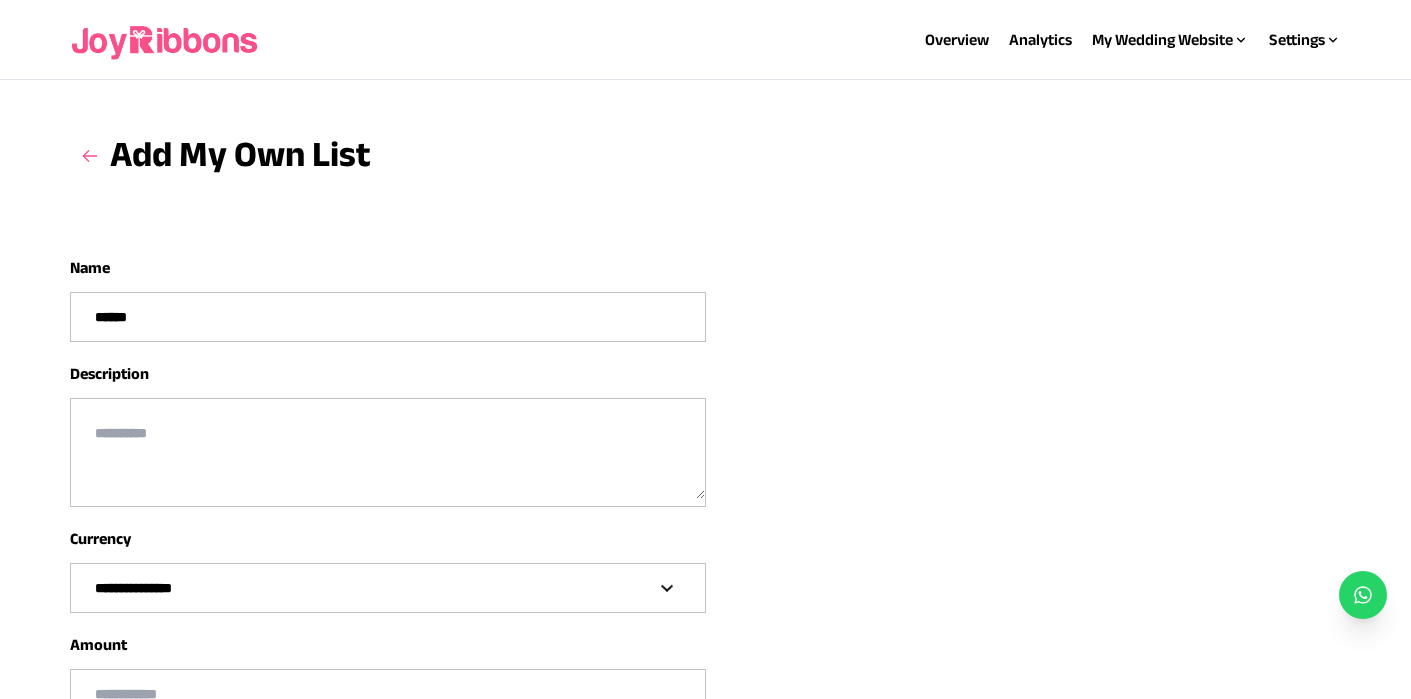 type on "******" 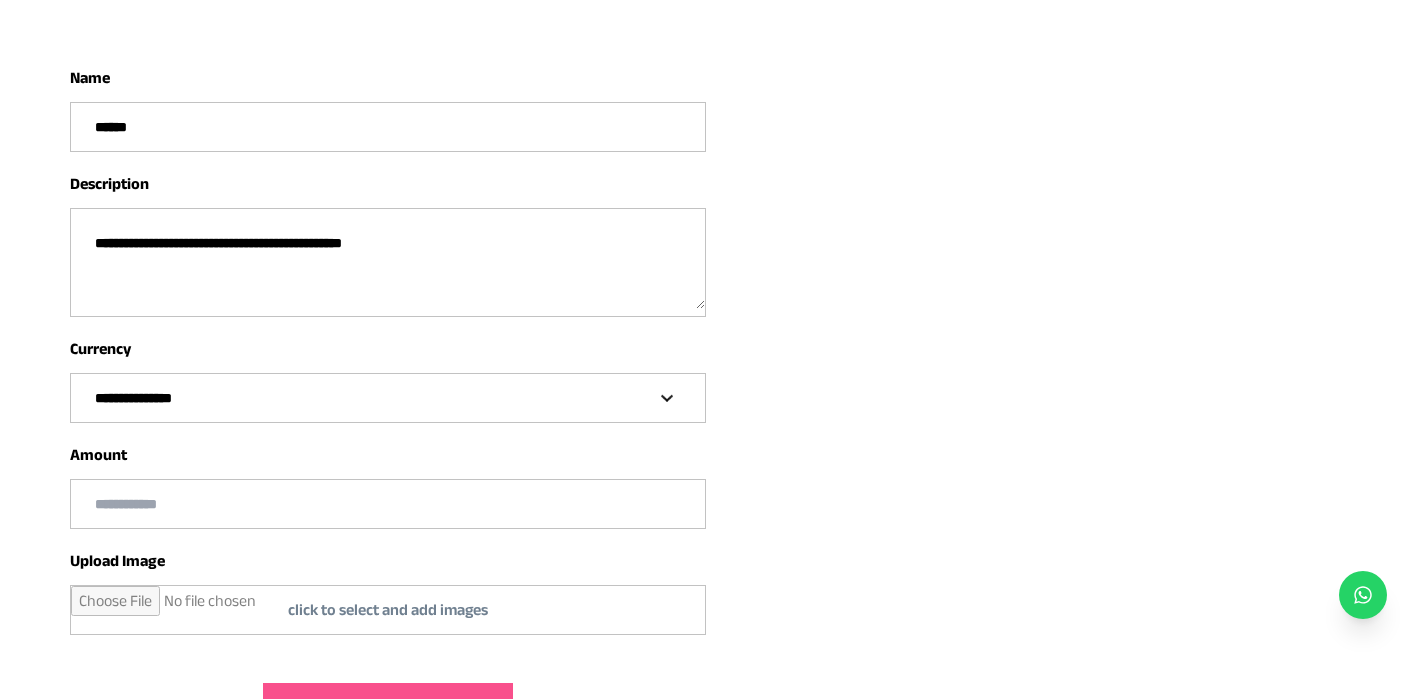 scroll, scrollTop: 300, scrollLeft: 0, axis: vertical 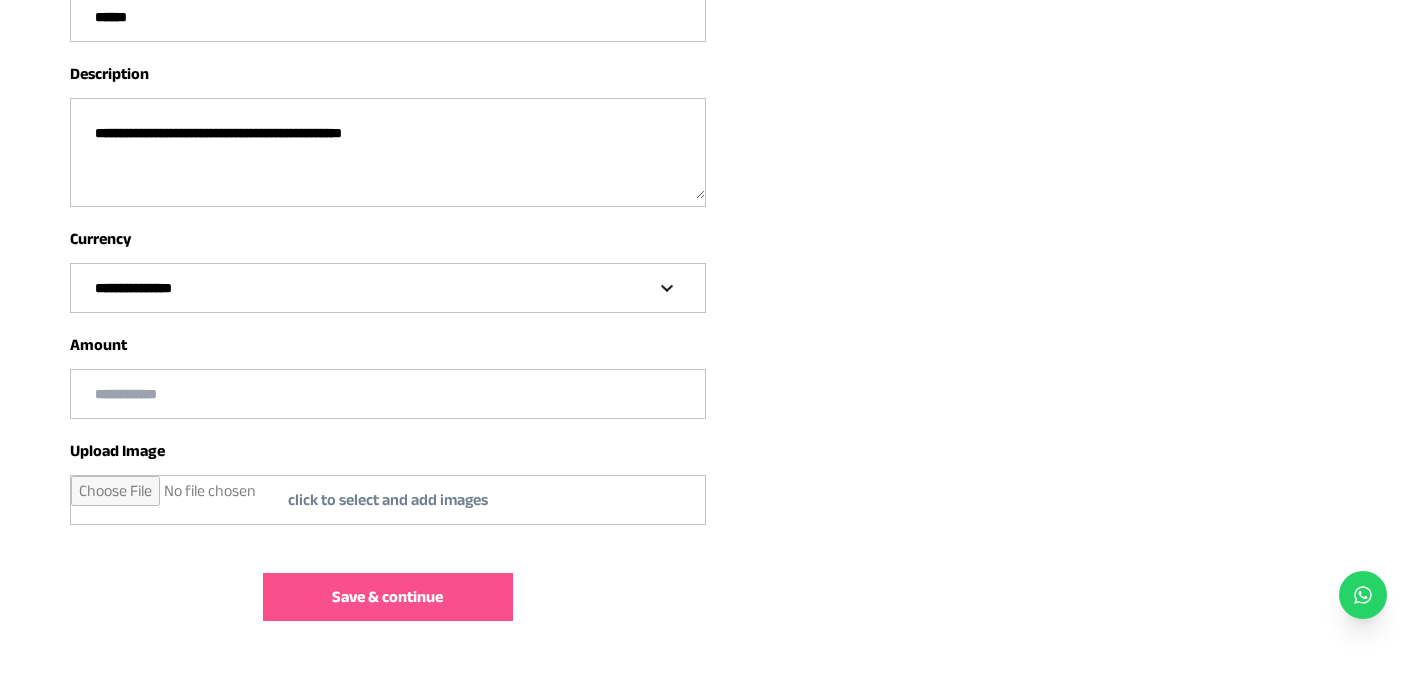 type on "**********" 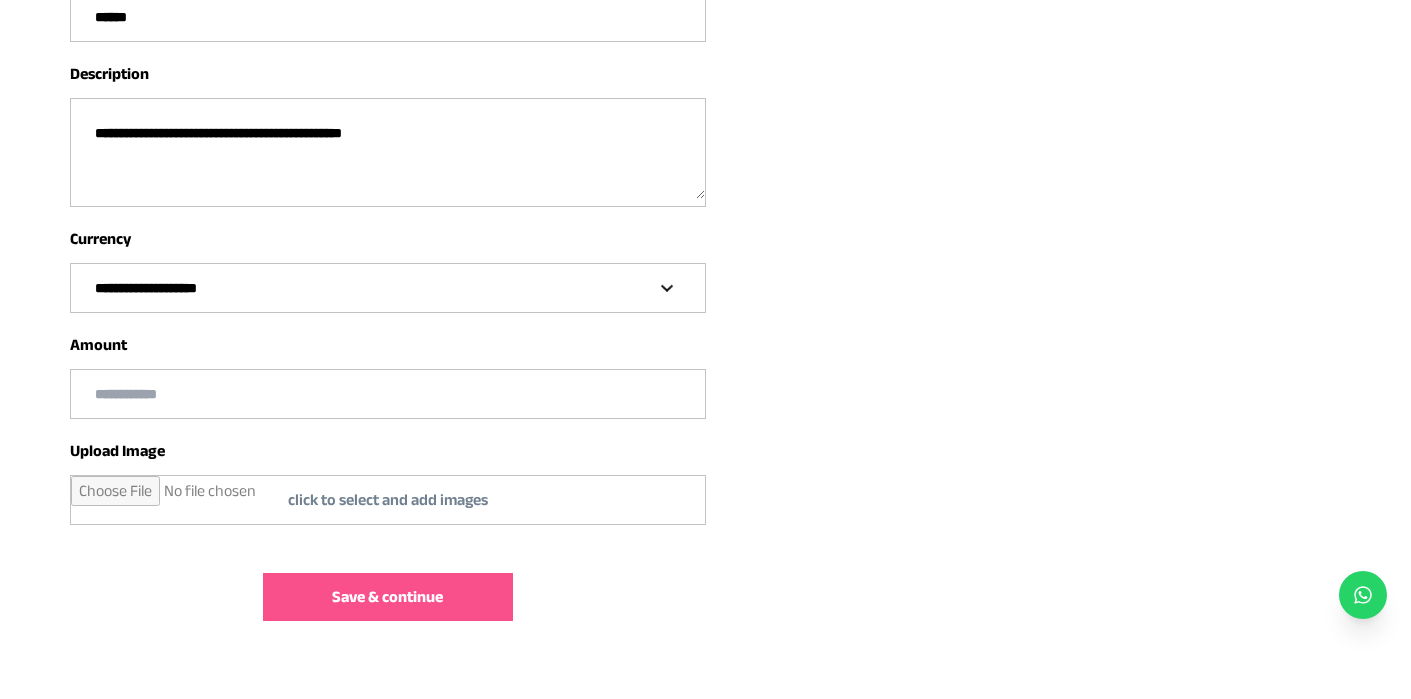 click on "**********" at bounding box center [388, 288] 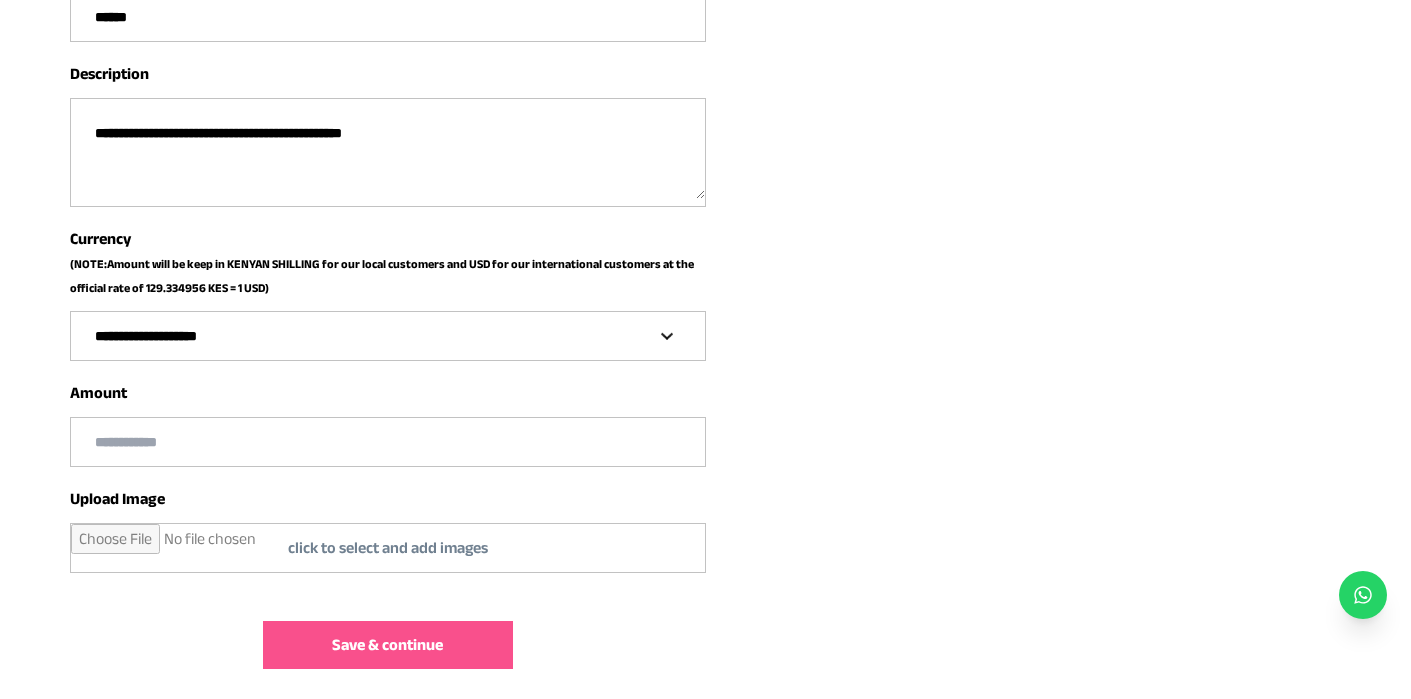 click at bounding box center [388, 442] 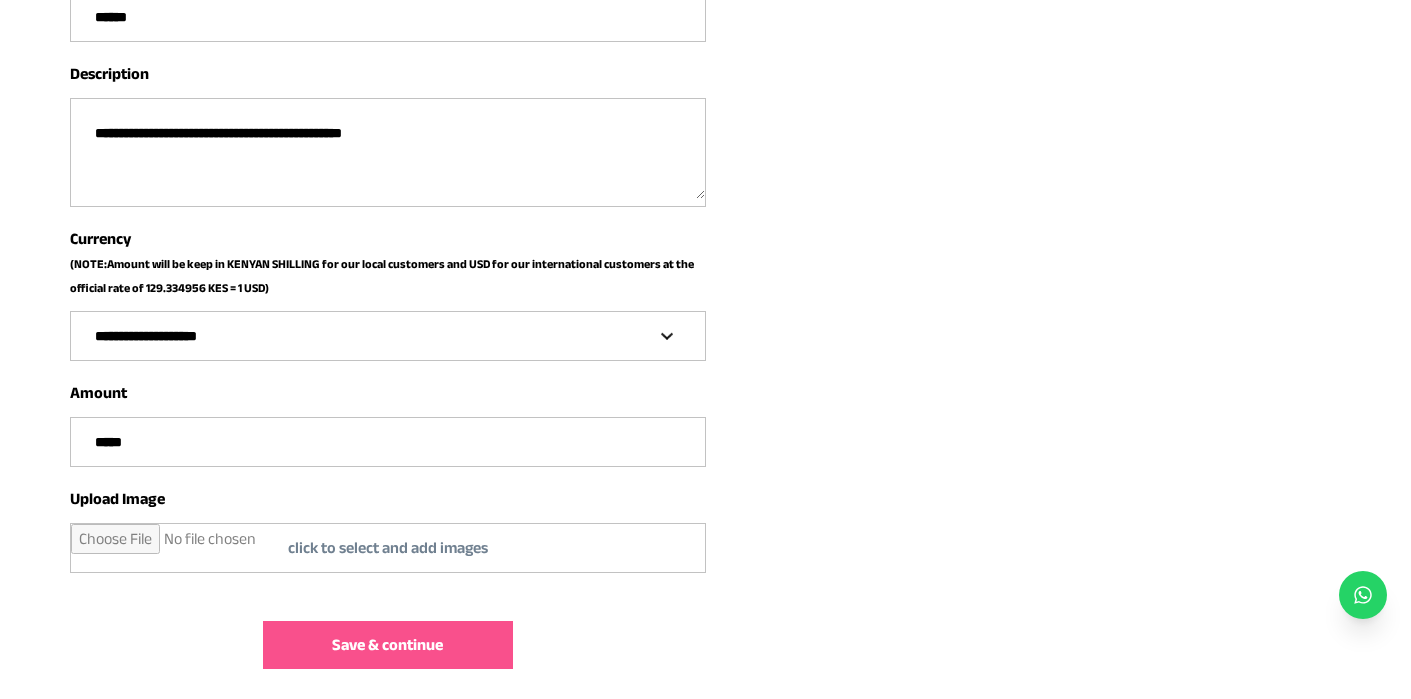 type on "*****" 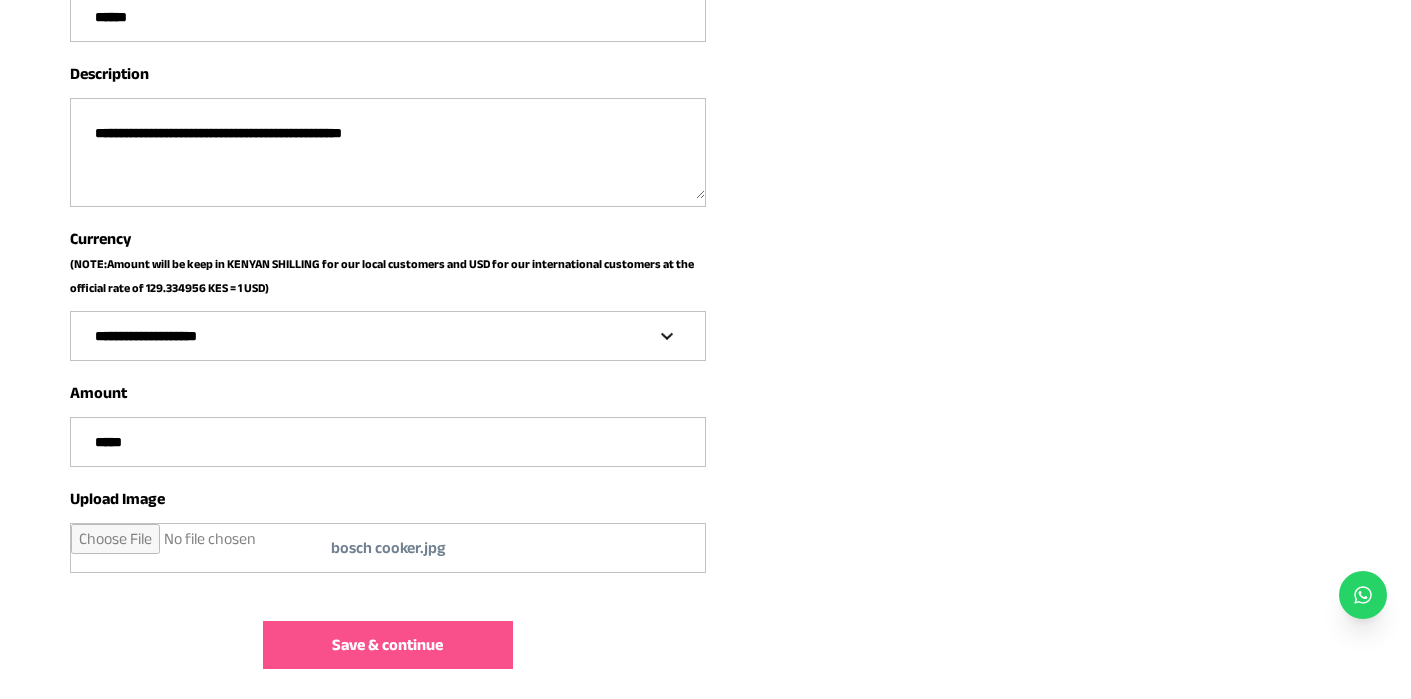 click on "Save & continue" at bounding box center (387, 645) 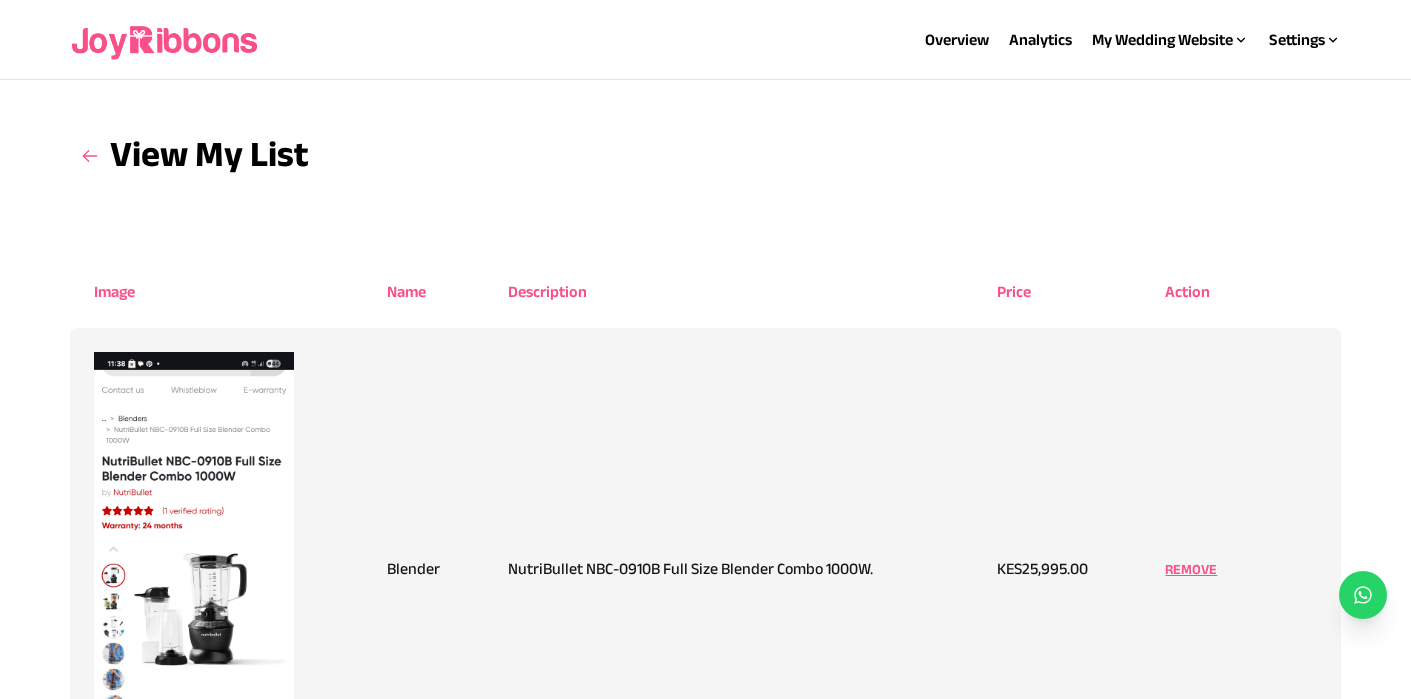 scroll, scrollTop: 500, scrollLeft: 0, axis: vertical 